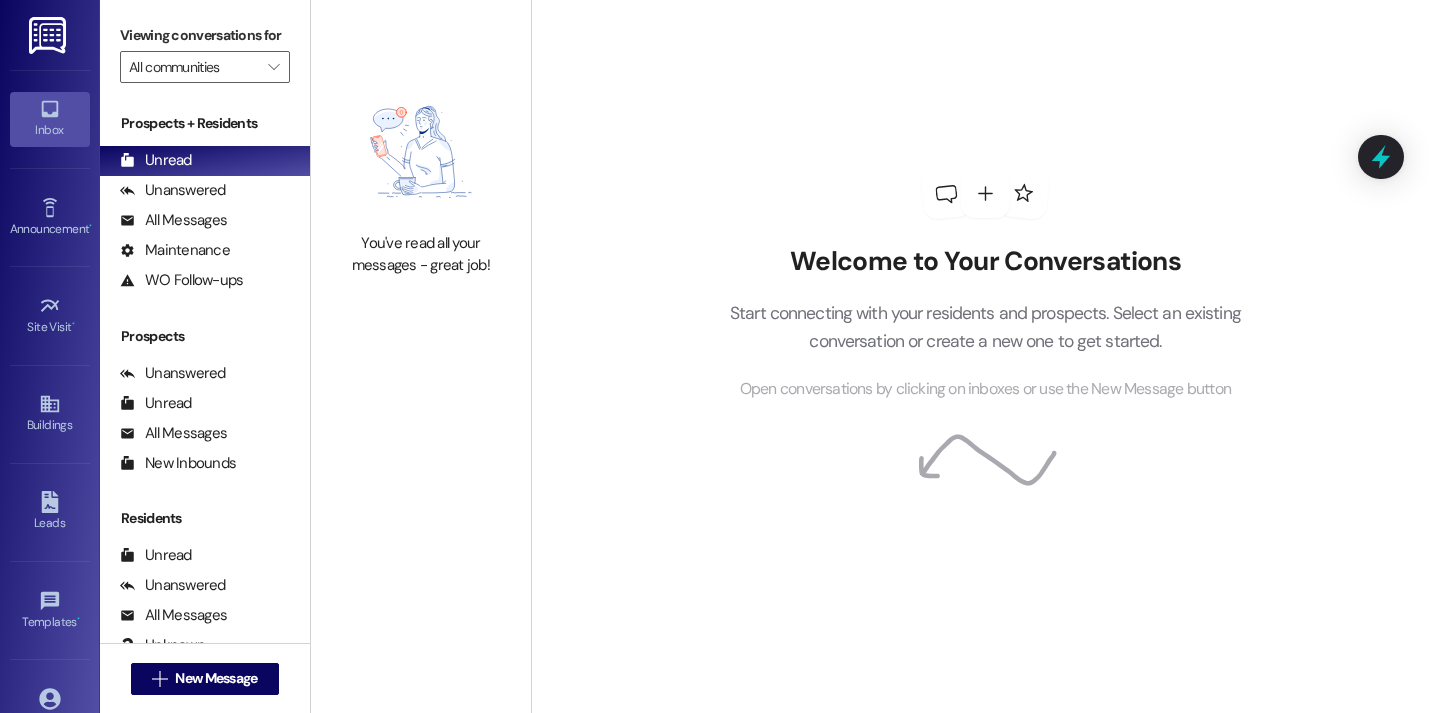 scroll, scrollTop: 0, scrollLeft: 0, axis: both 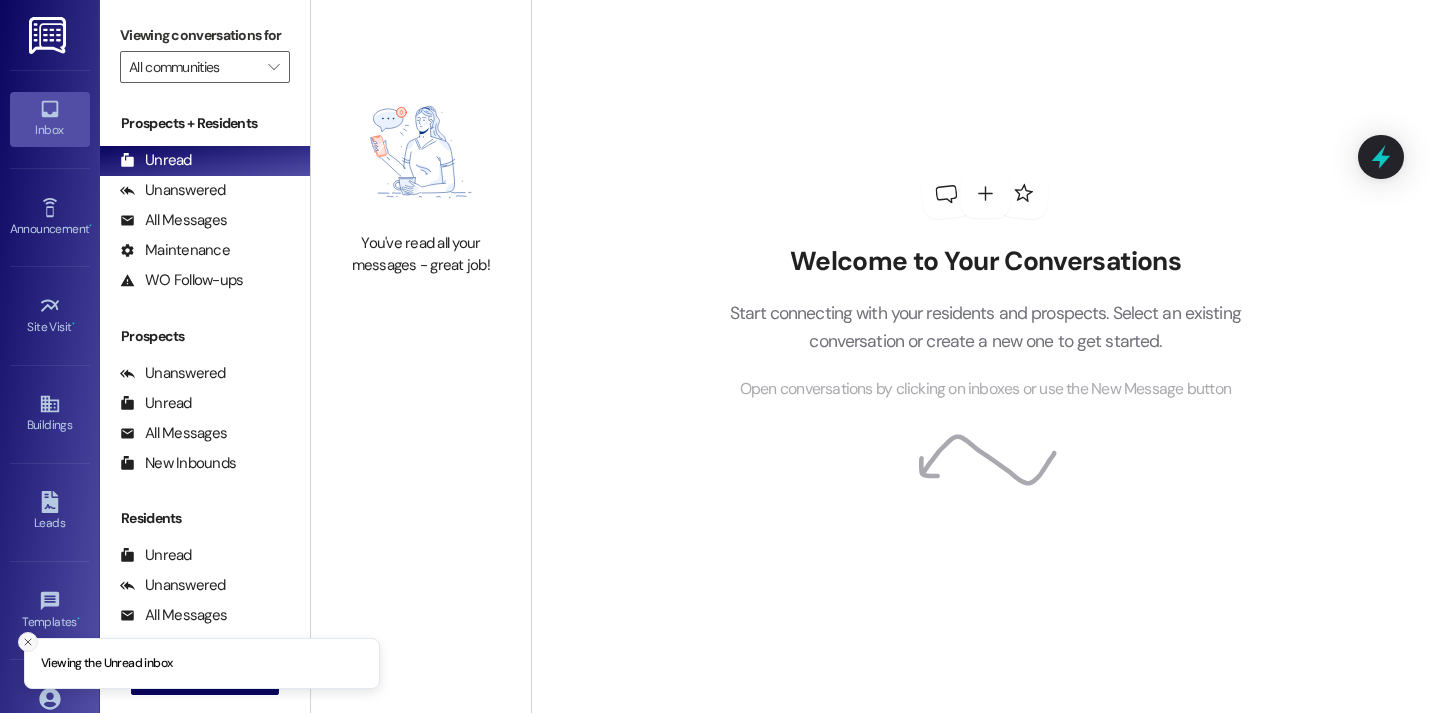 click 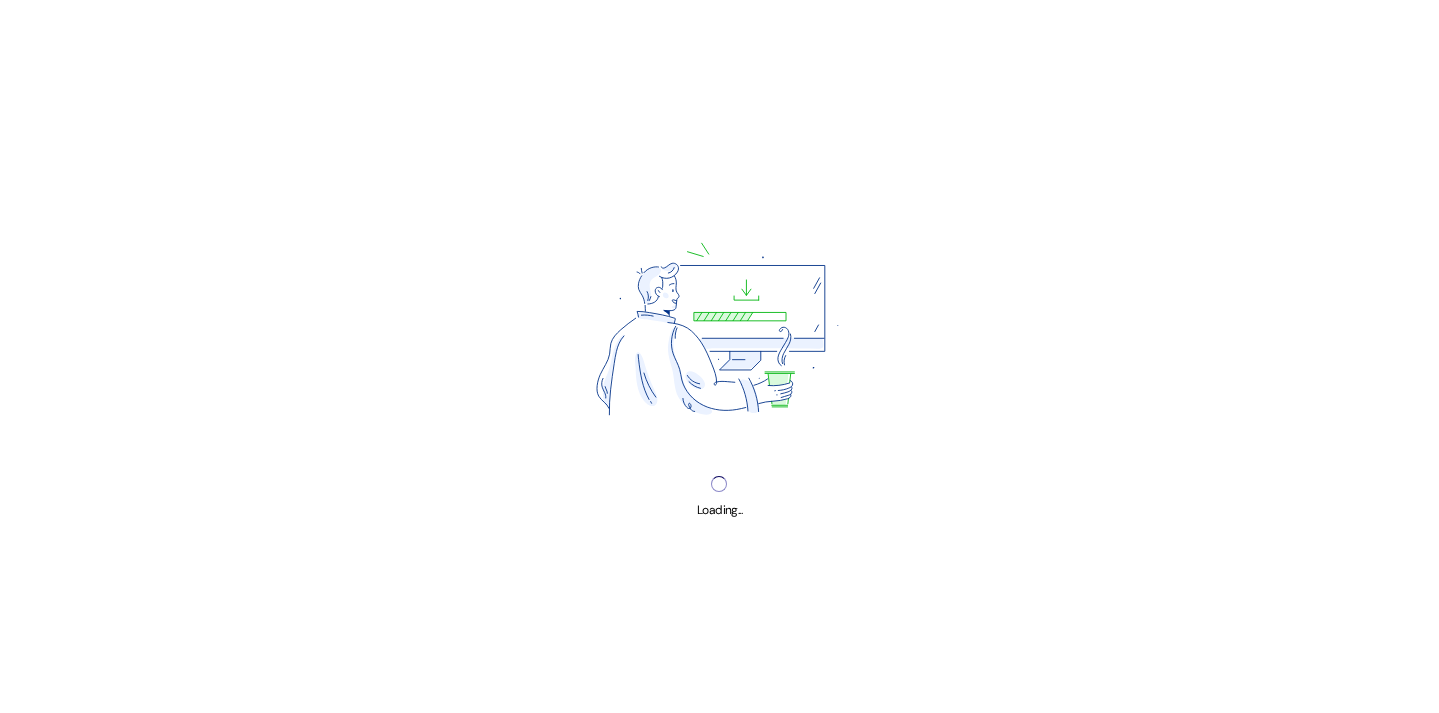 scroll, scrollTop: 0, scrollLeft: 0, axis: both 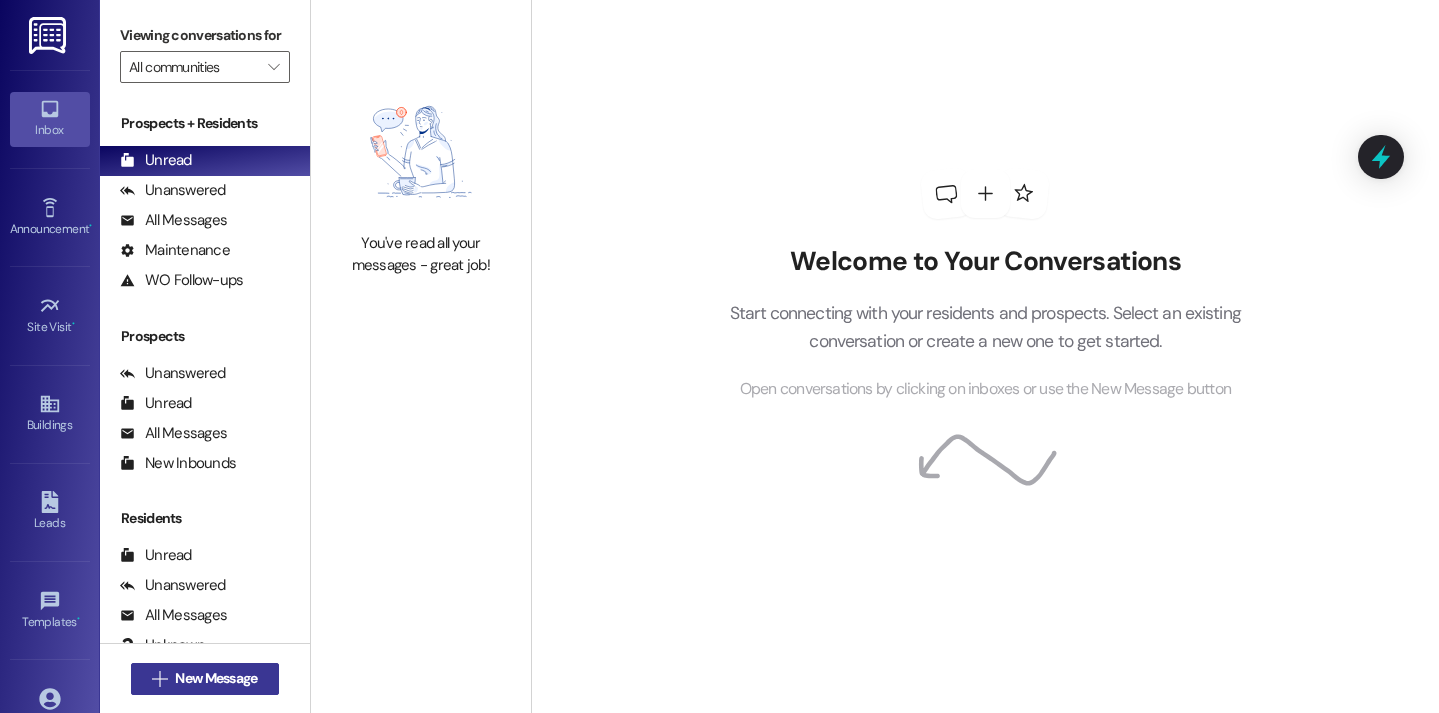 click on "New Message" at bounding box center (216, 678) 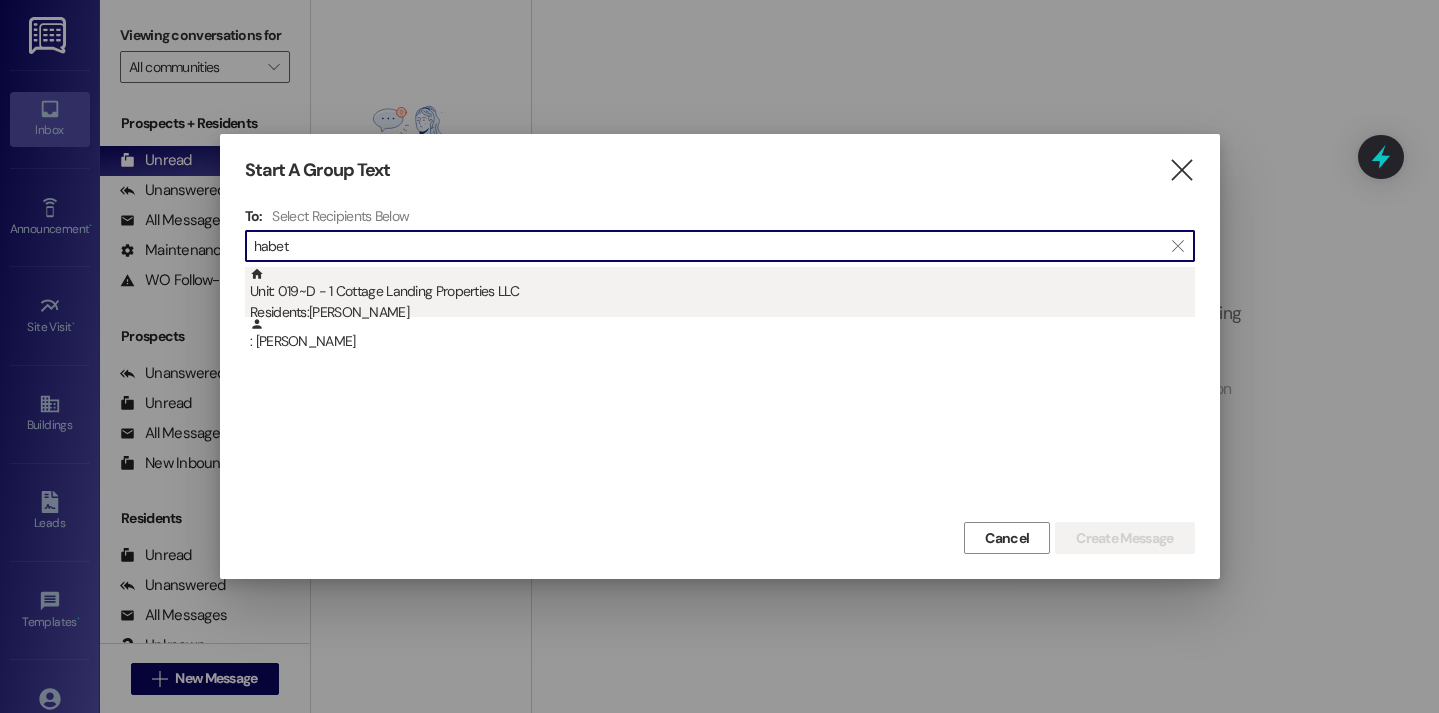type on "habet" 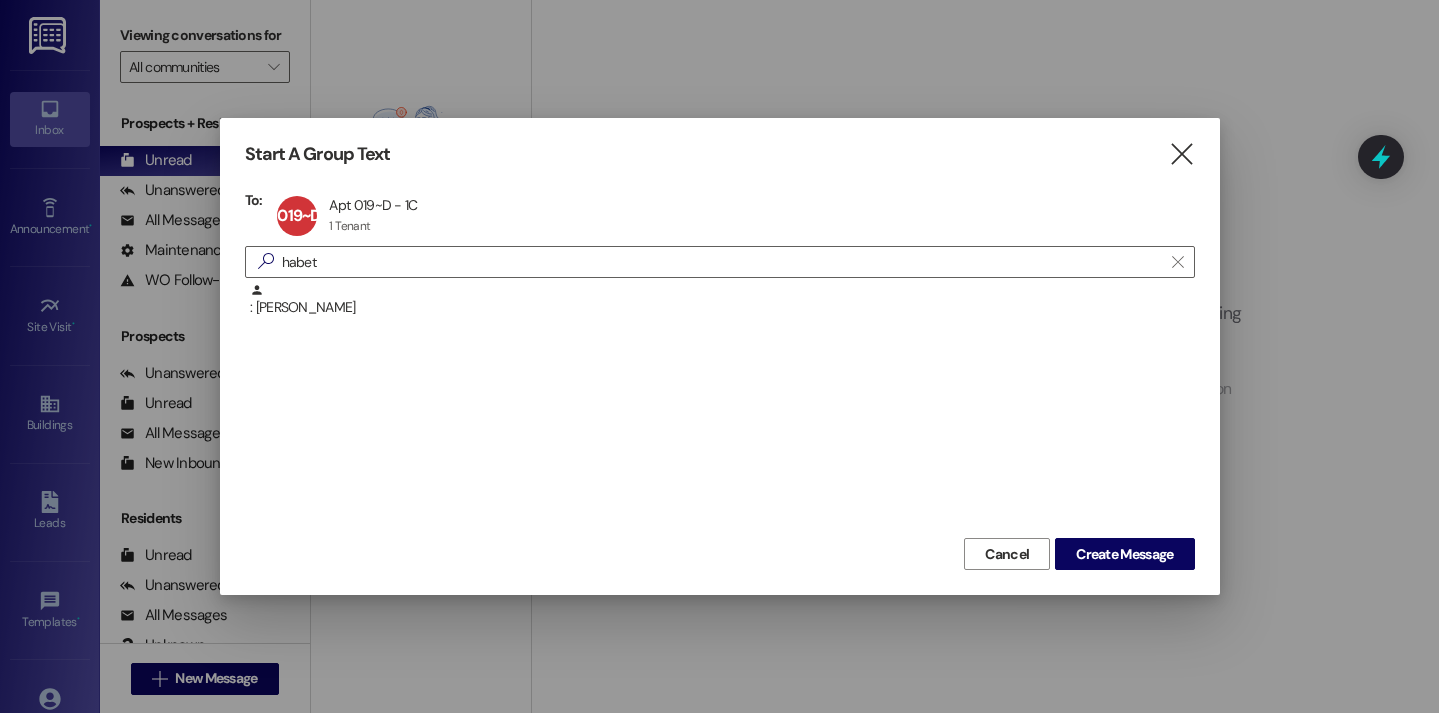 click on "Cancel Create Message" at bounding box center [720, 551] 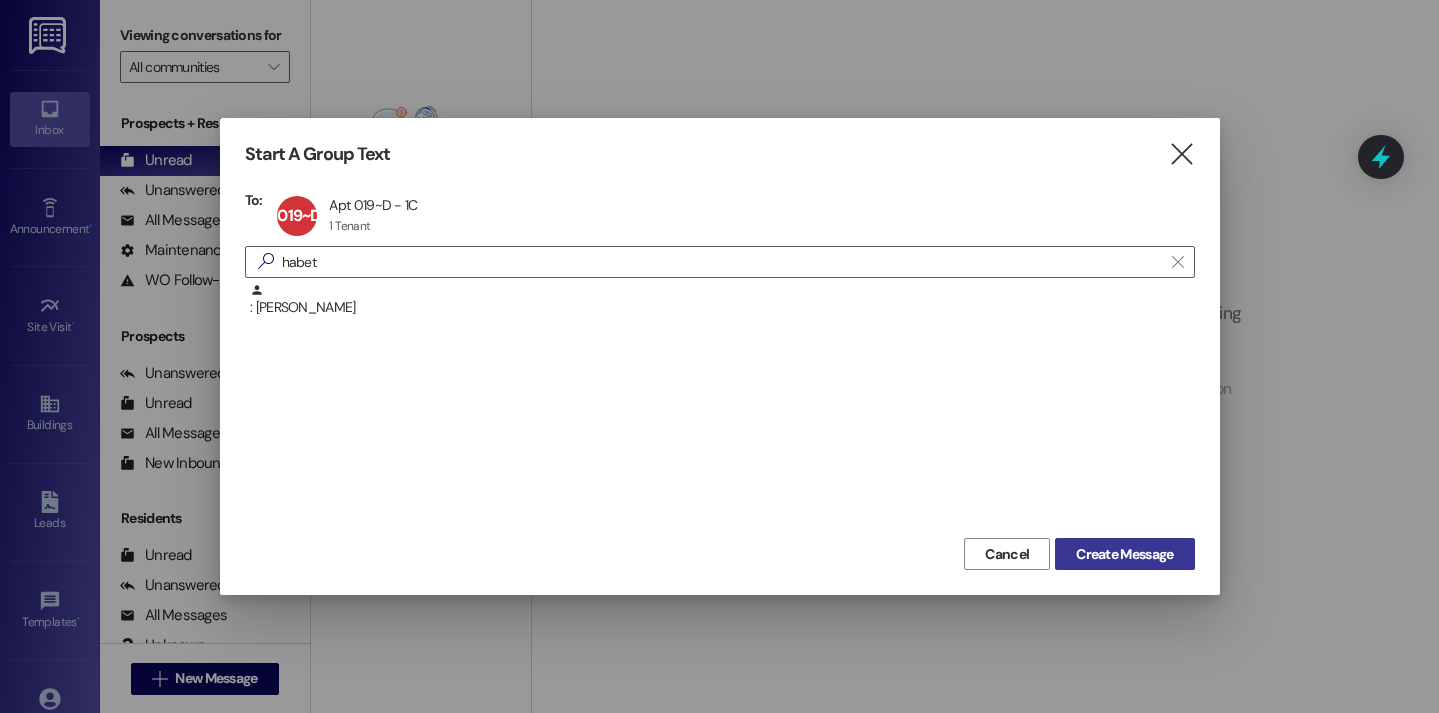 click on "Create Message" at bounding box center [1124, 554] 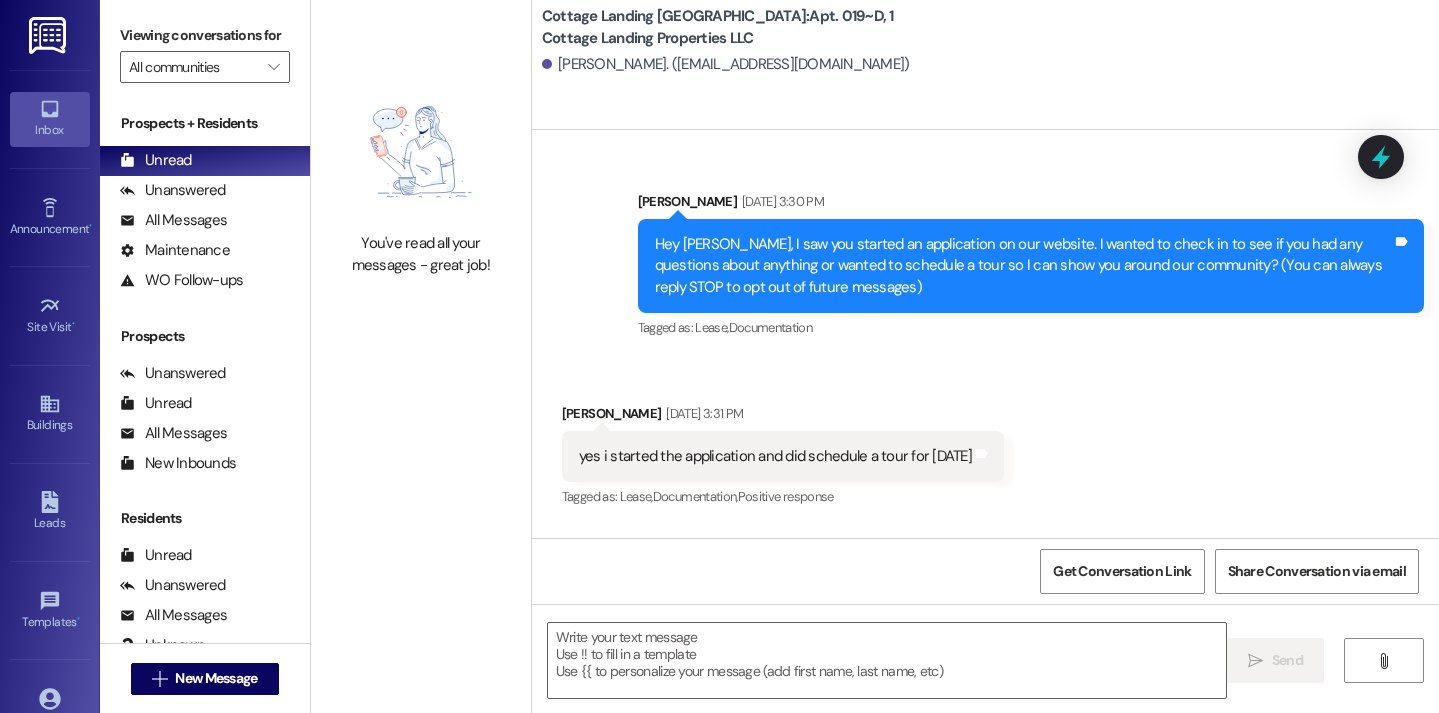 scroll, scrollTop: 37145, scrollLeft: 0, axis: vertical 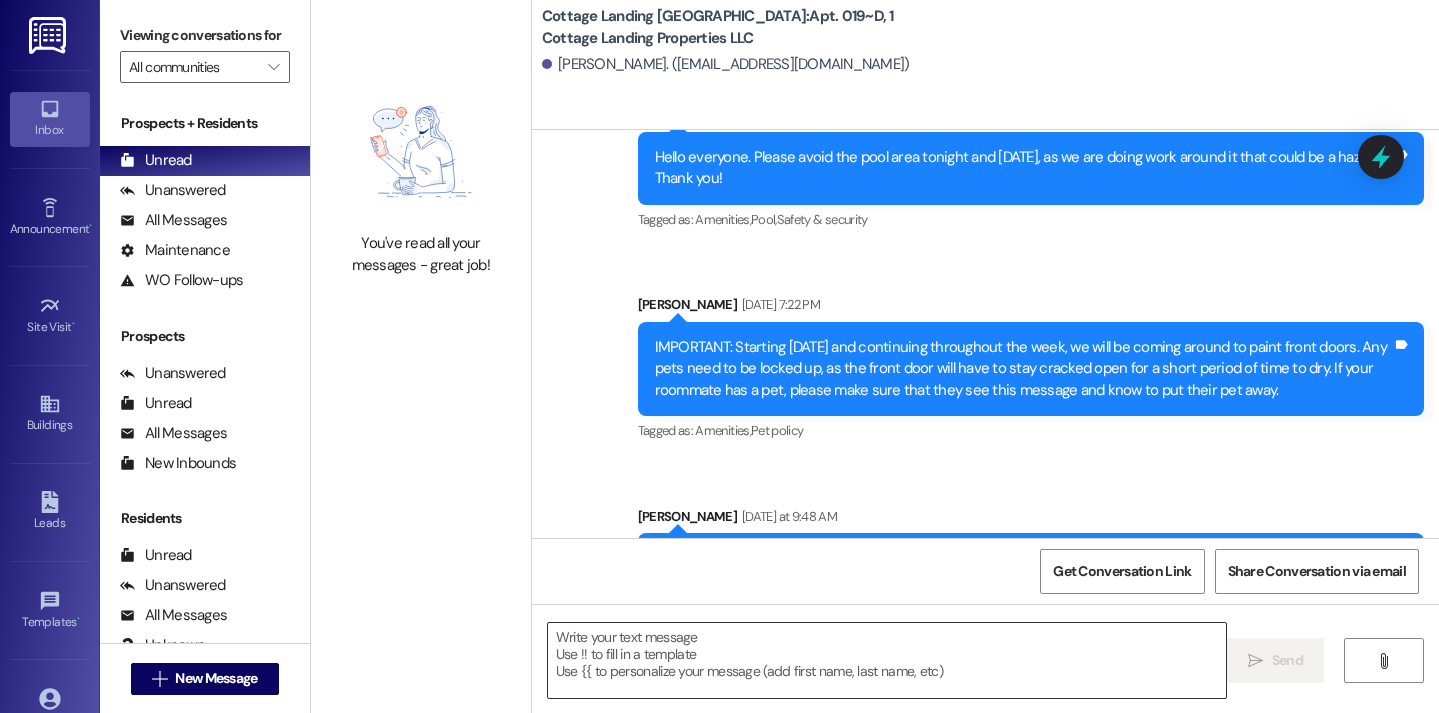 click at bounding box center (887, 660) 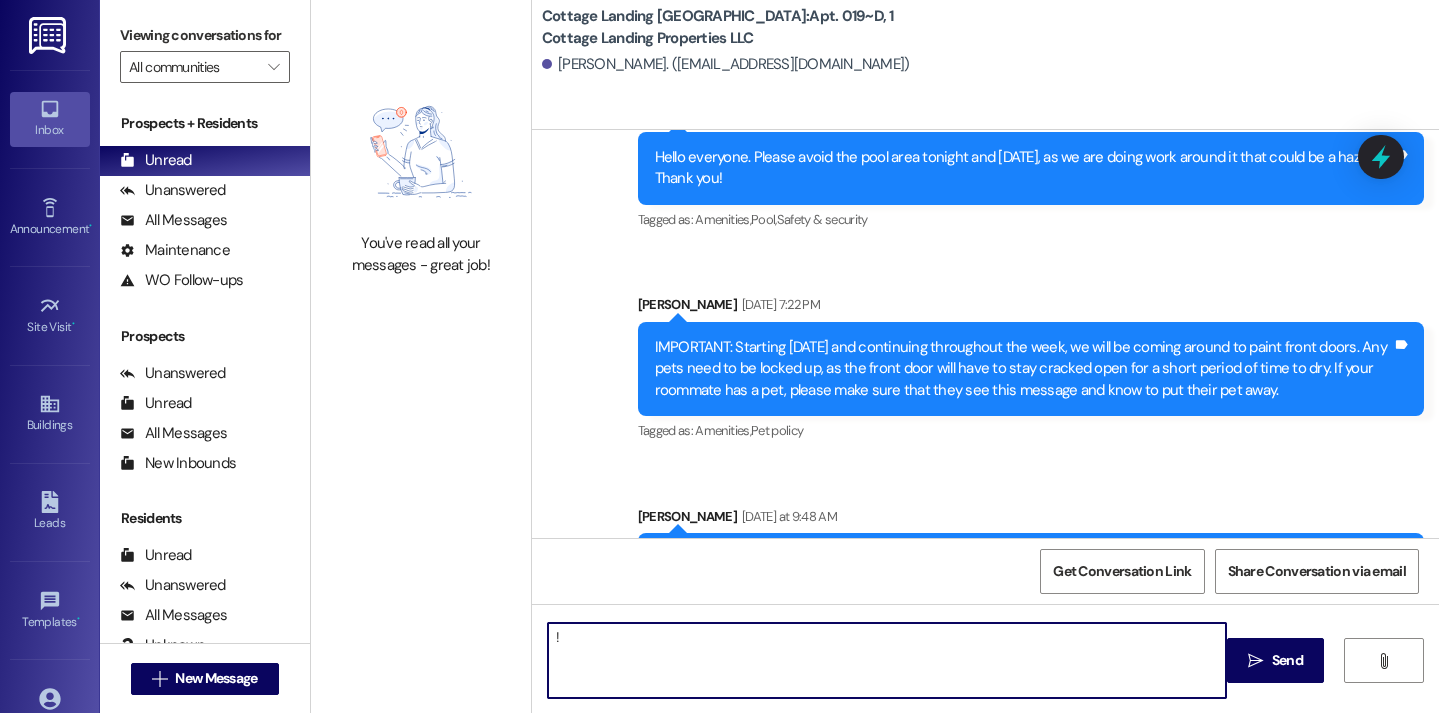 type on "!!" 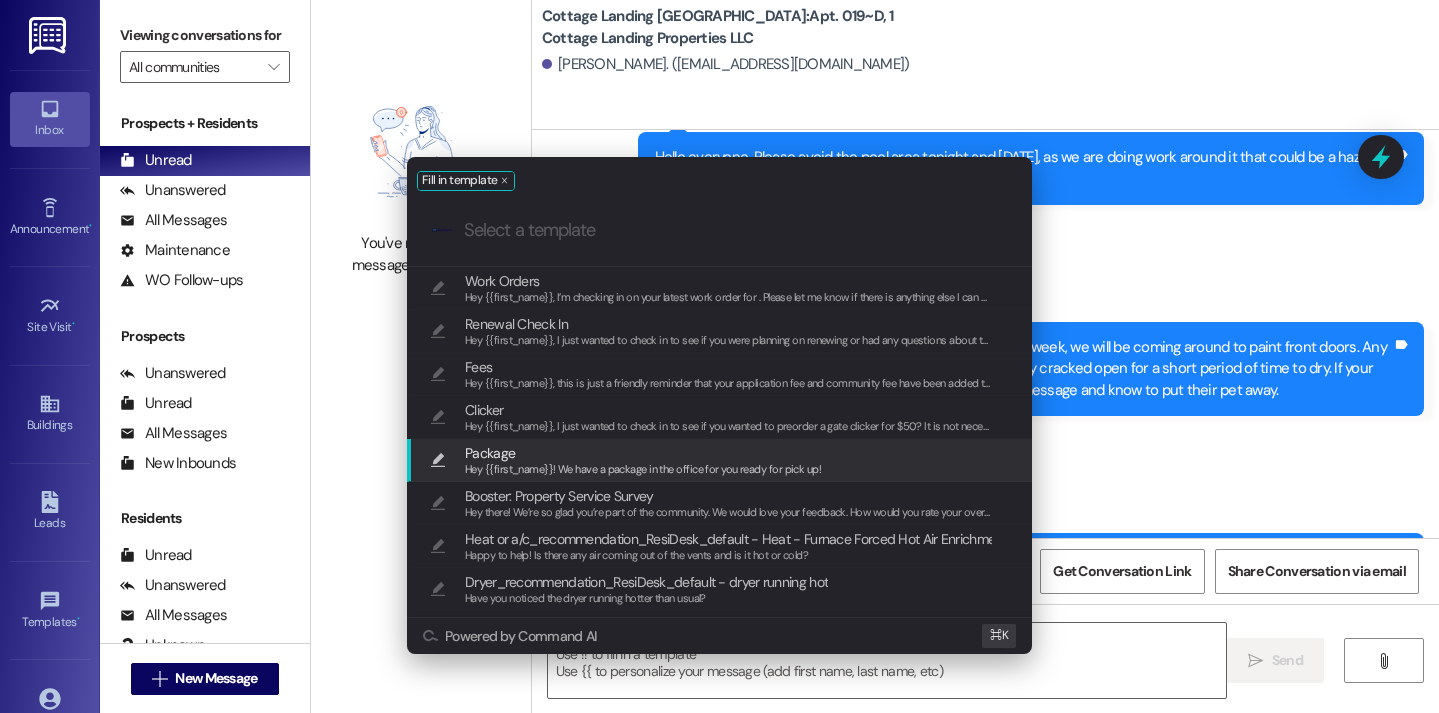 click on "Package" at bounding box center (643, 453) 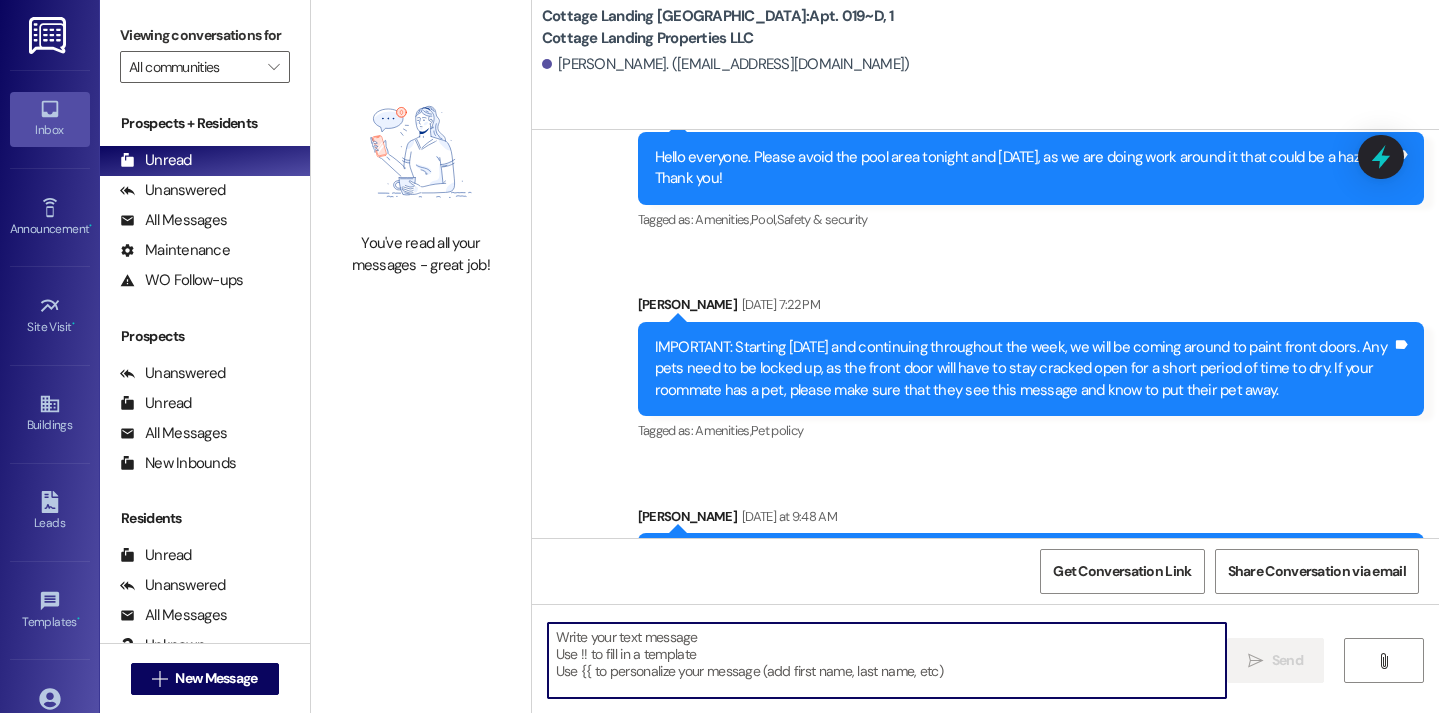 type on "Hey {{first_name}}! We have a package in the office for you ready for pick up!" 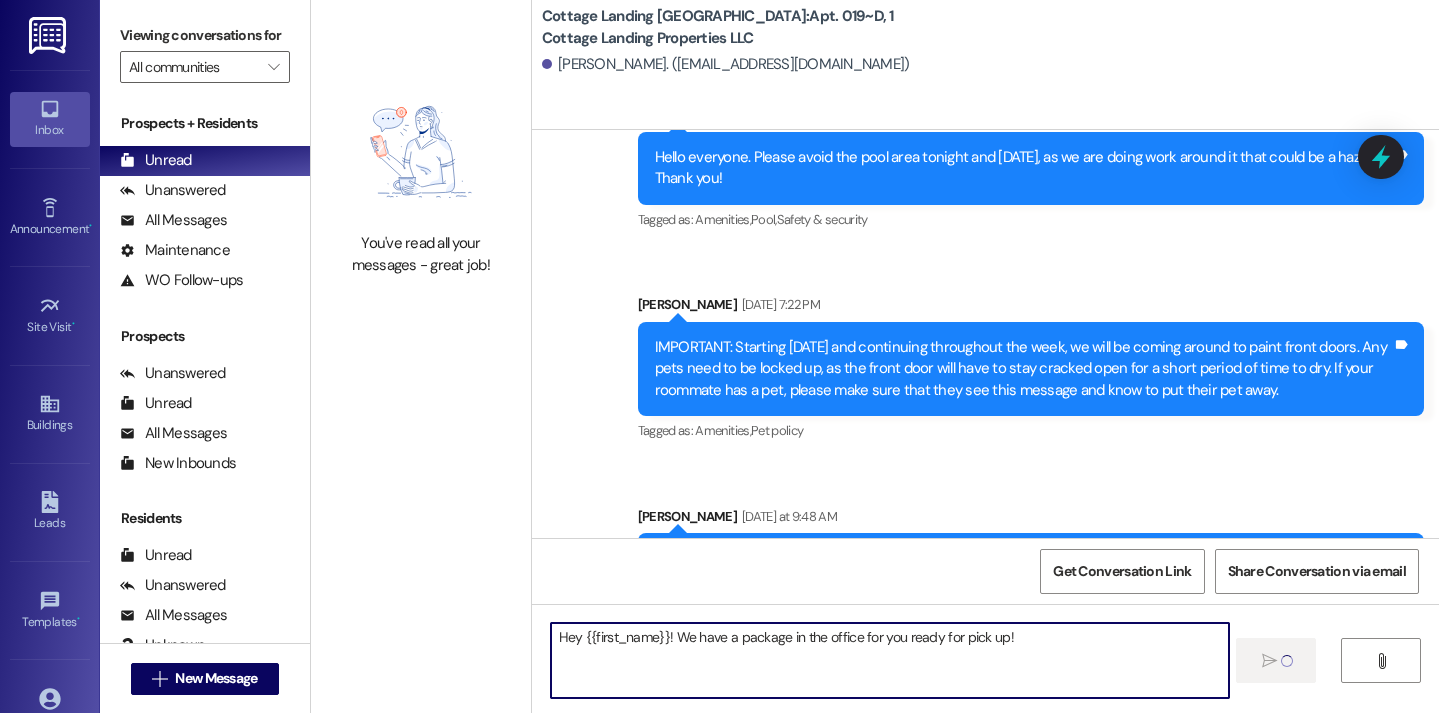 type 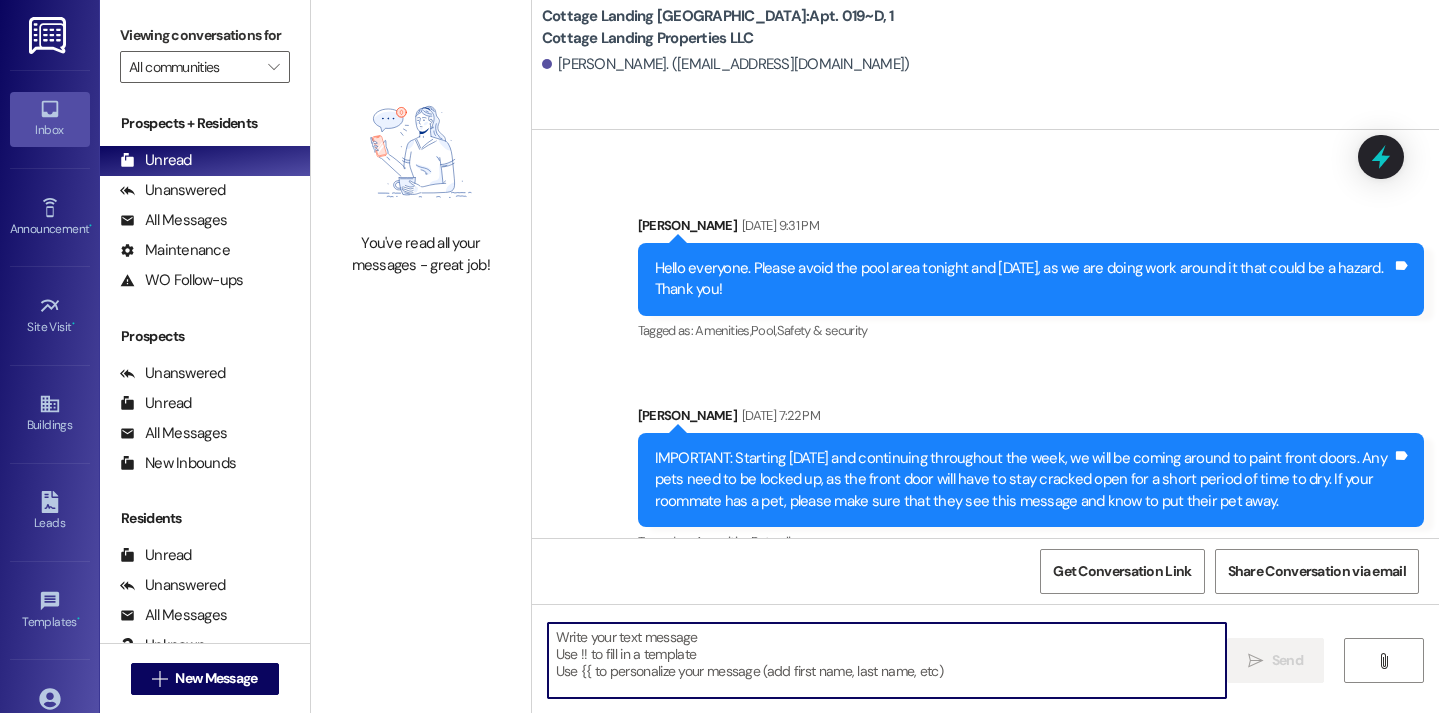 scroll, scrollTop: 37145, scrollLeft: 0, axis: vertical 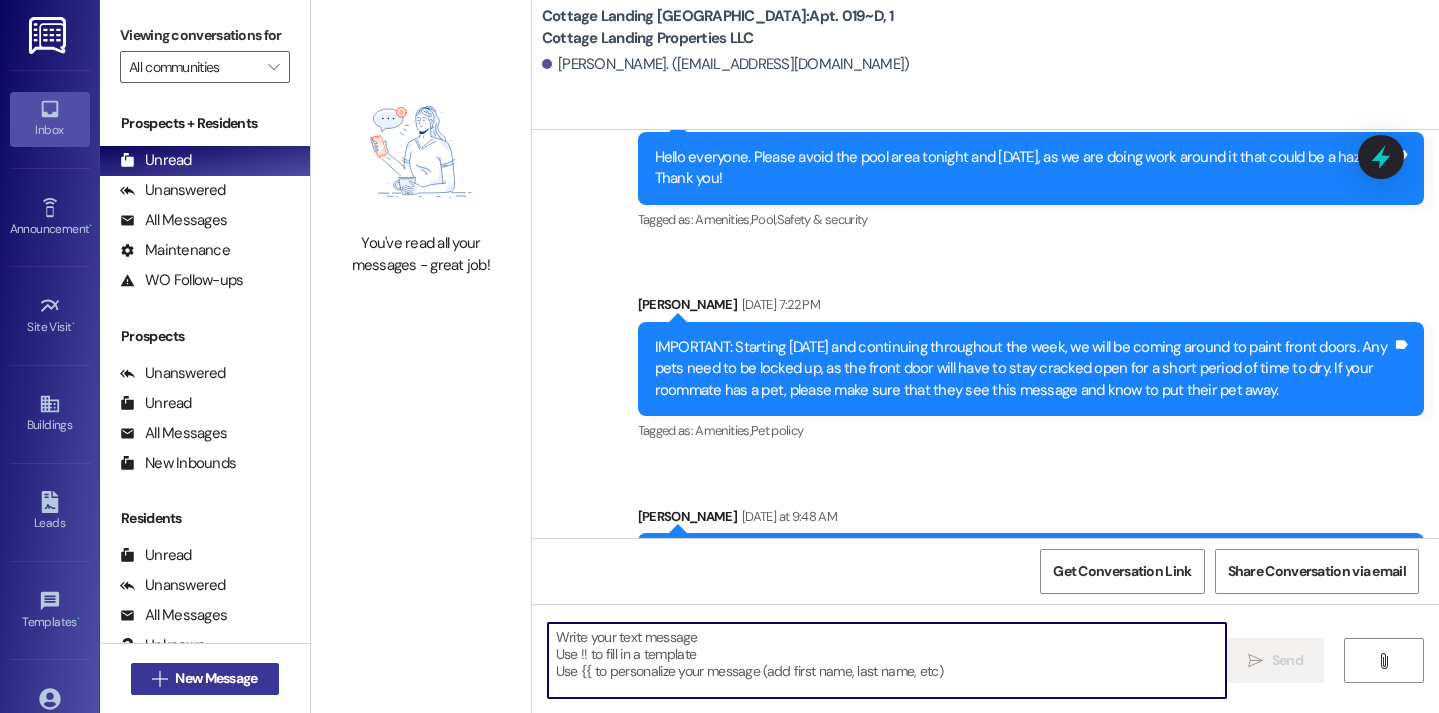 click on "New Message" at bounding box center (216, 678) 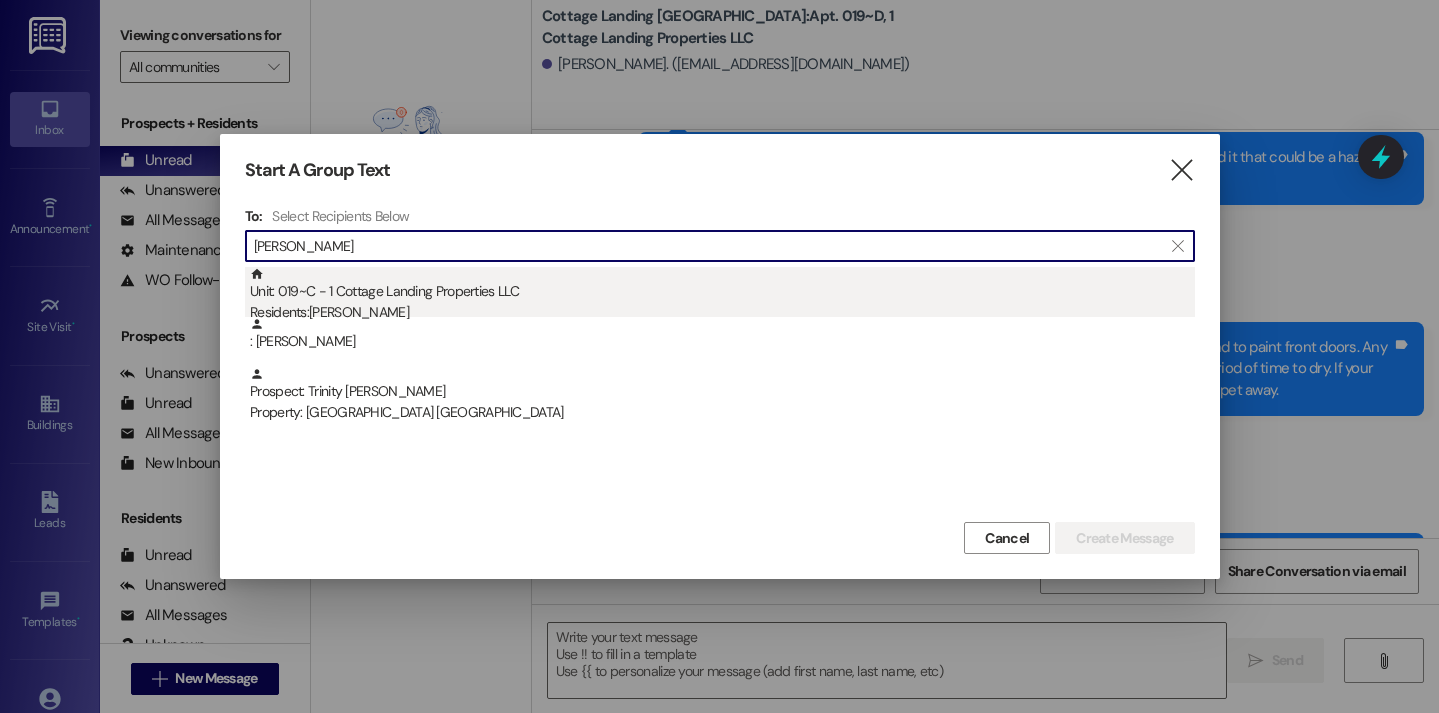 type on "doucet" 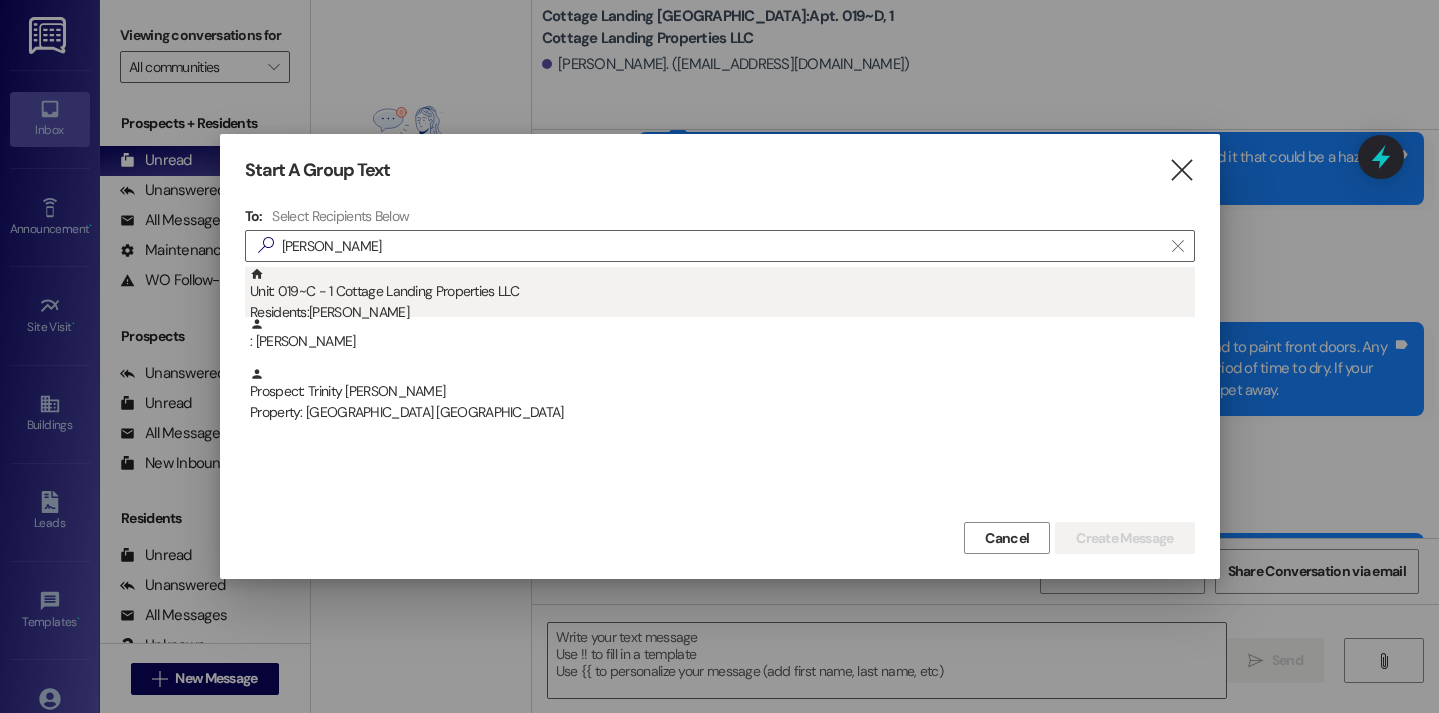 click on "Unit: 019~C - 1 Cottage Landing Properties LLC Residents:  Shaylee Doucet" at bounding box center [722, 295] 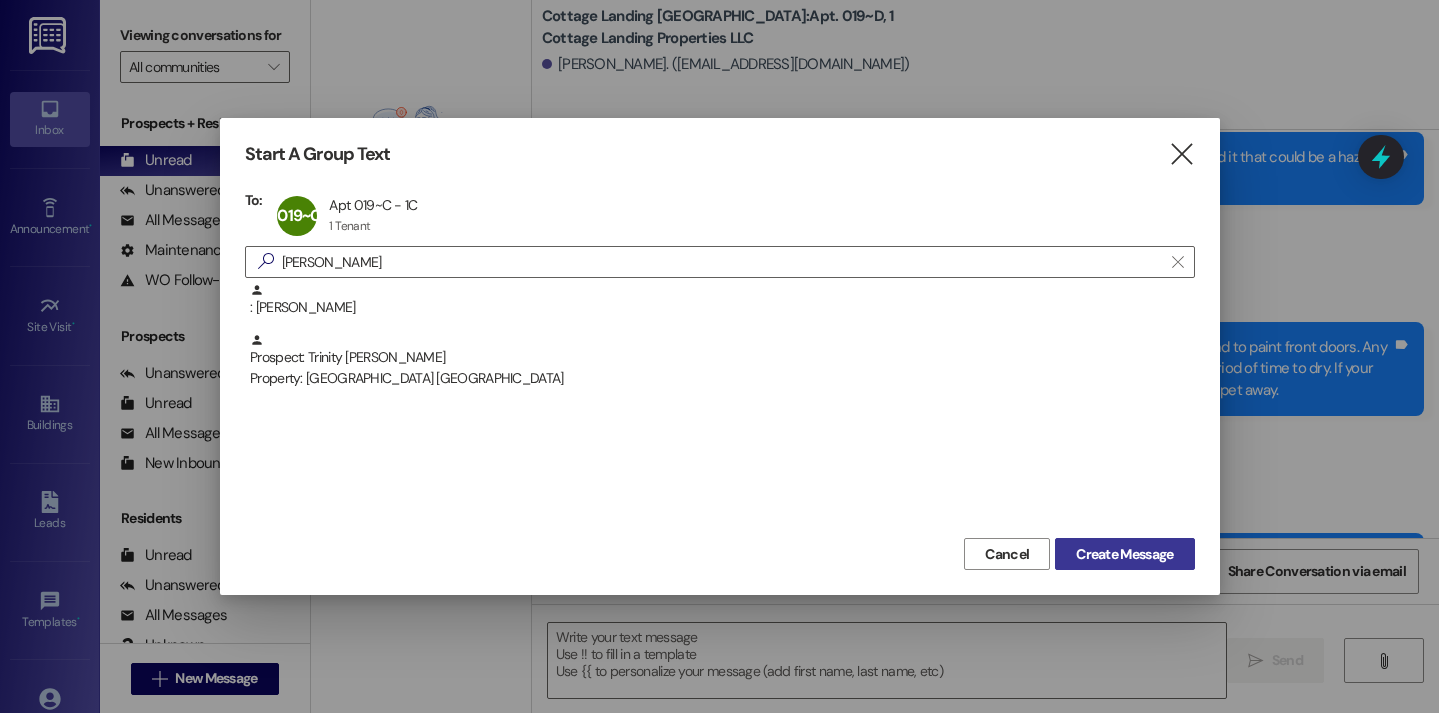 click on "Create Message" at bounding box center [1124, 554] 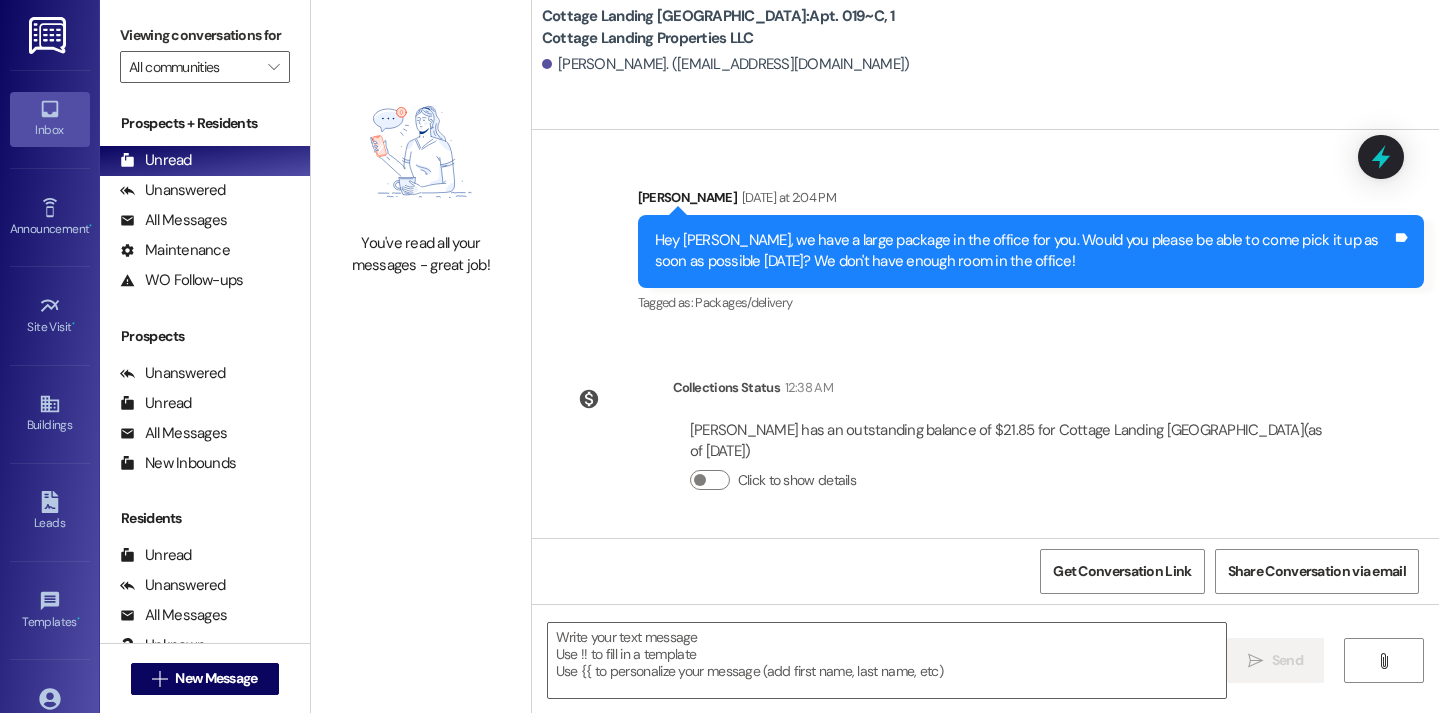 scroll, scrollTop: 24414, scrollLeft: 0, axis: vertical 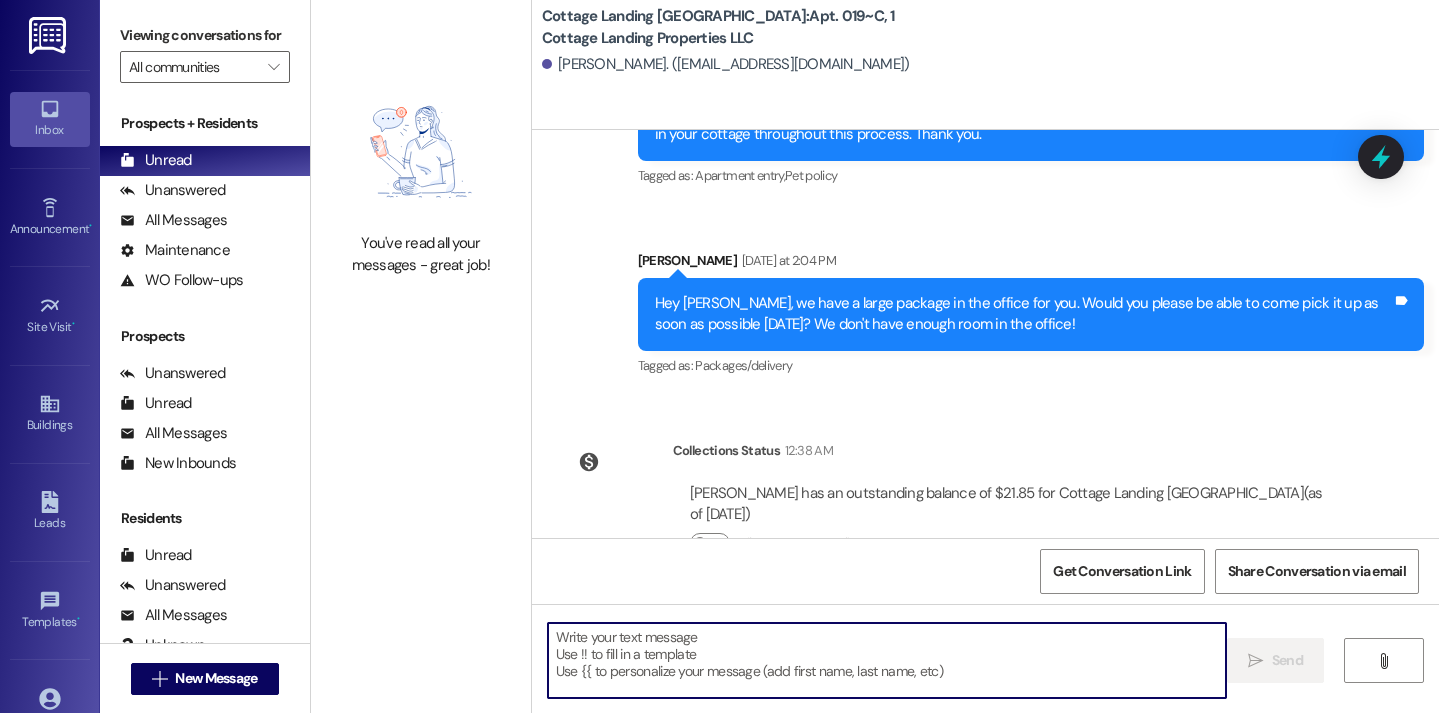 click at bounding box center [887, 660] 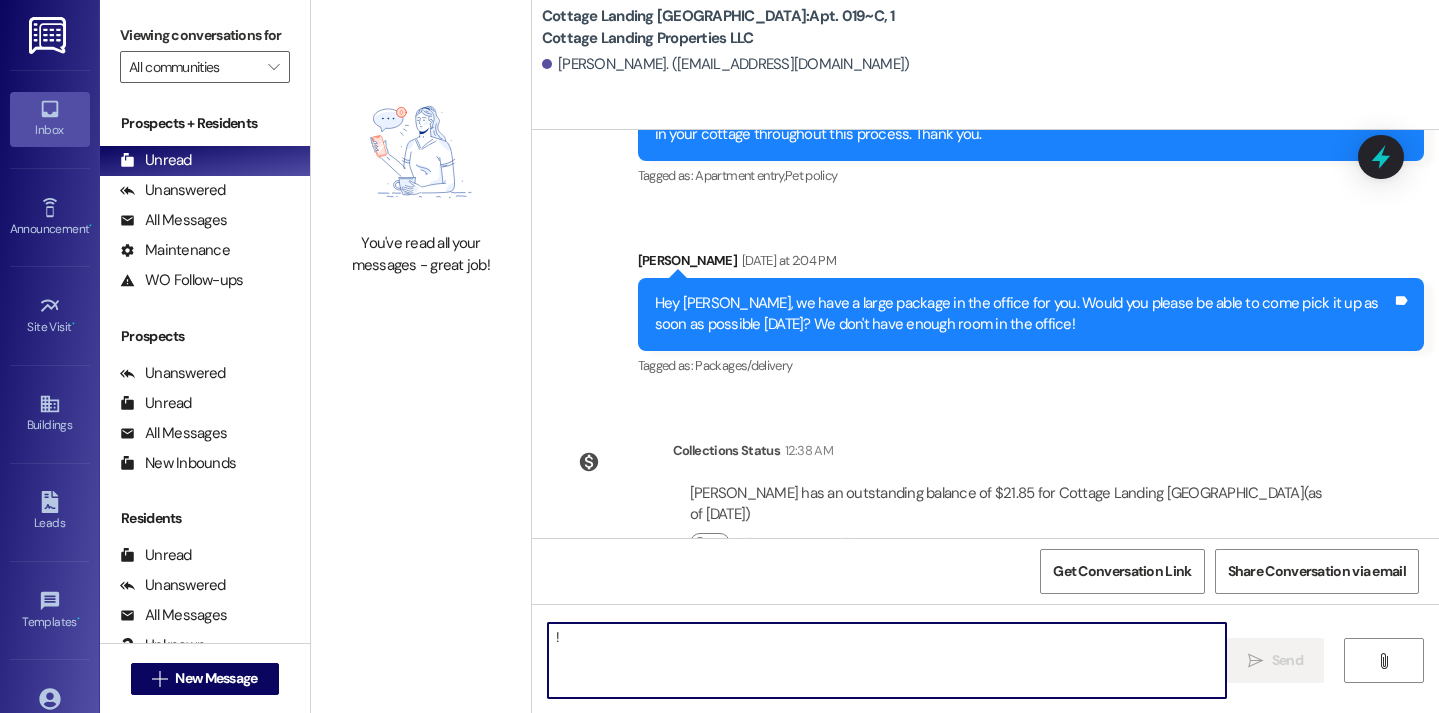type on "!!" 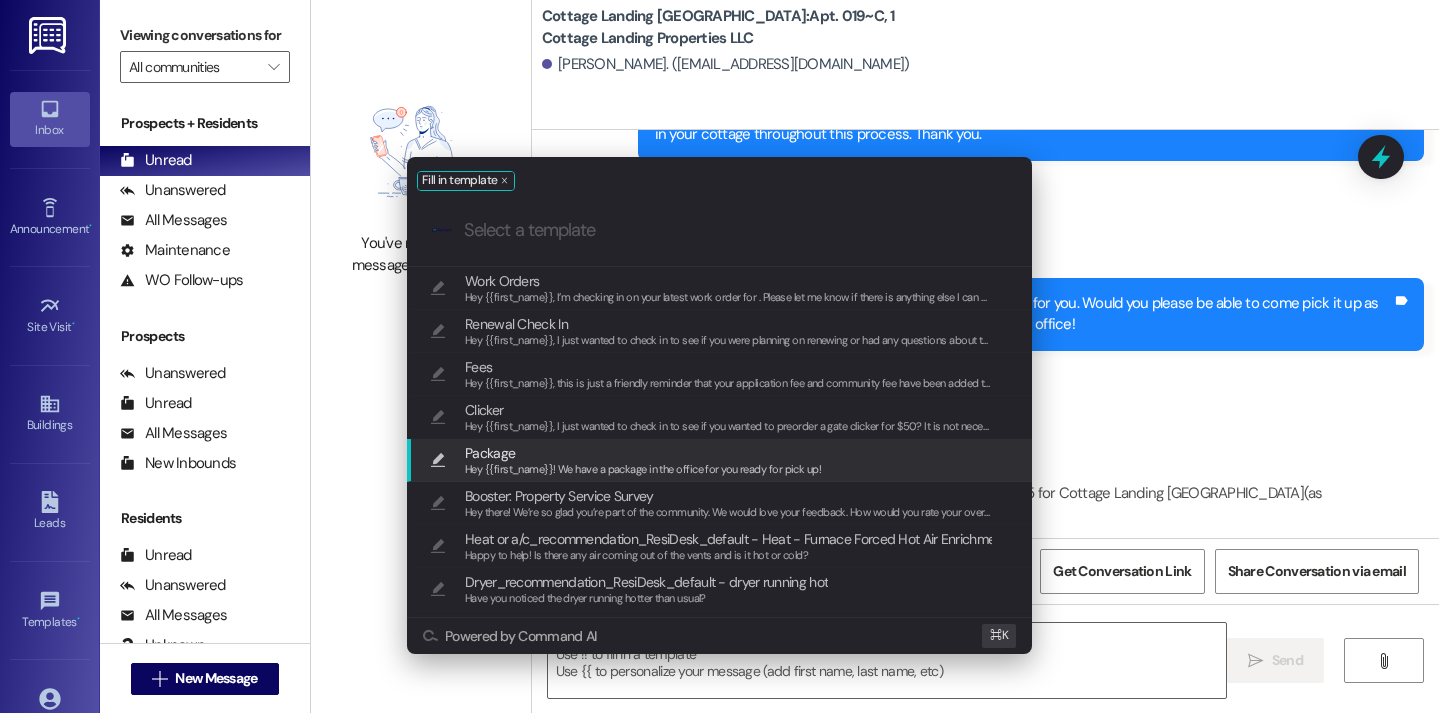 click on "Hey {{first_name}}! We have a package in the office for you ready for pick up!" at bounding box center [643, 469] 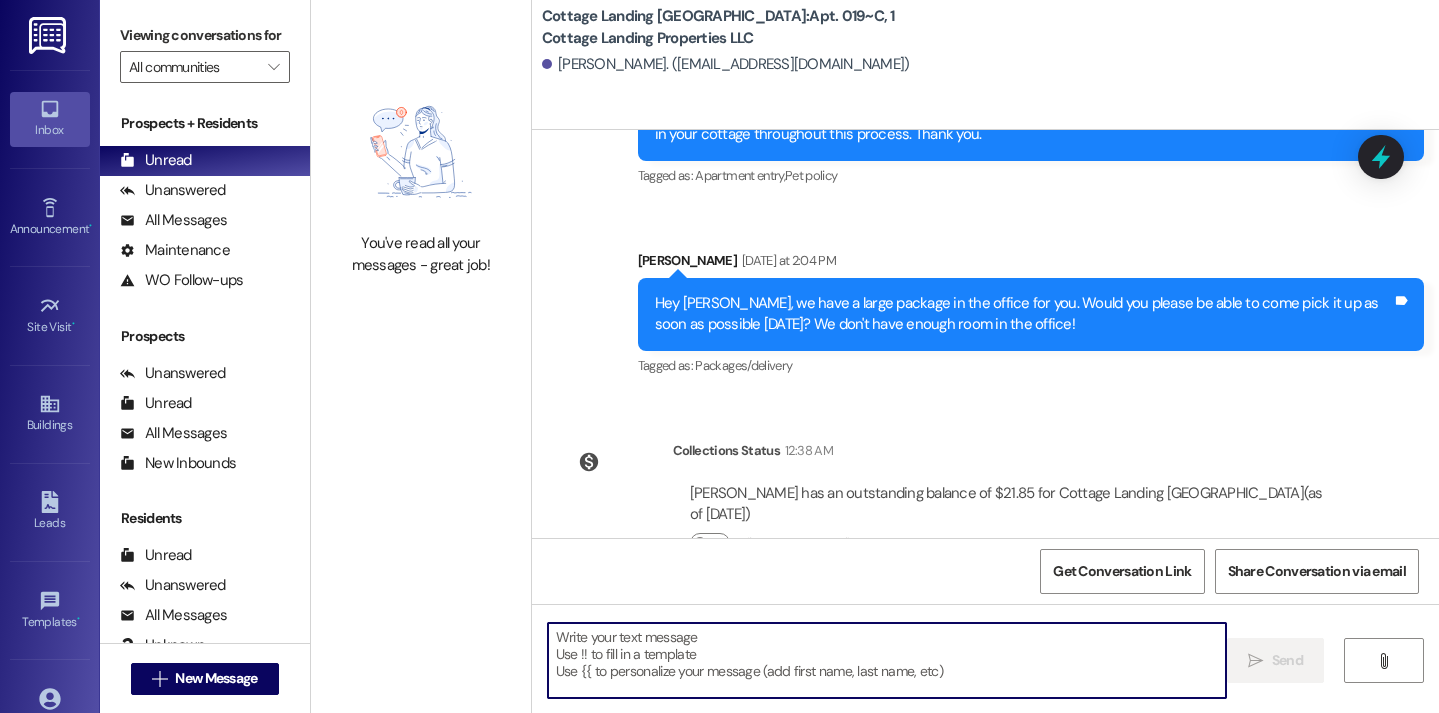 type on "Hey {{first_name}}! We have a package in the office for you ready for pick up!" 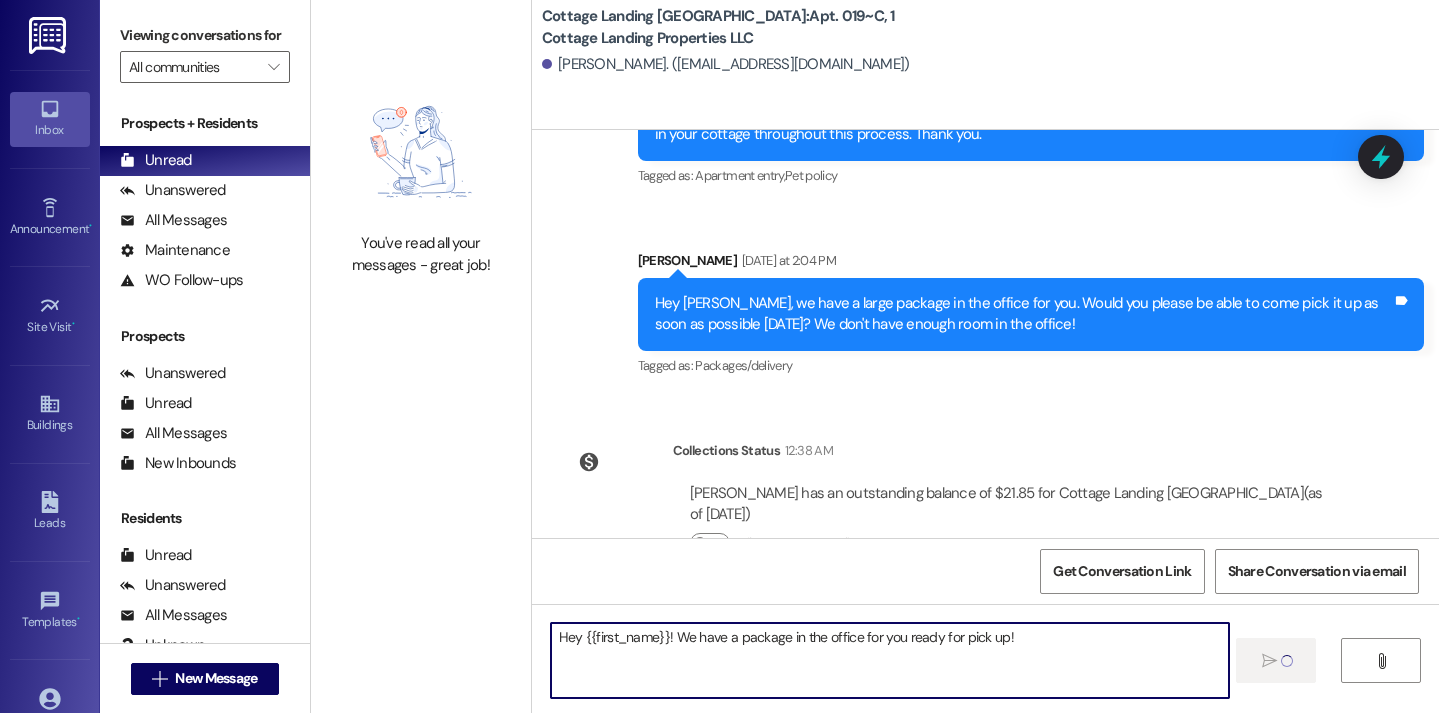type 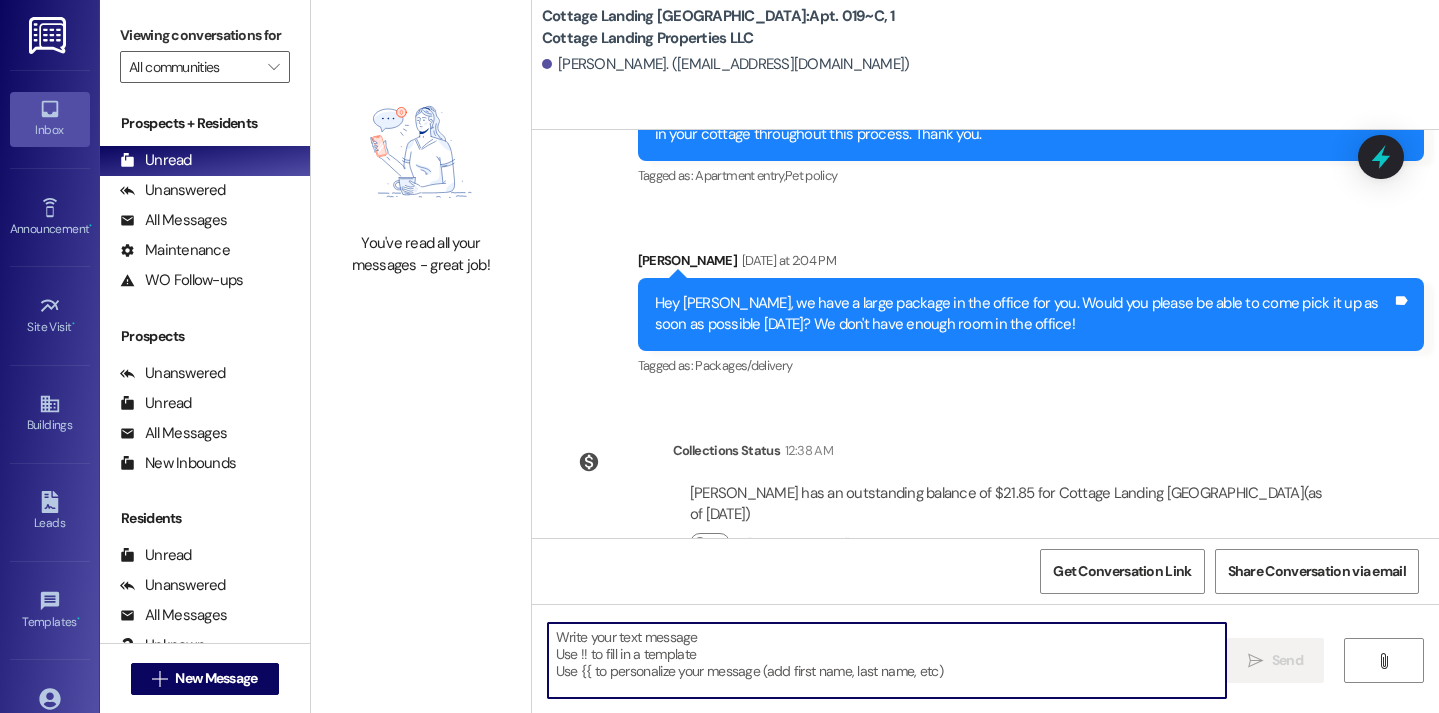 scroll, scrollTop: 24553, scrollLeft: 0, axis: vertical 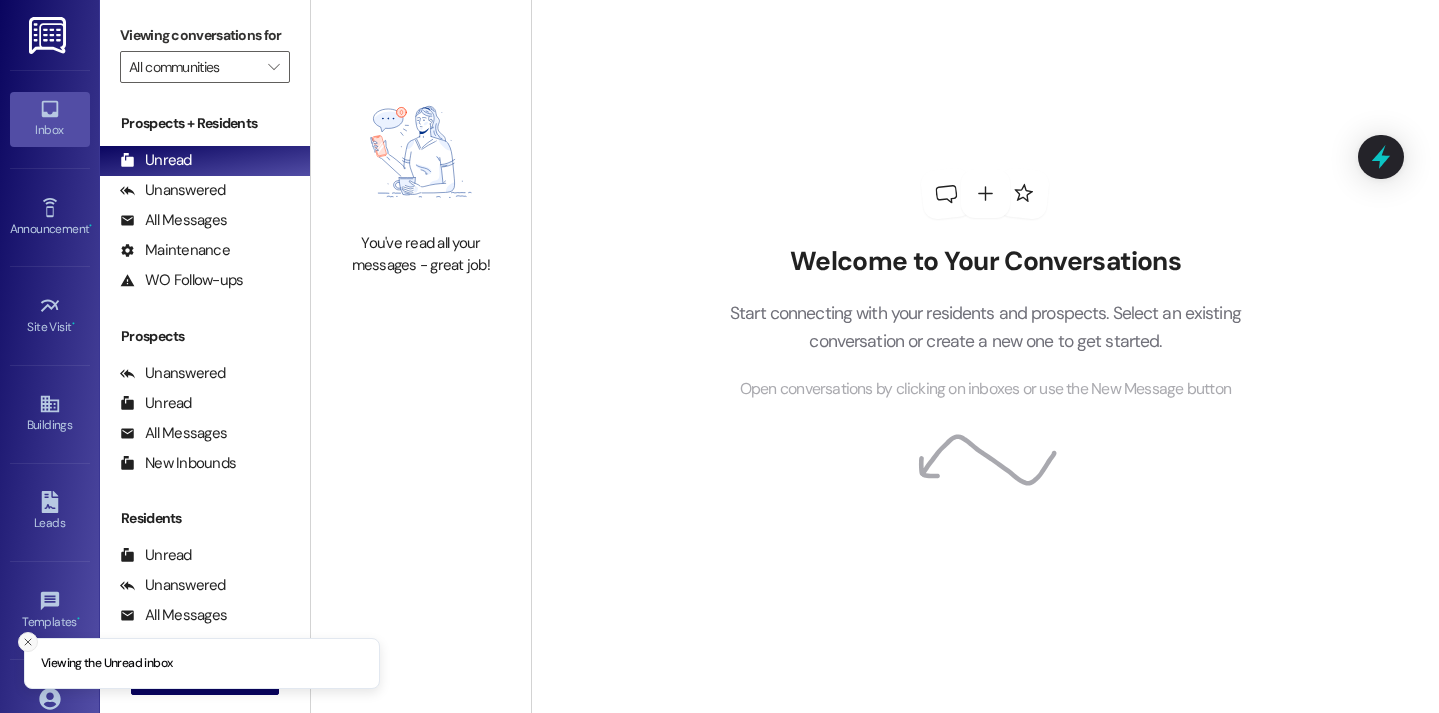 click 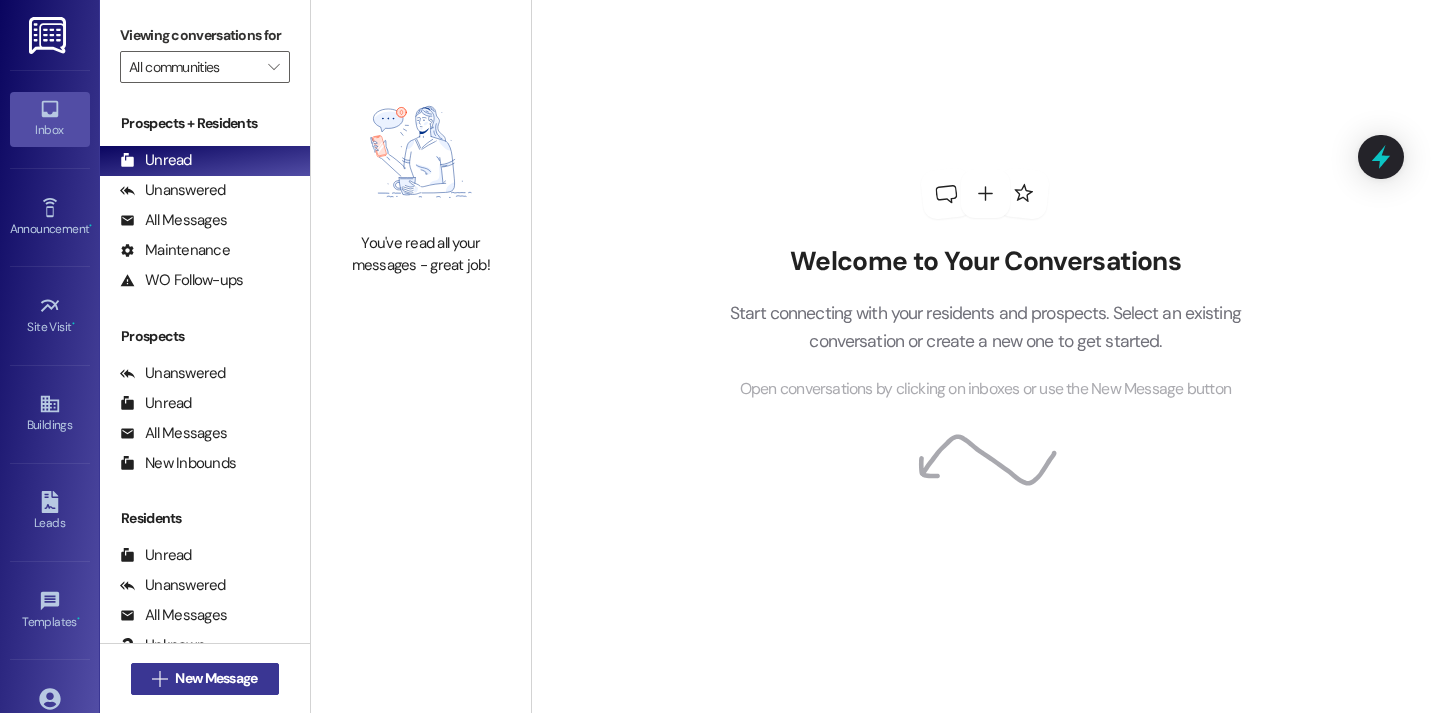 click on "" at bounding box center (159, 679) 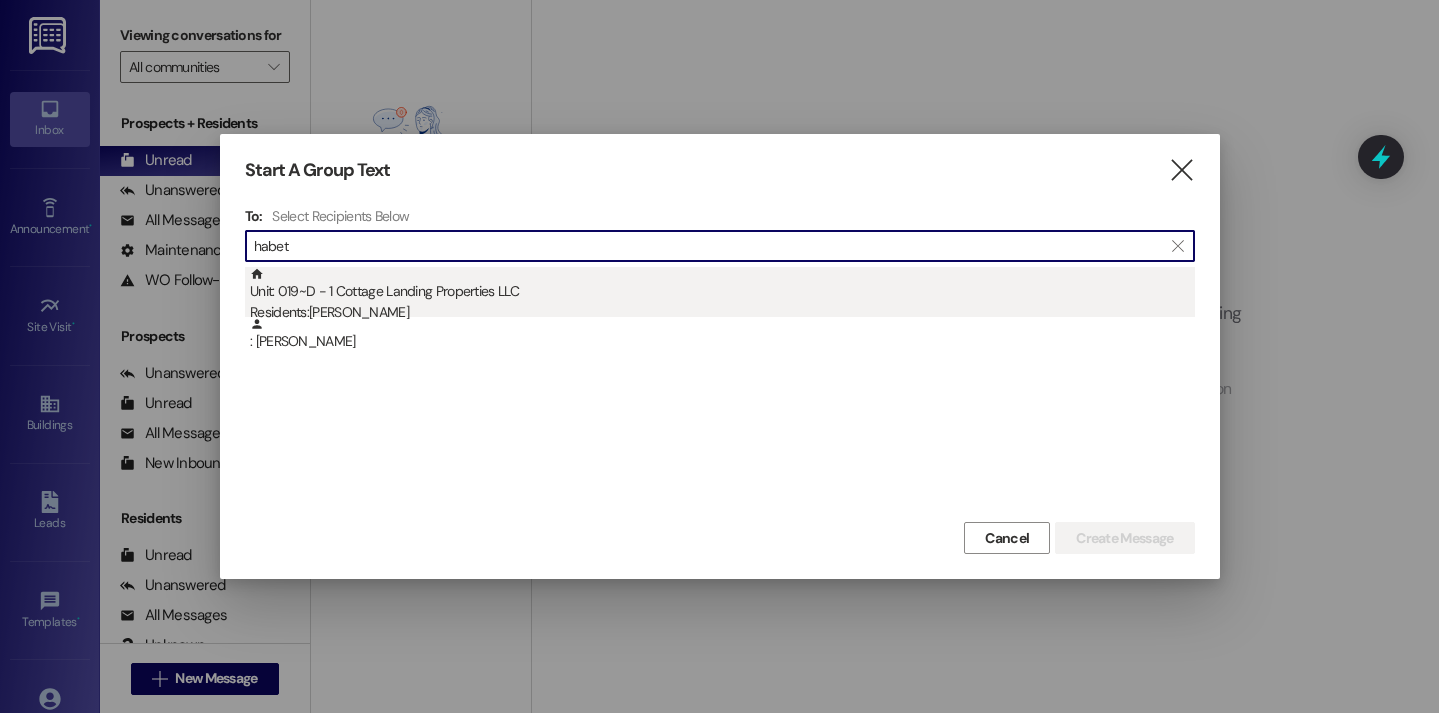 type on "habet" 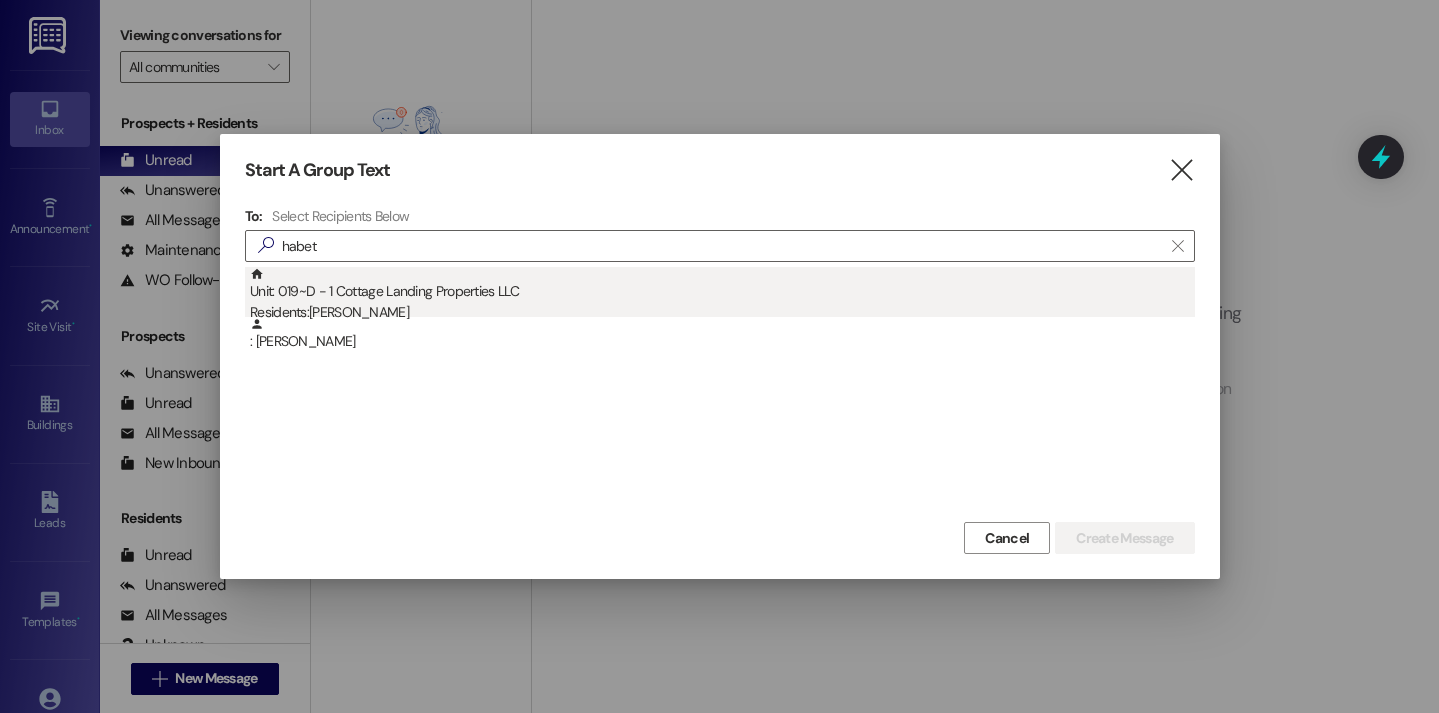click on "Unit: 019~D - 1 Cottage Landing Properties LLC Residents:  [PERSON_NAME]" at bounding box center [722, 295] 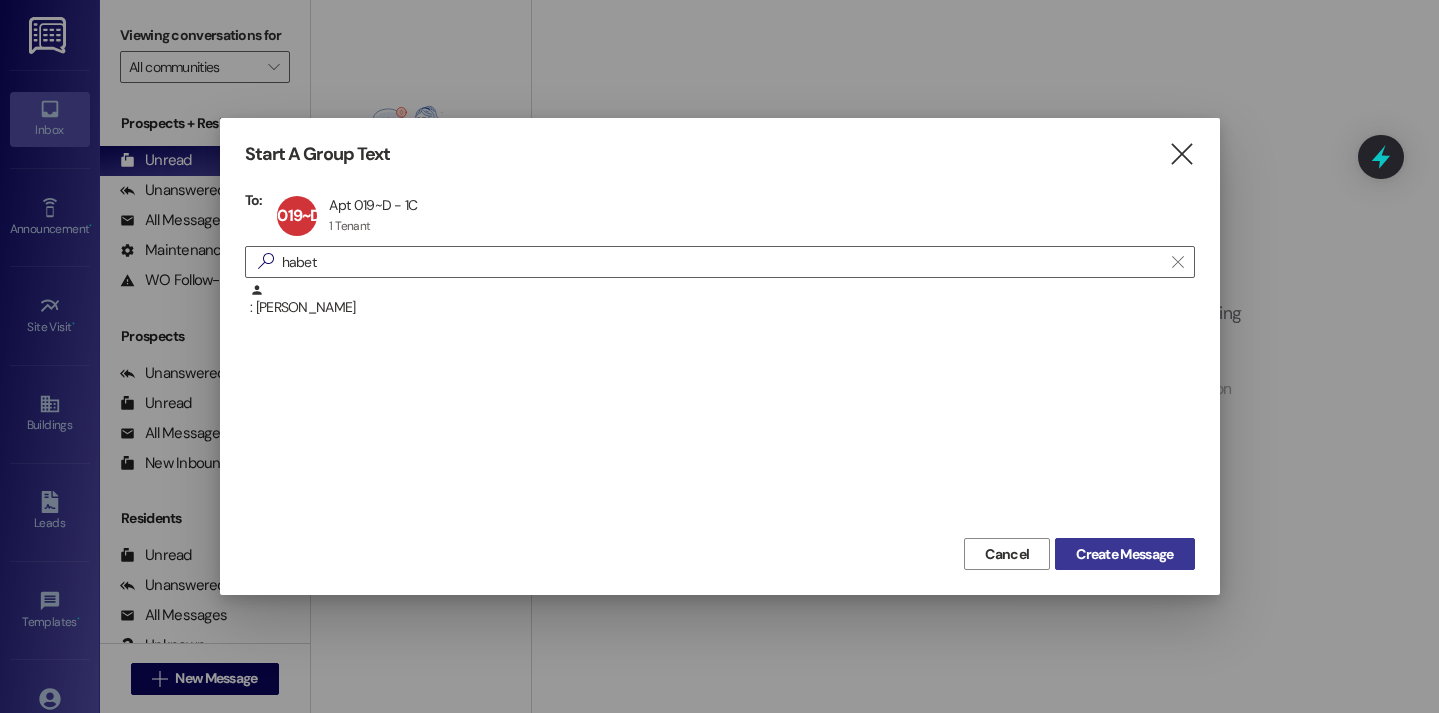 click on "Create Message" at bounding box center (1124, 554) 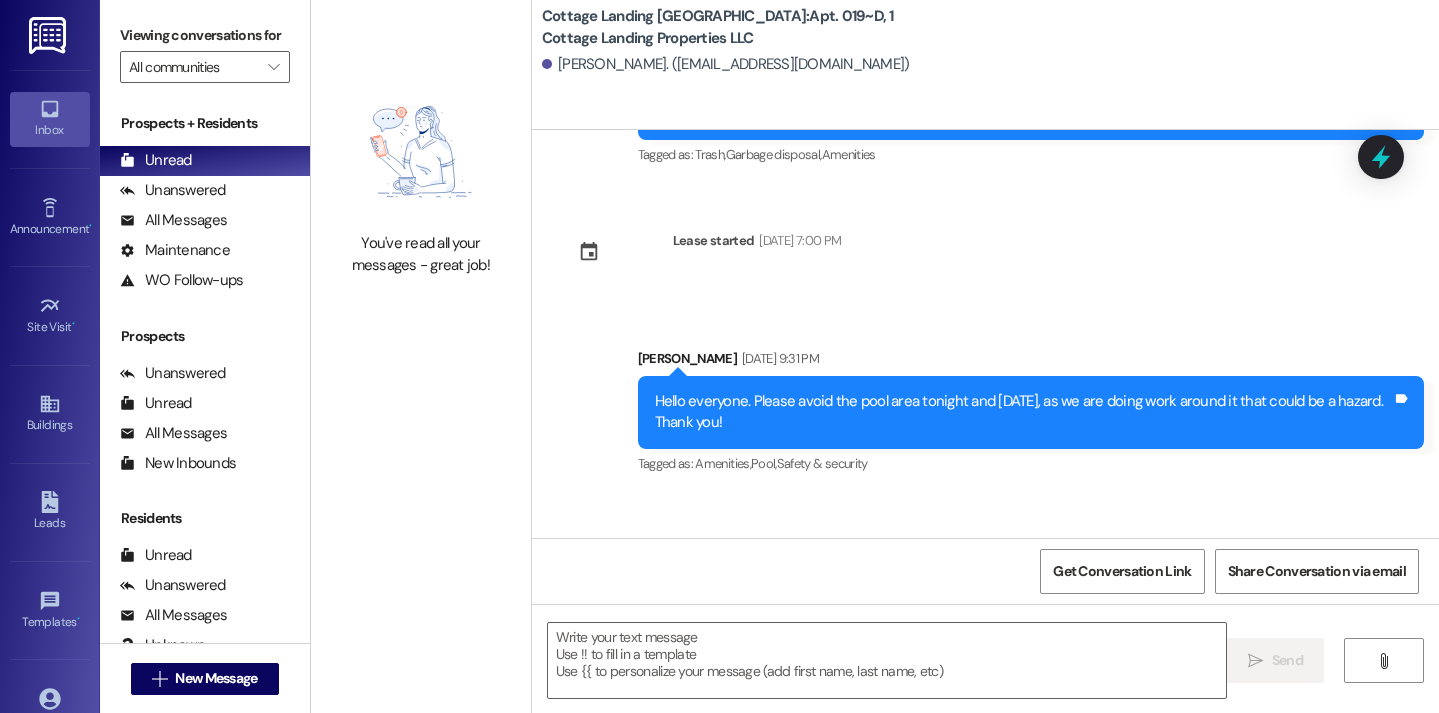 scroll, scrollTop: 37314, scrollLeft: 0, axis: vertical 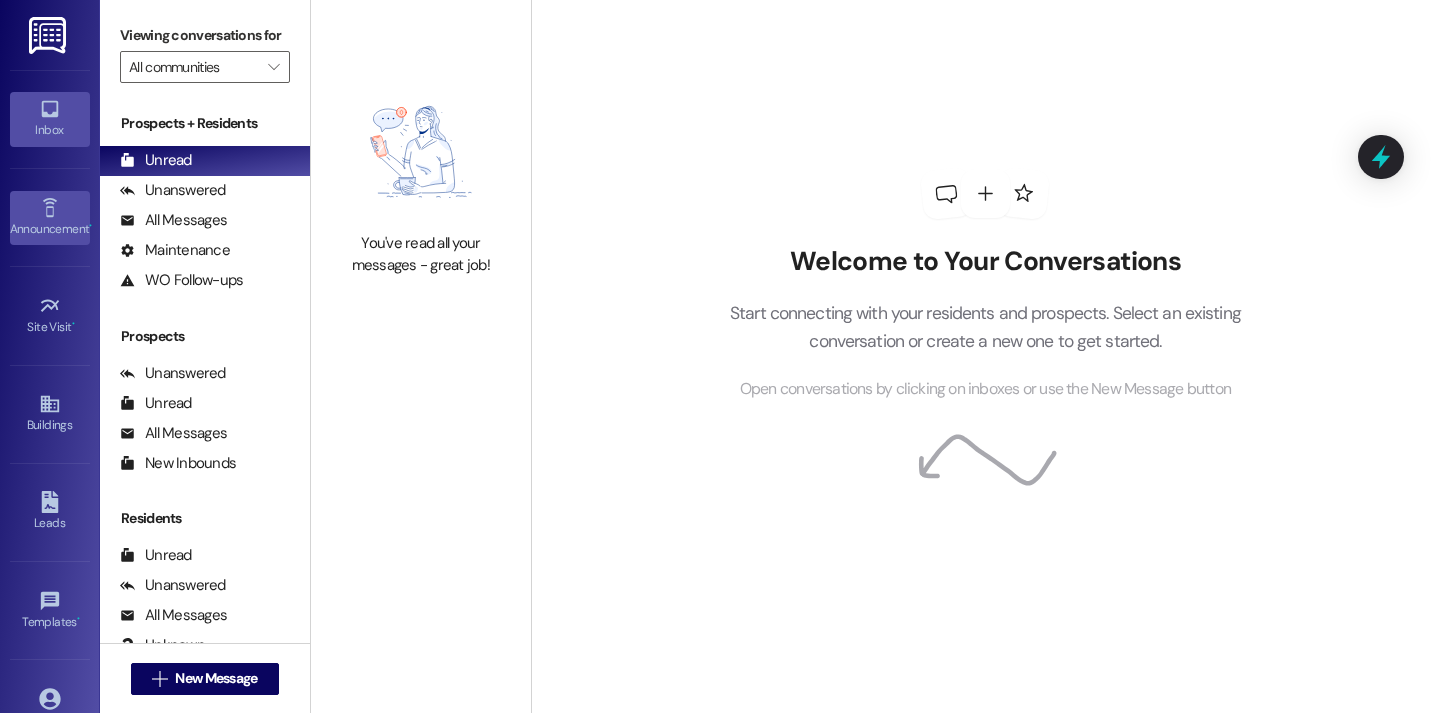 click 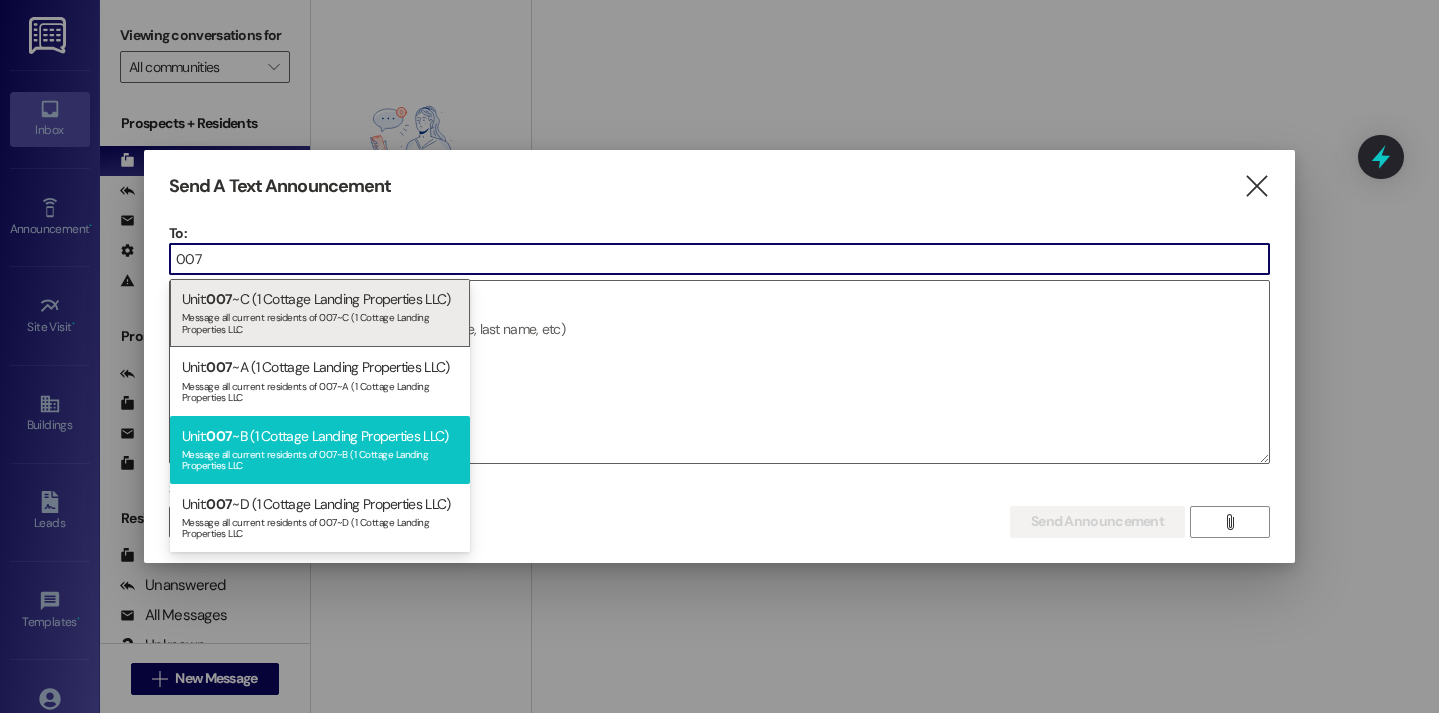 type on "007" 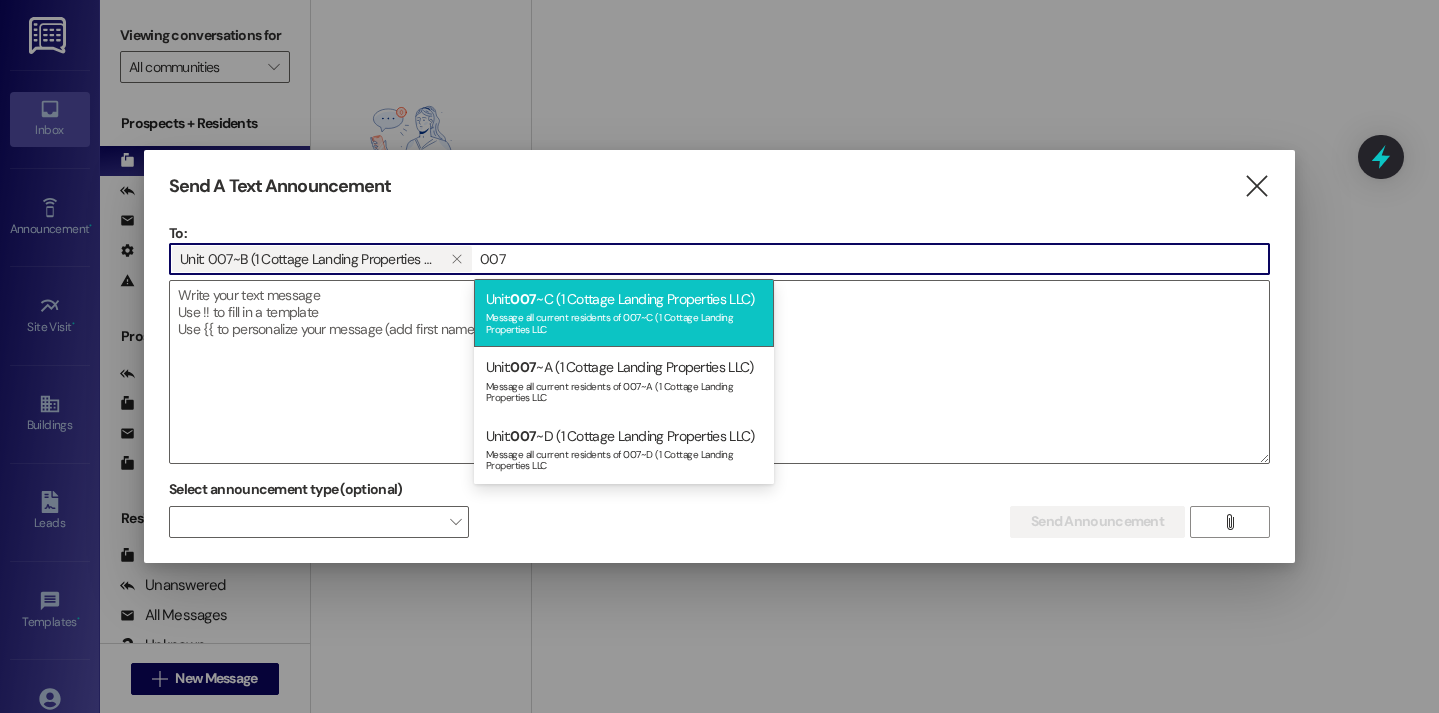 type on "007" 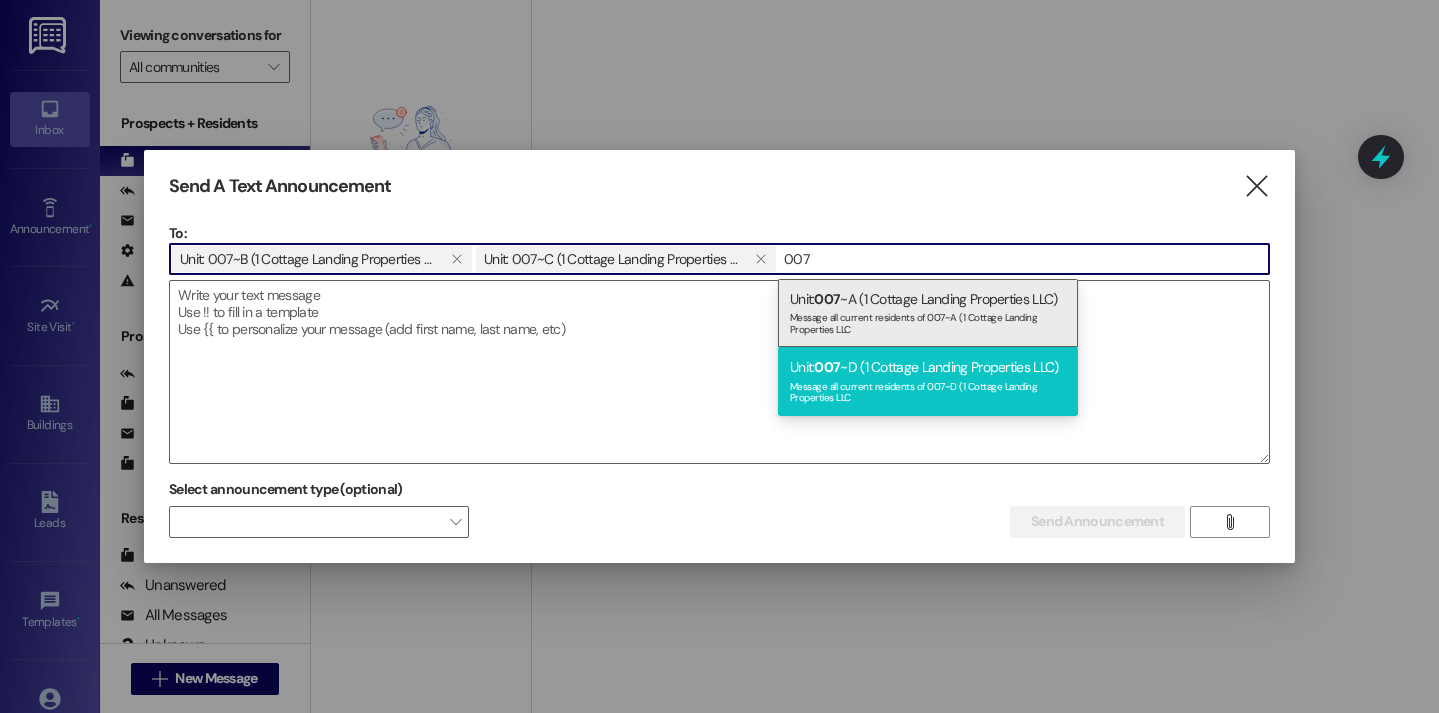 type on "007" 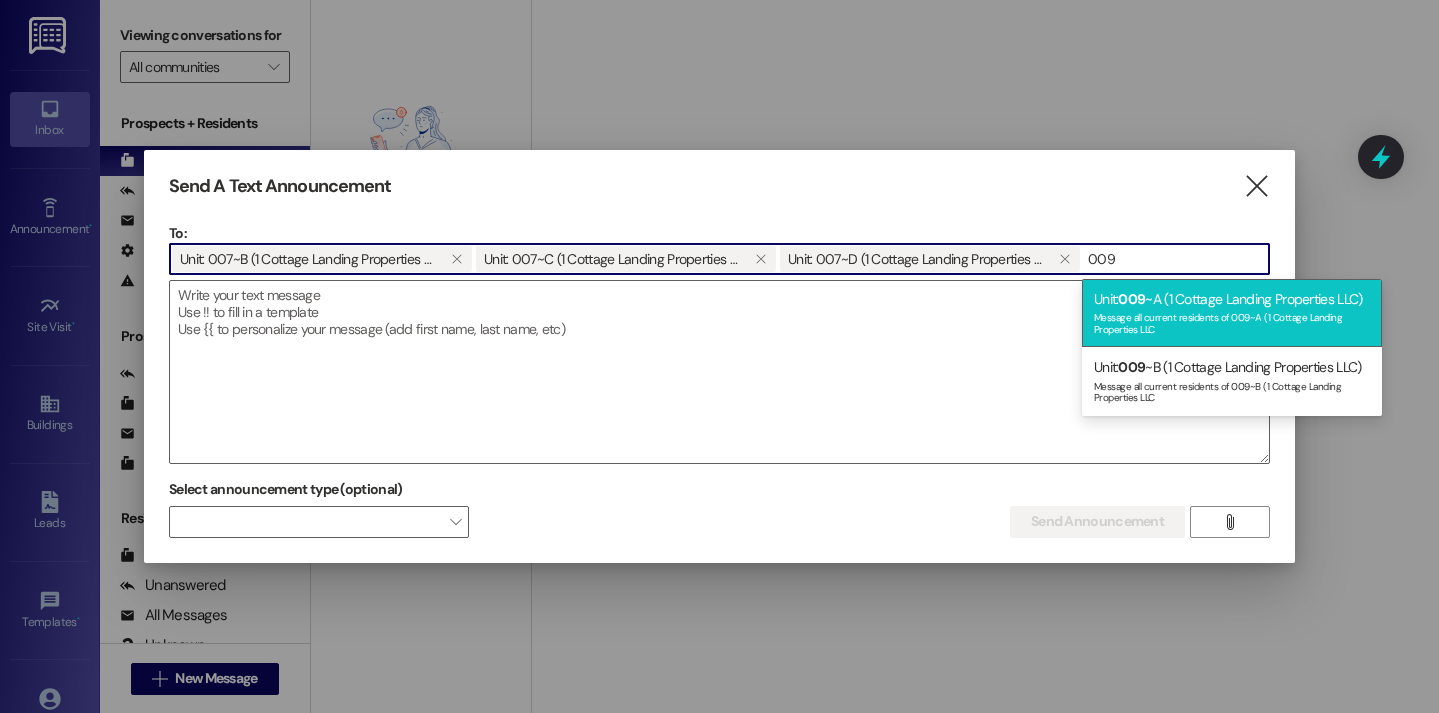 type on "009" 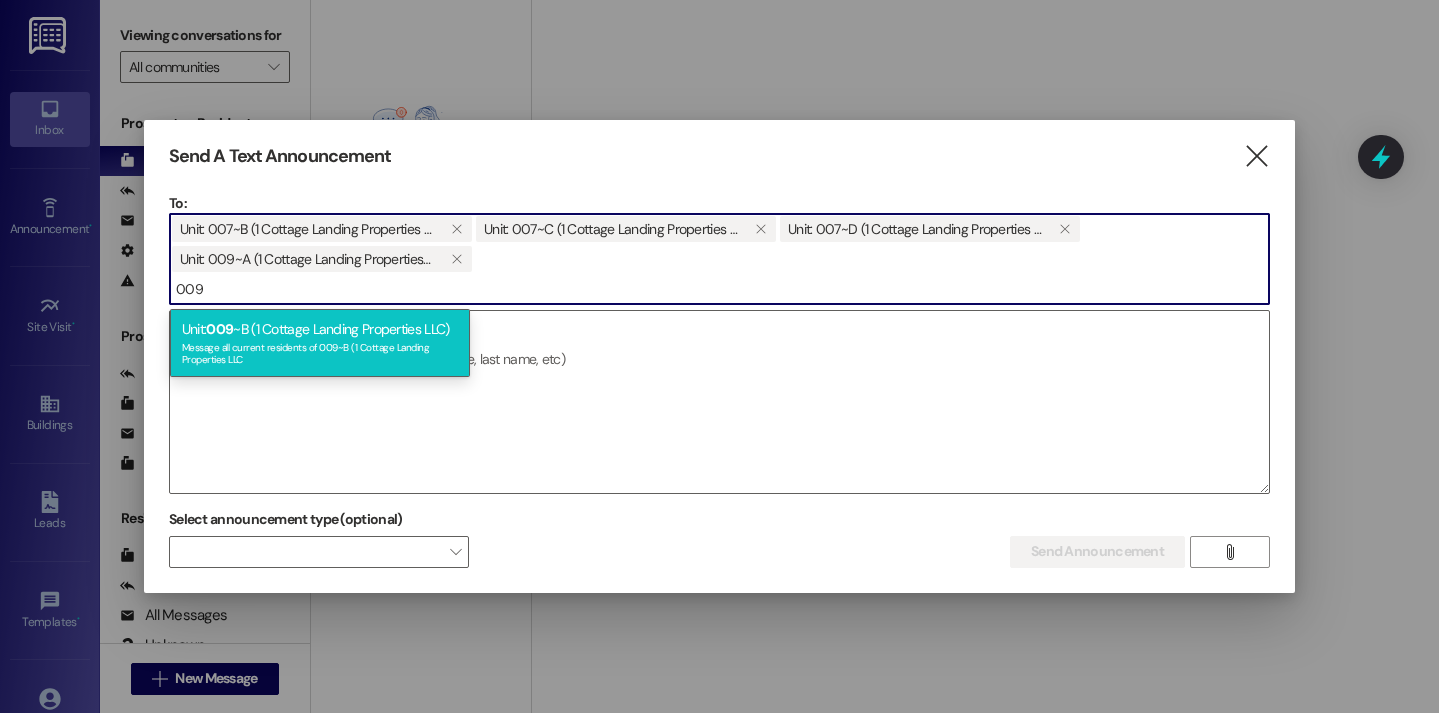 type on "009" 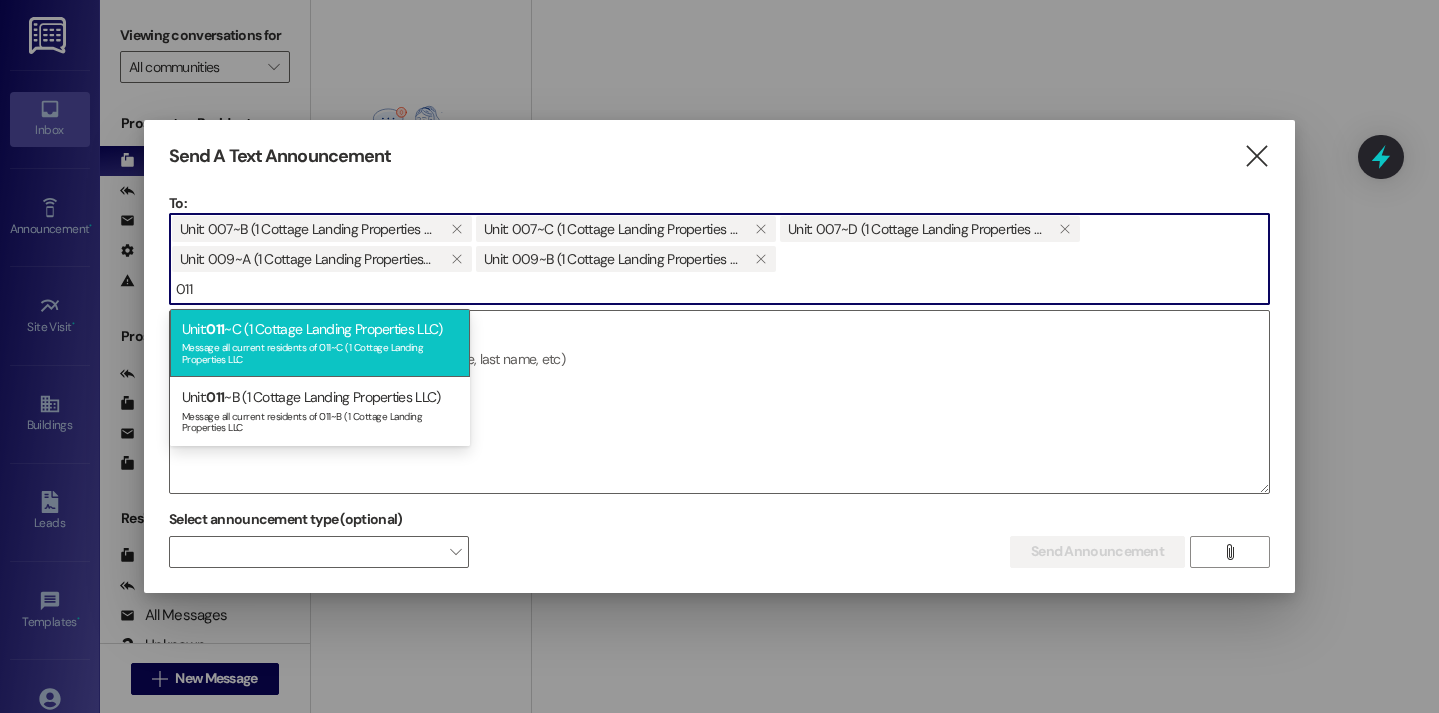 type on "011" 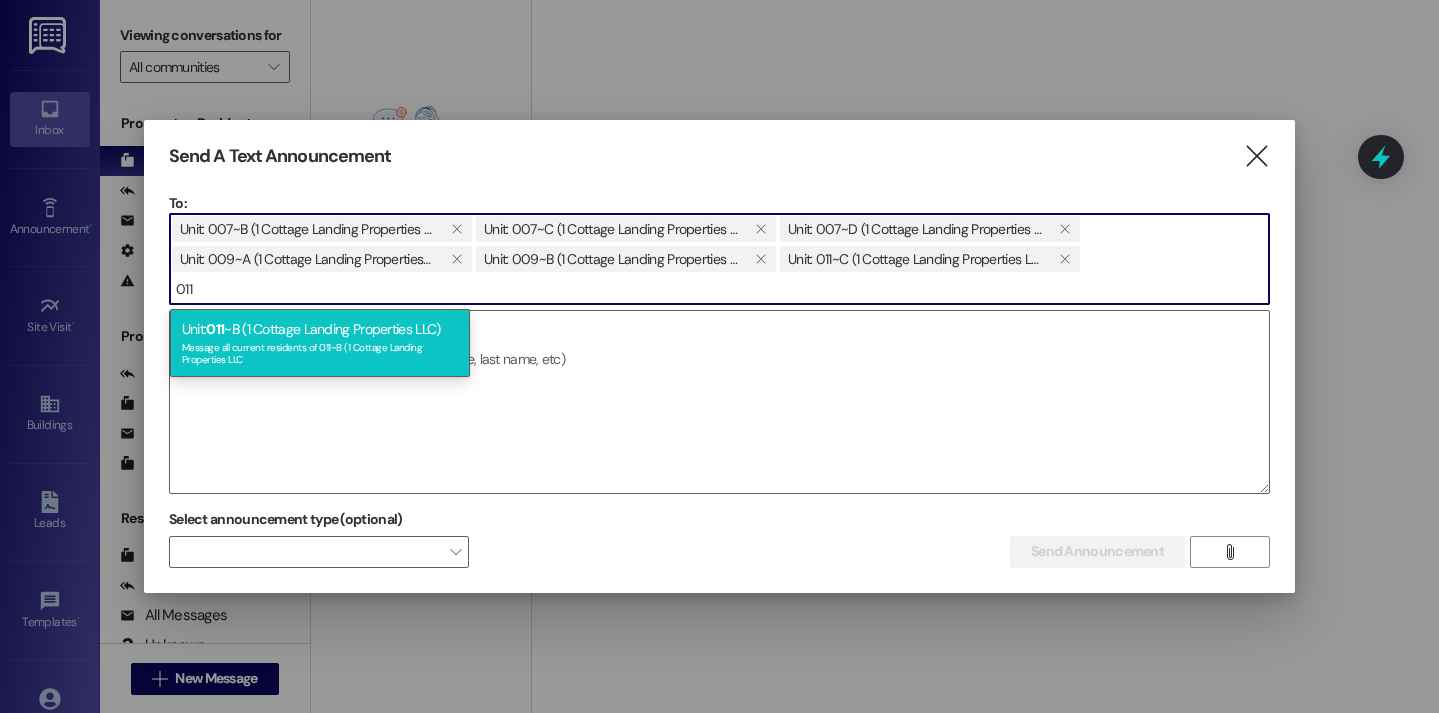 type on "011" 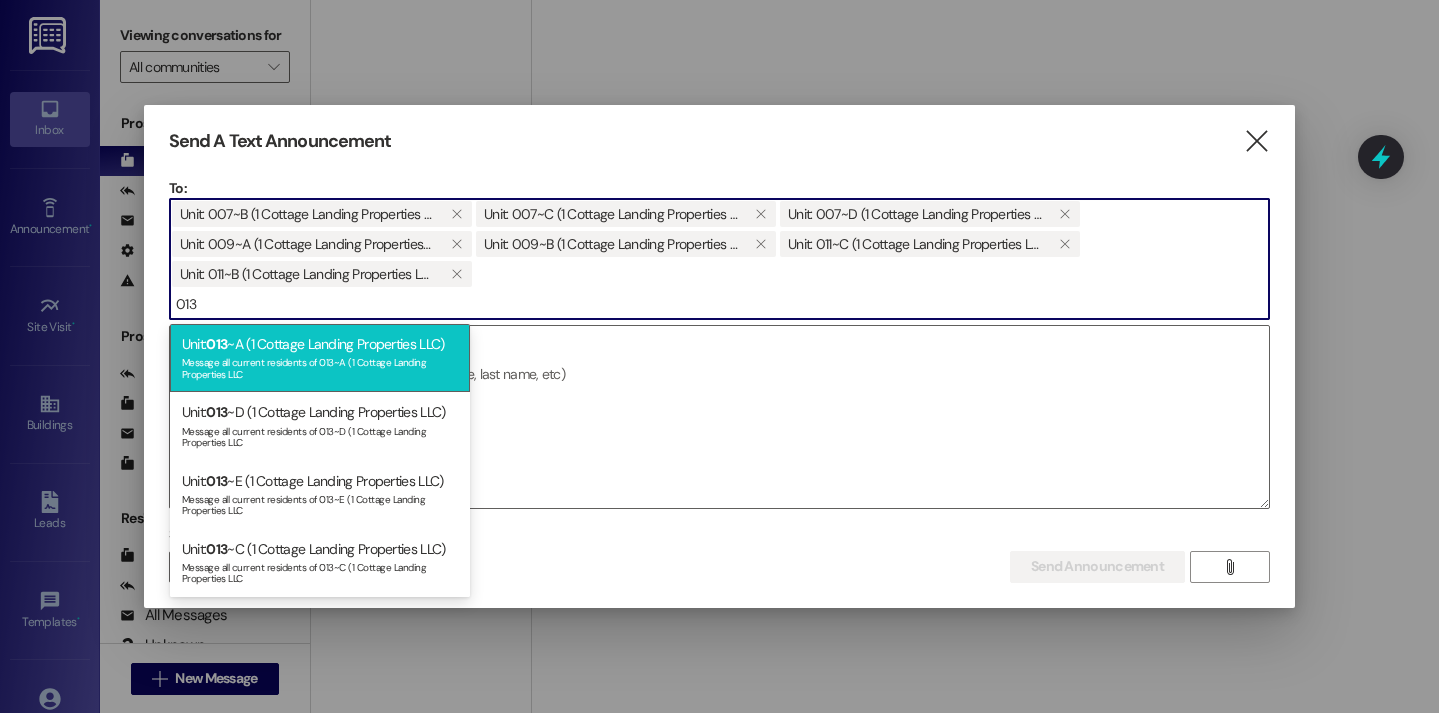 type on "013" 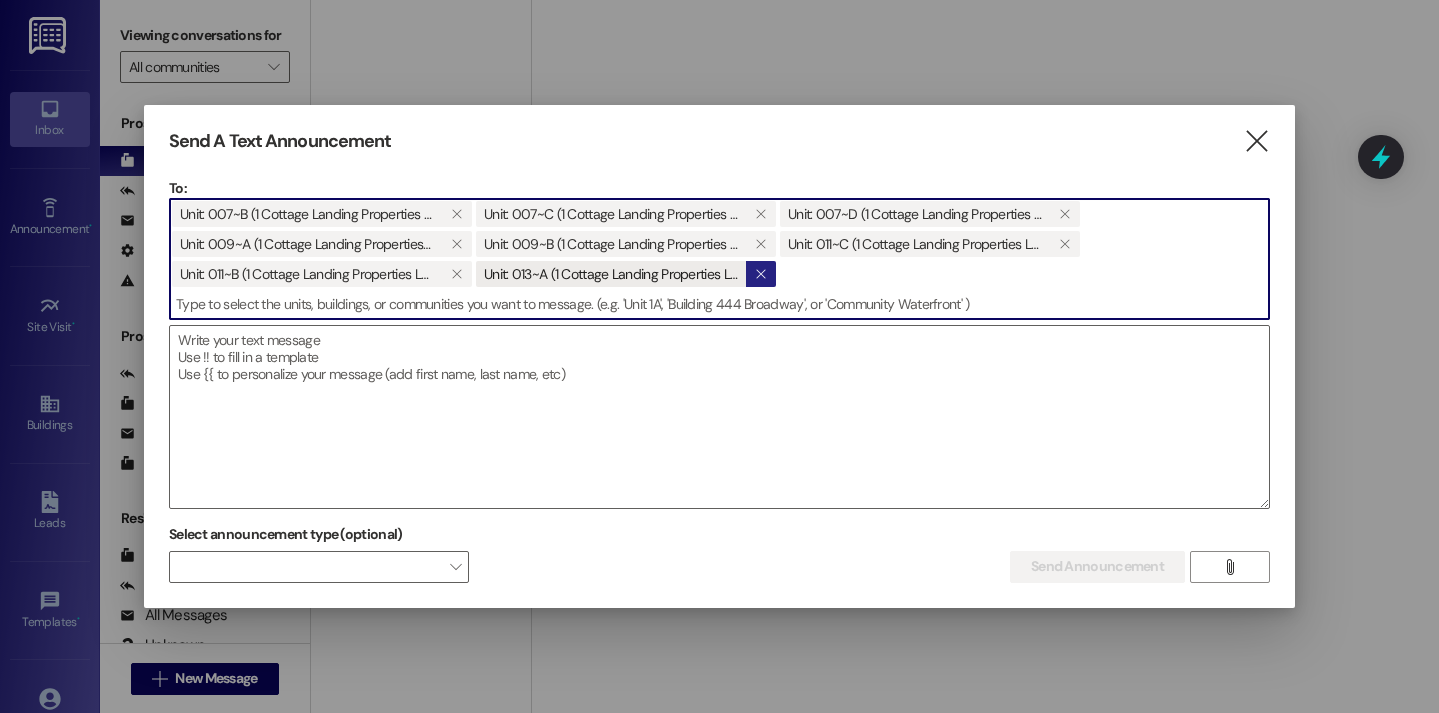 click on "" at bounding box center [760, 274] 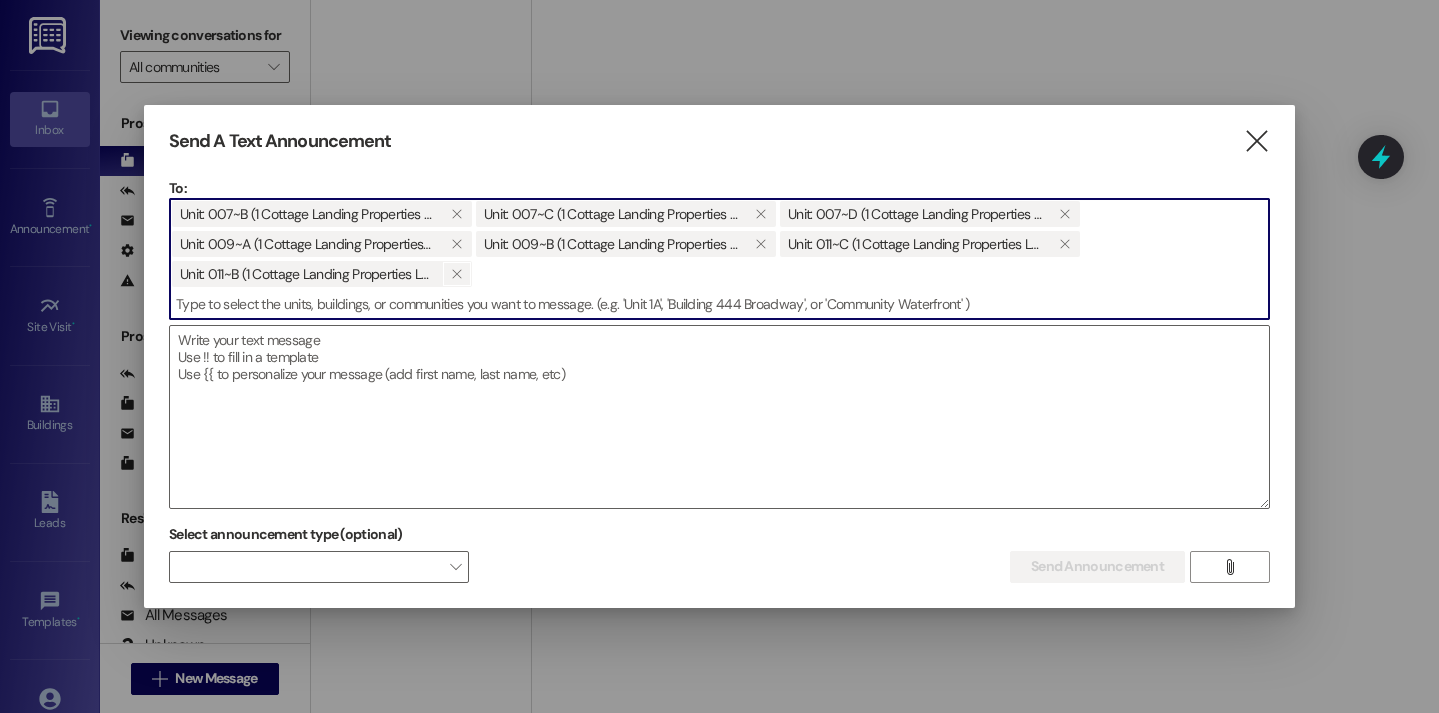 type 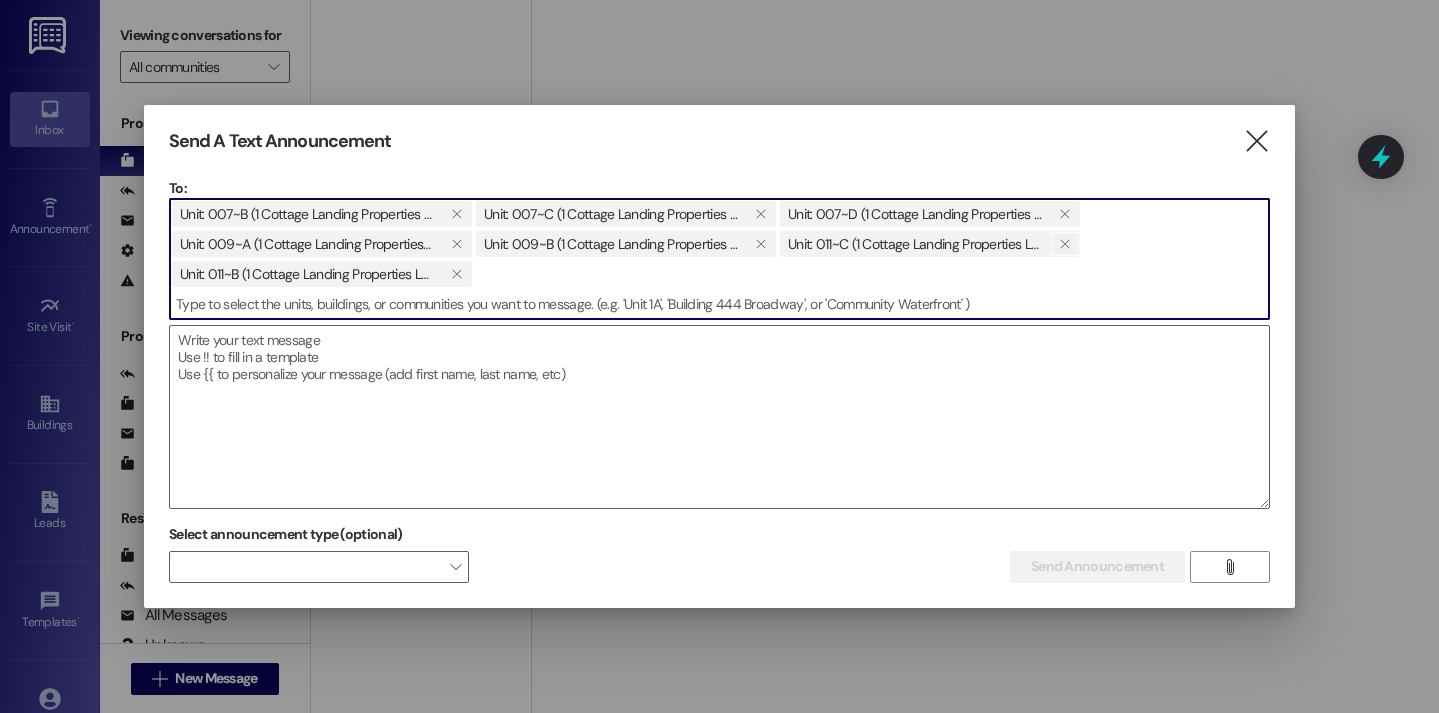 type 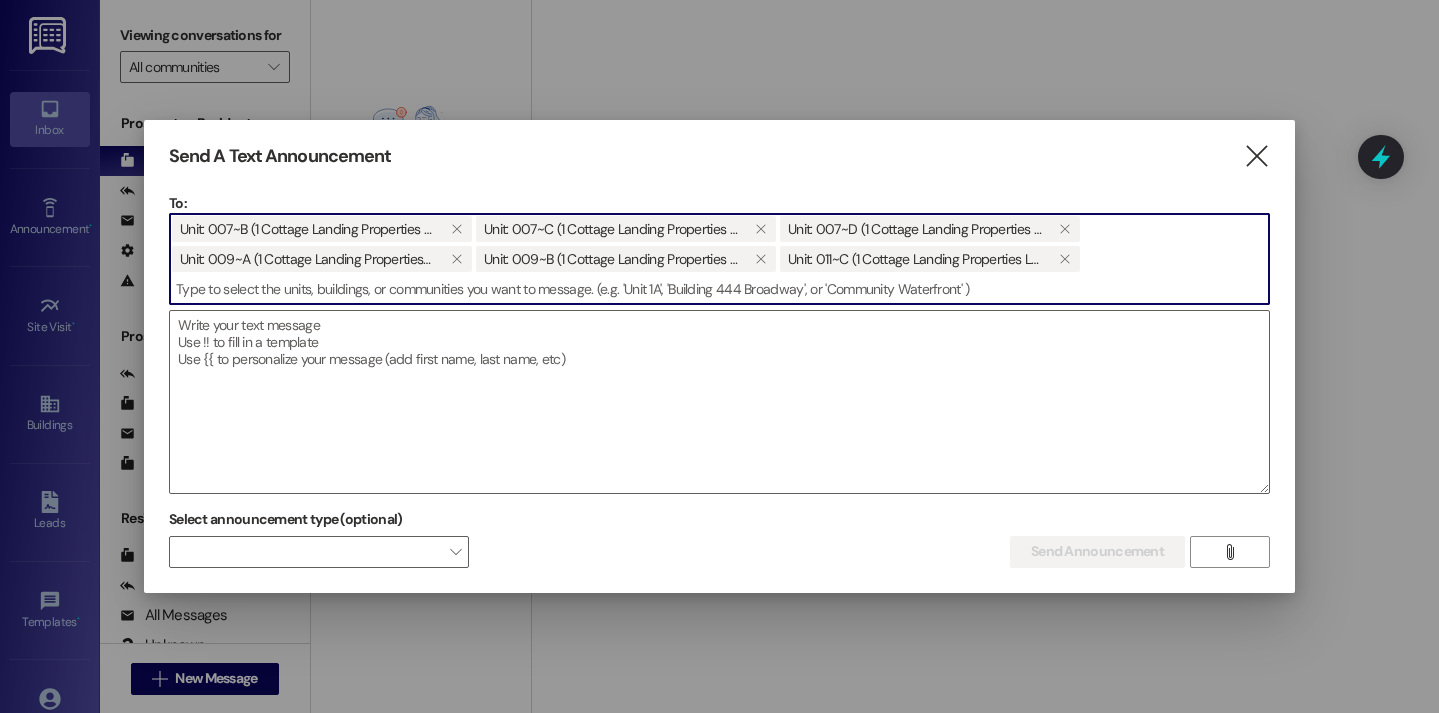 click at bounding box center [719, 289] 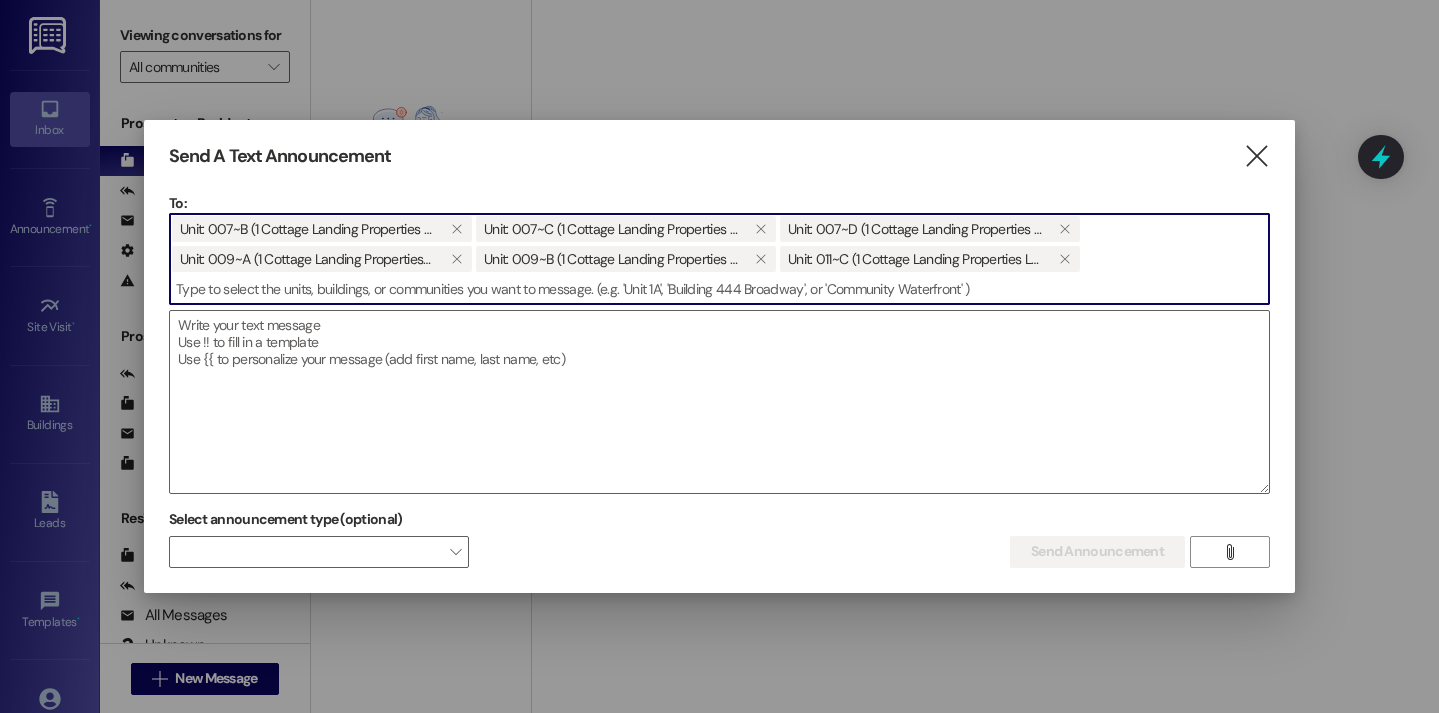 click at bounding box center [719, 289] 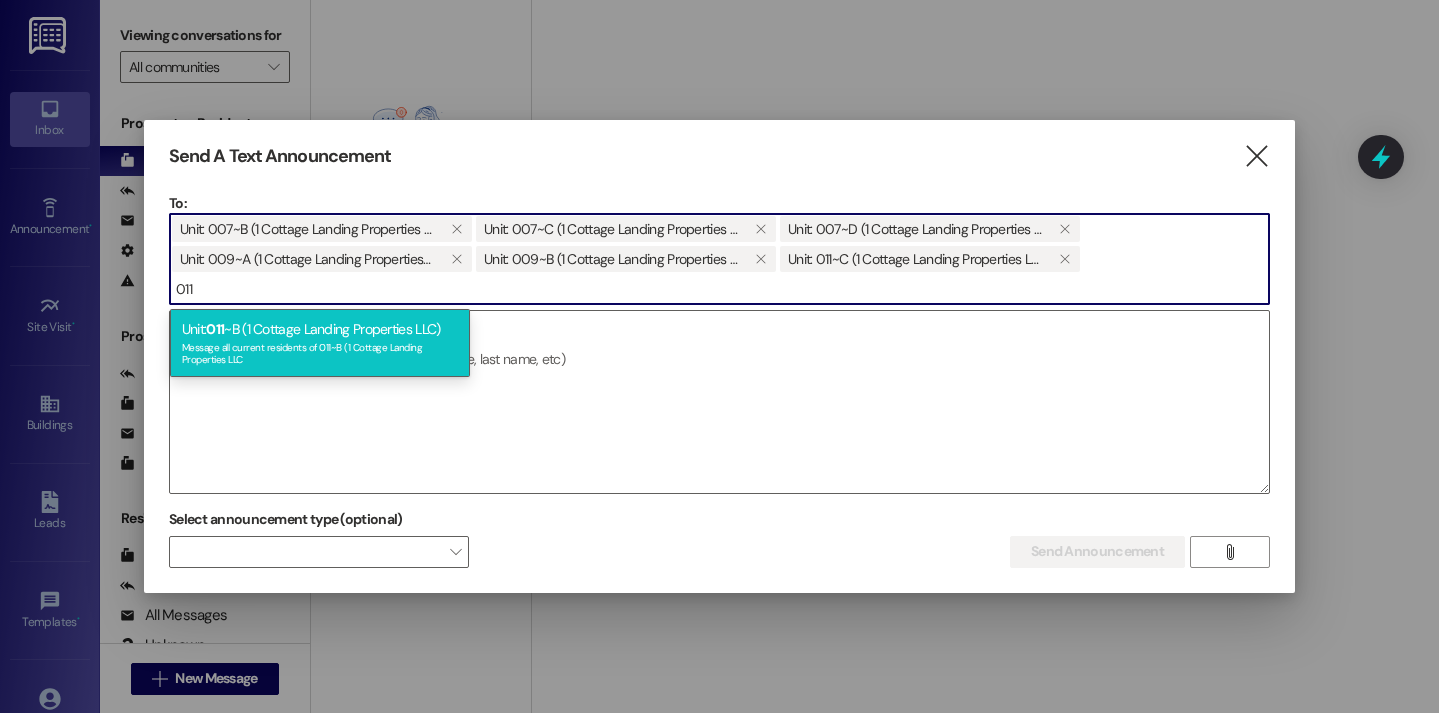 type on "011" 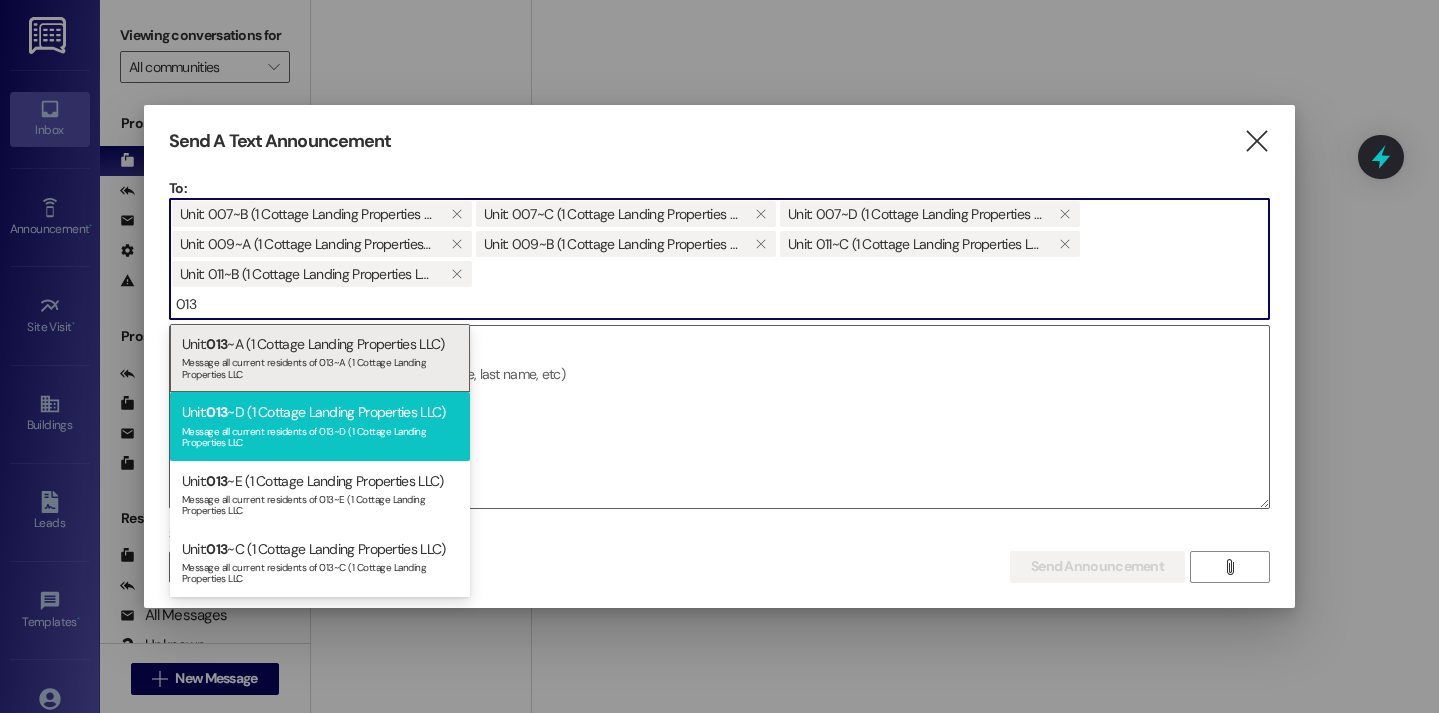 type on "013" 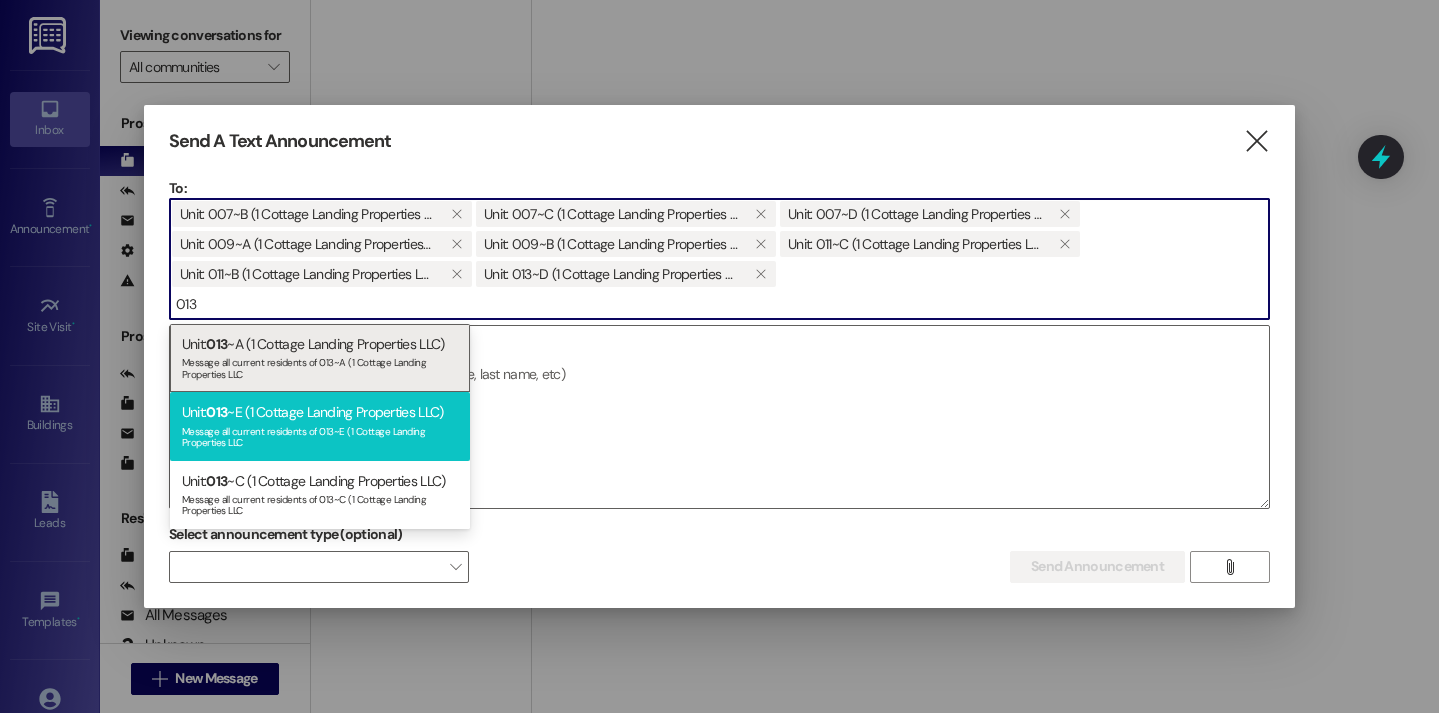 type on "013" 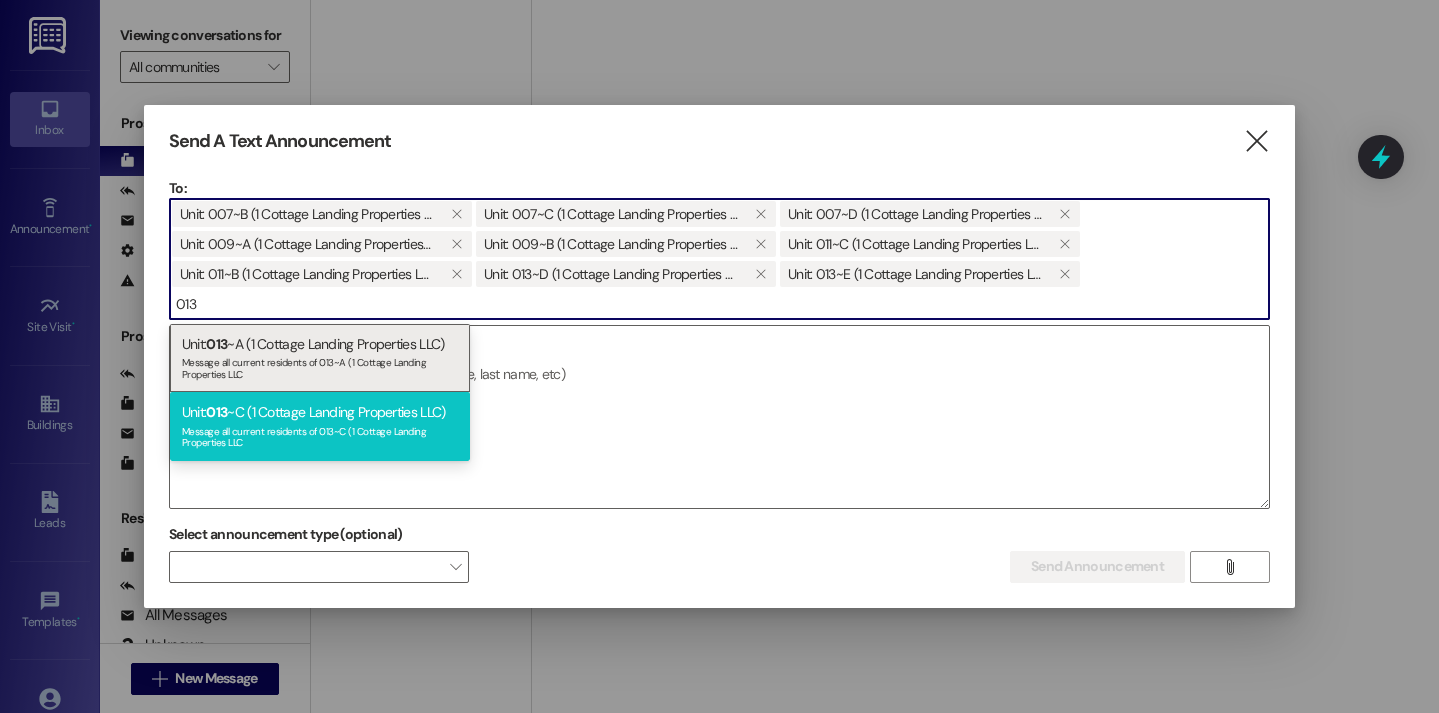 type on "013" 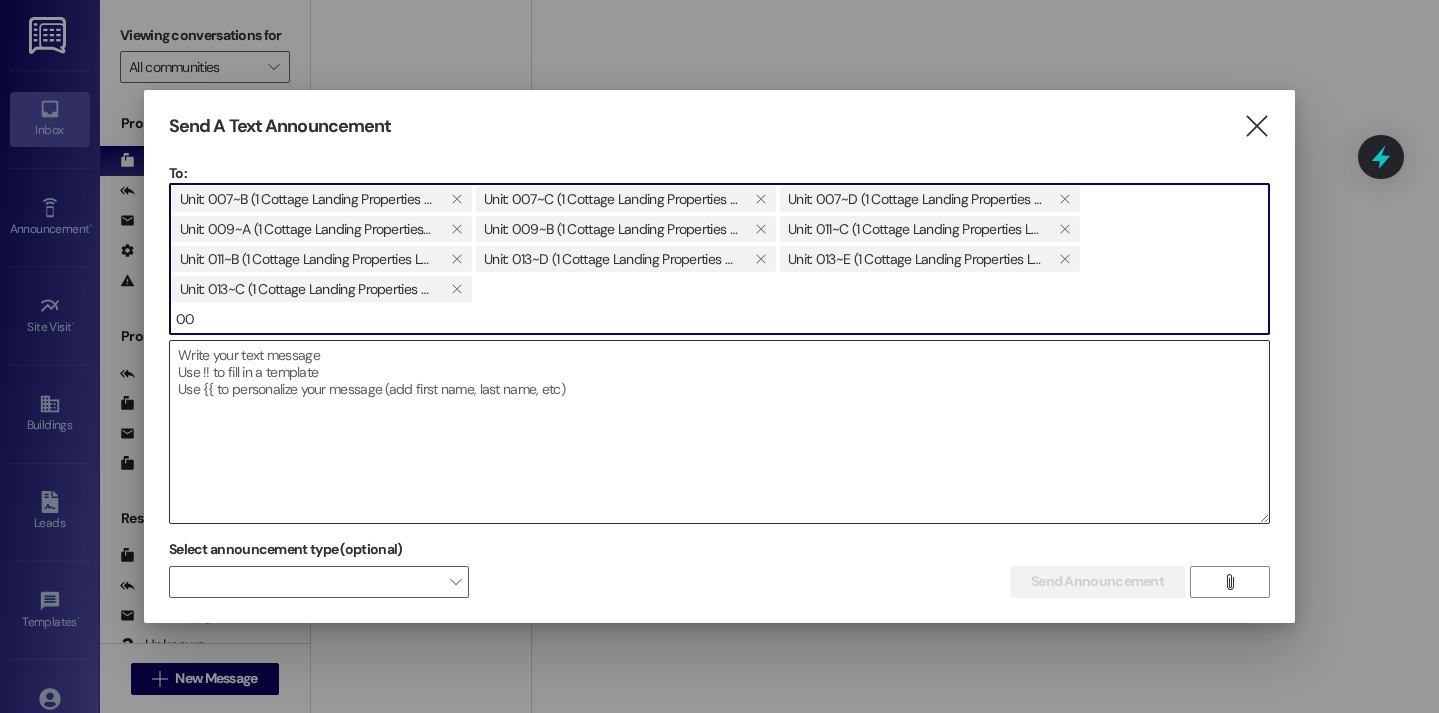 type on "0" 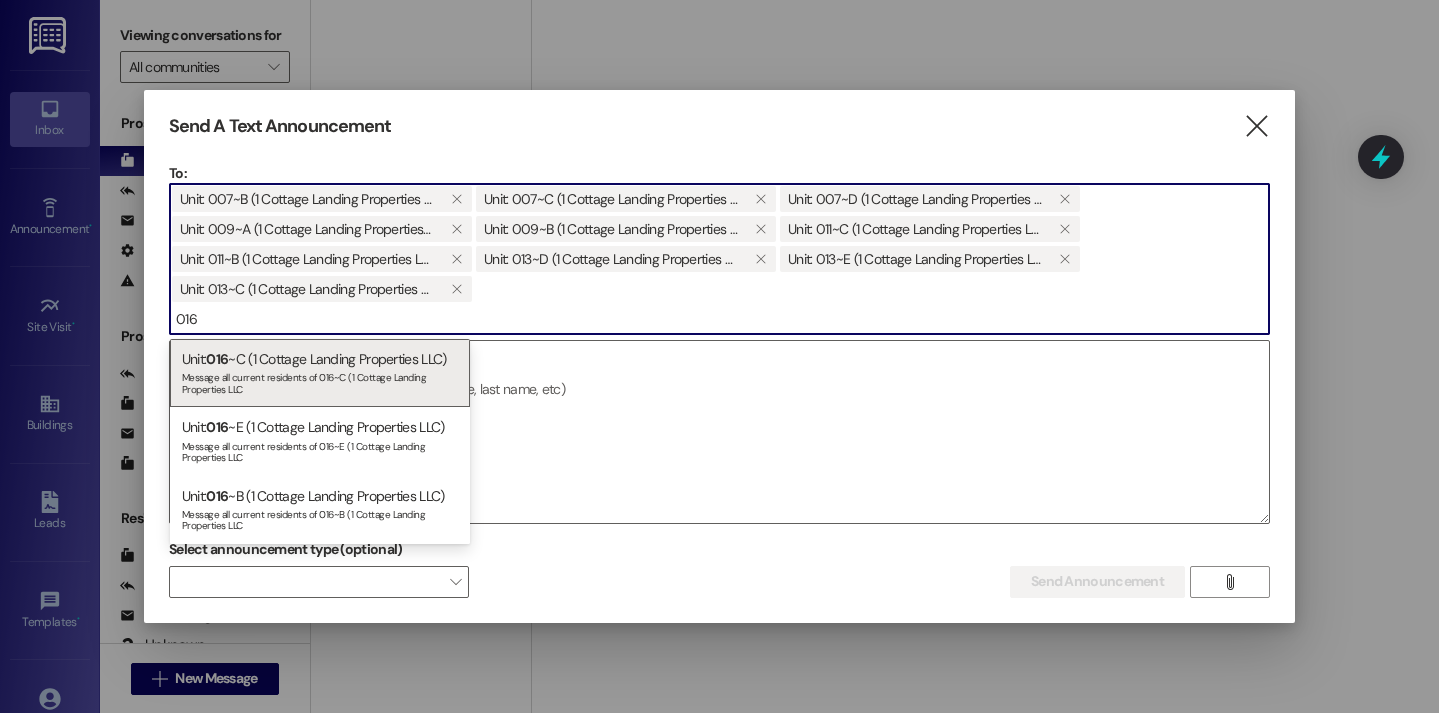type on "016" 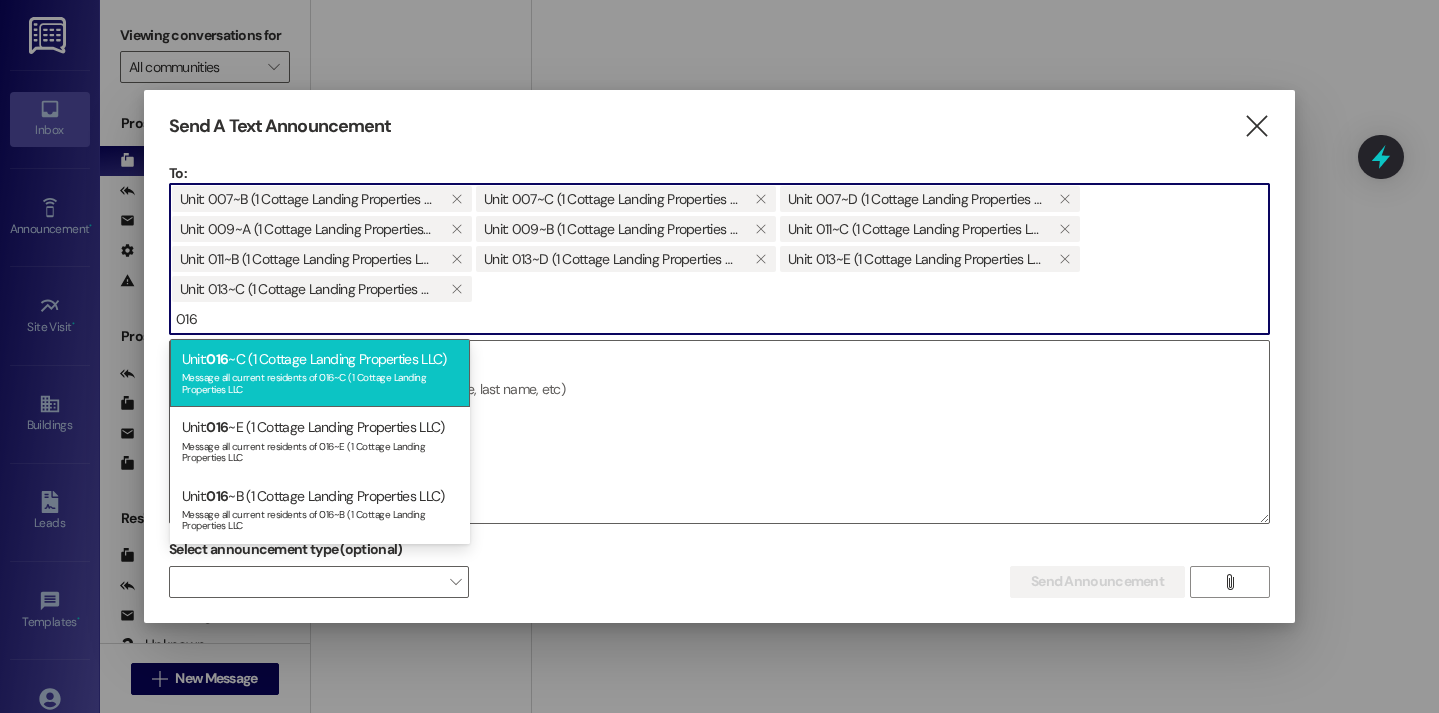 click on "Unit:  016 ~C (1 Cottage Landing Properties LLC) Message all current residents of 016~C (1 Cottage Landing Properties LLC" at bounding box center (320, 373) 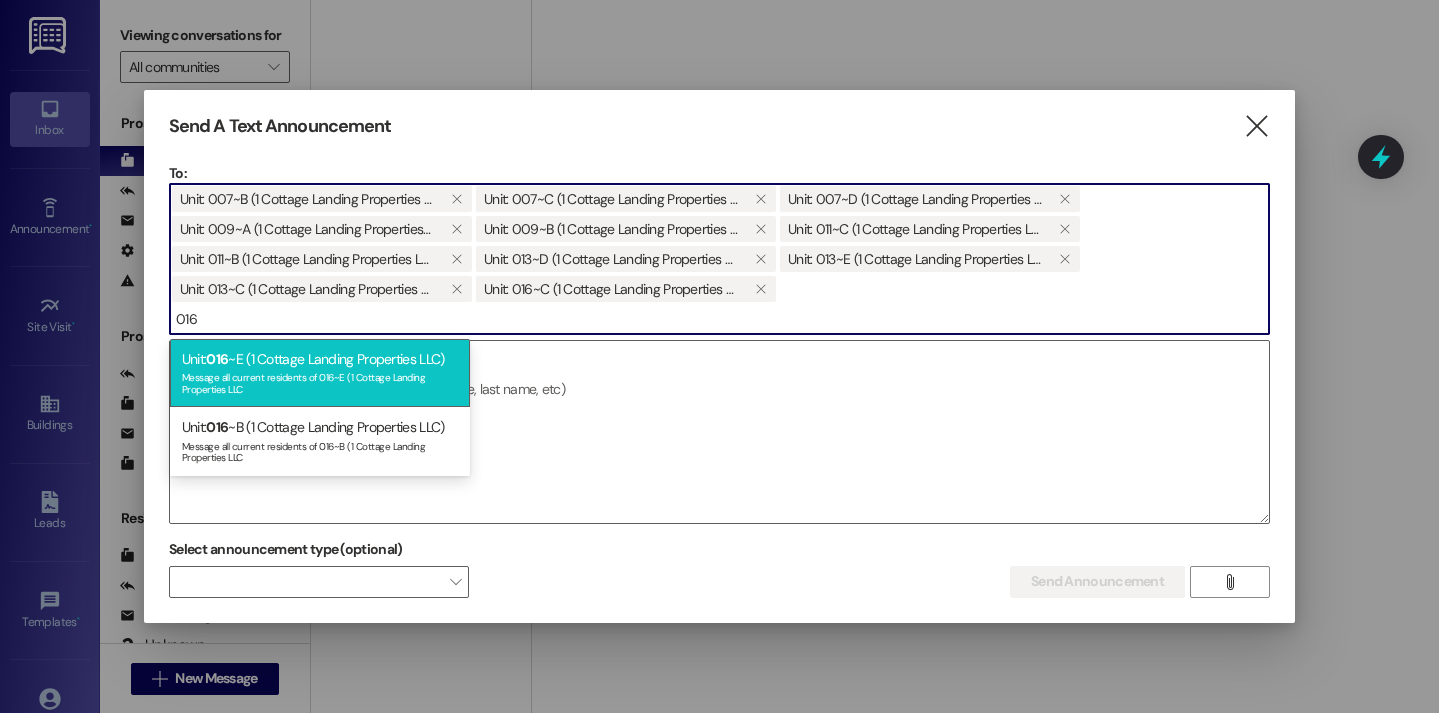 type on "016" 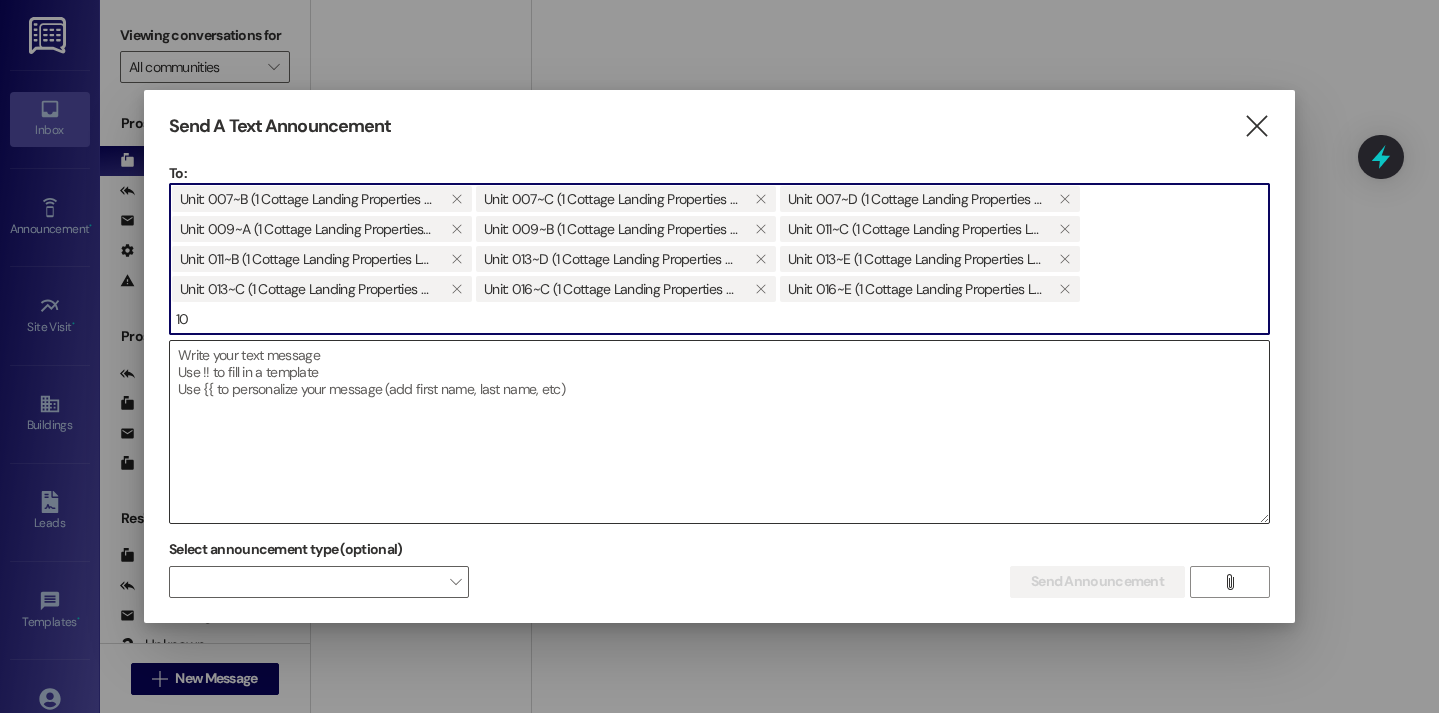 type on "1" 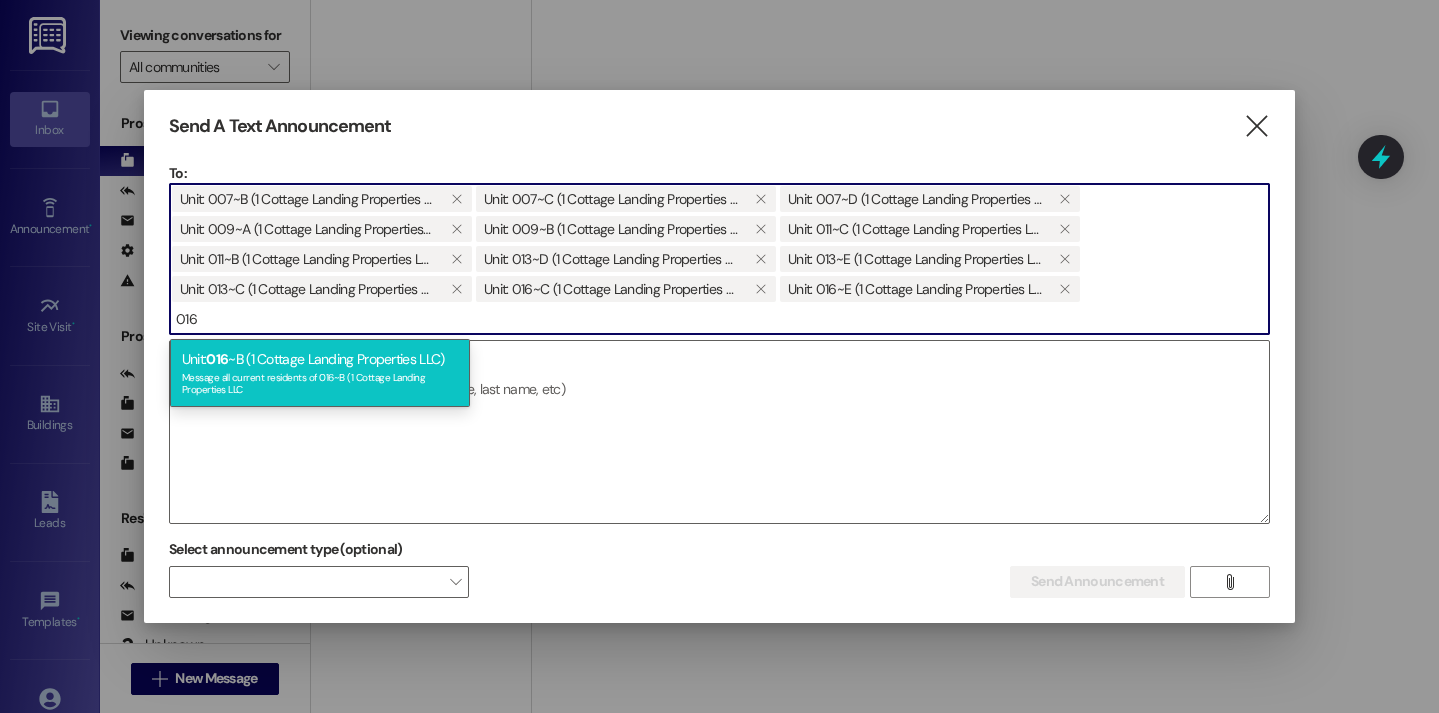 type on "016" 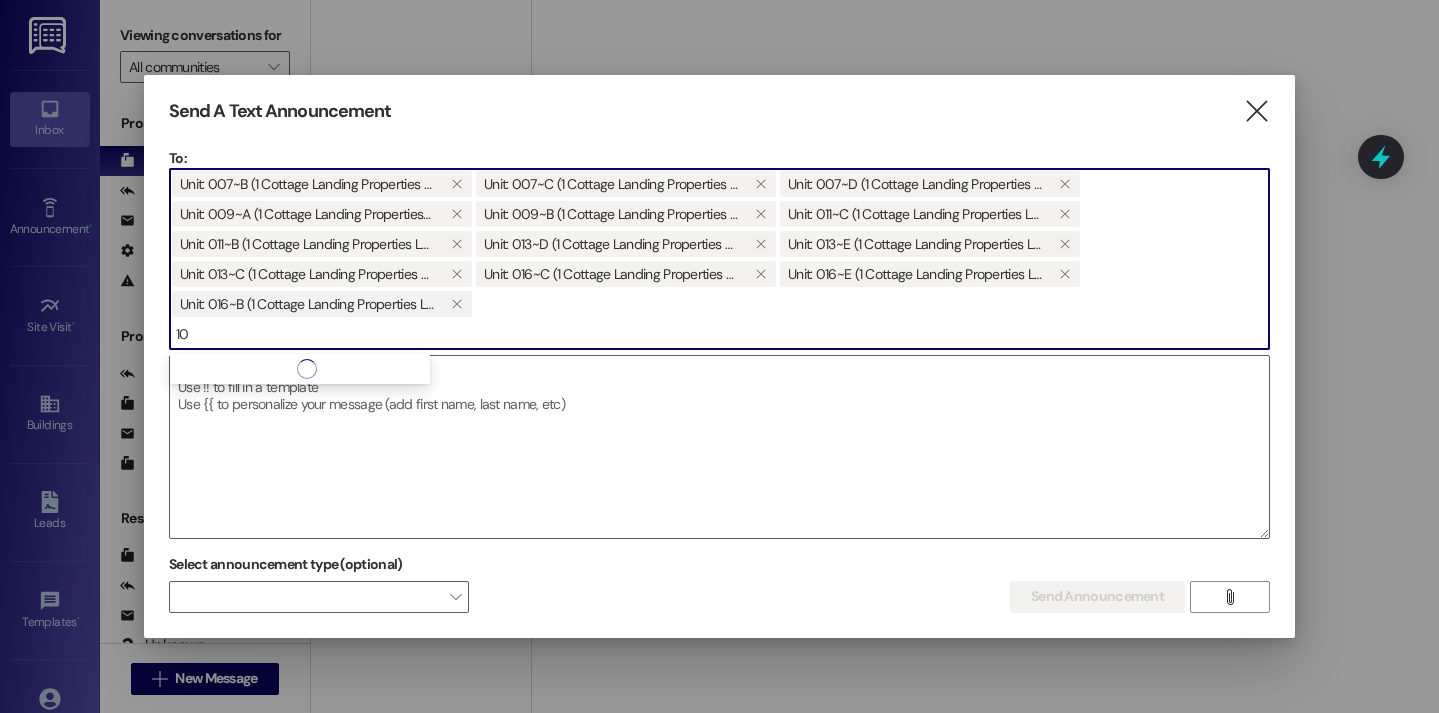 type on "1" 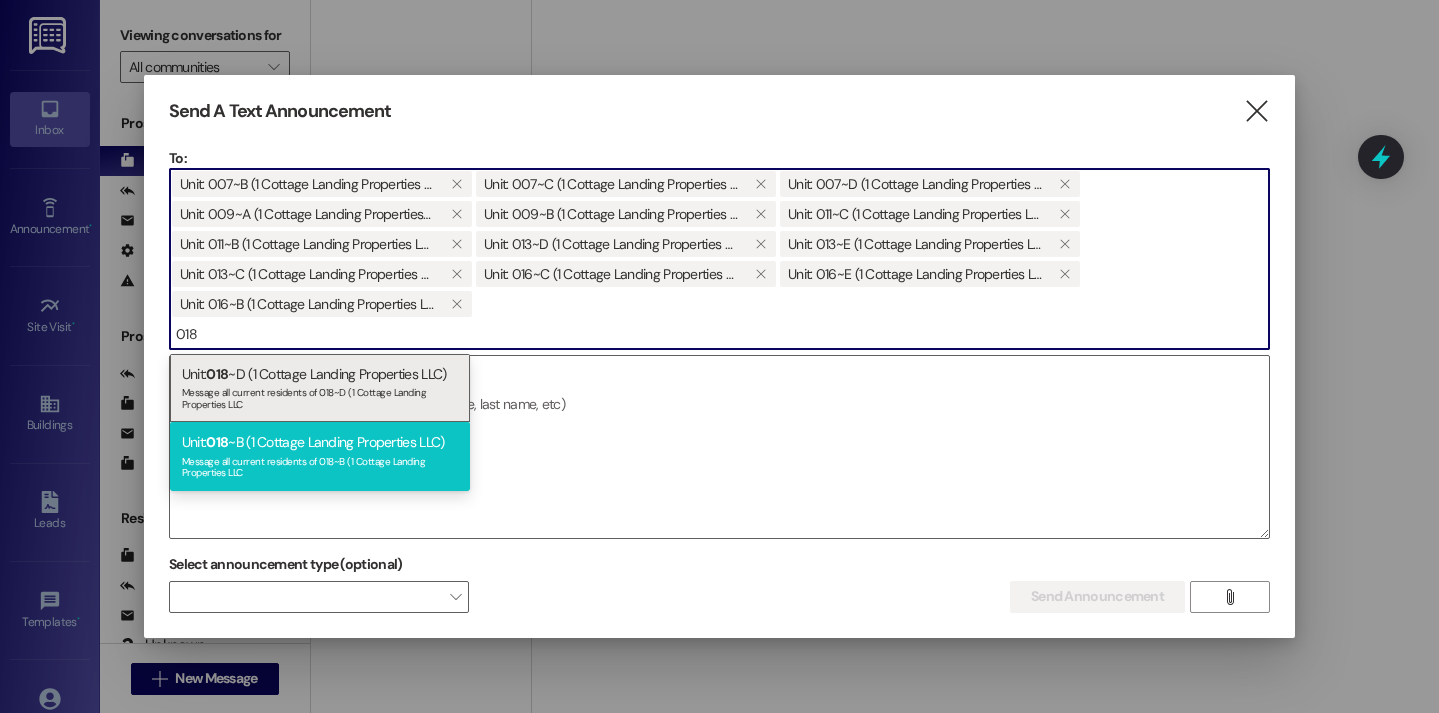 type on "018" 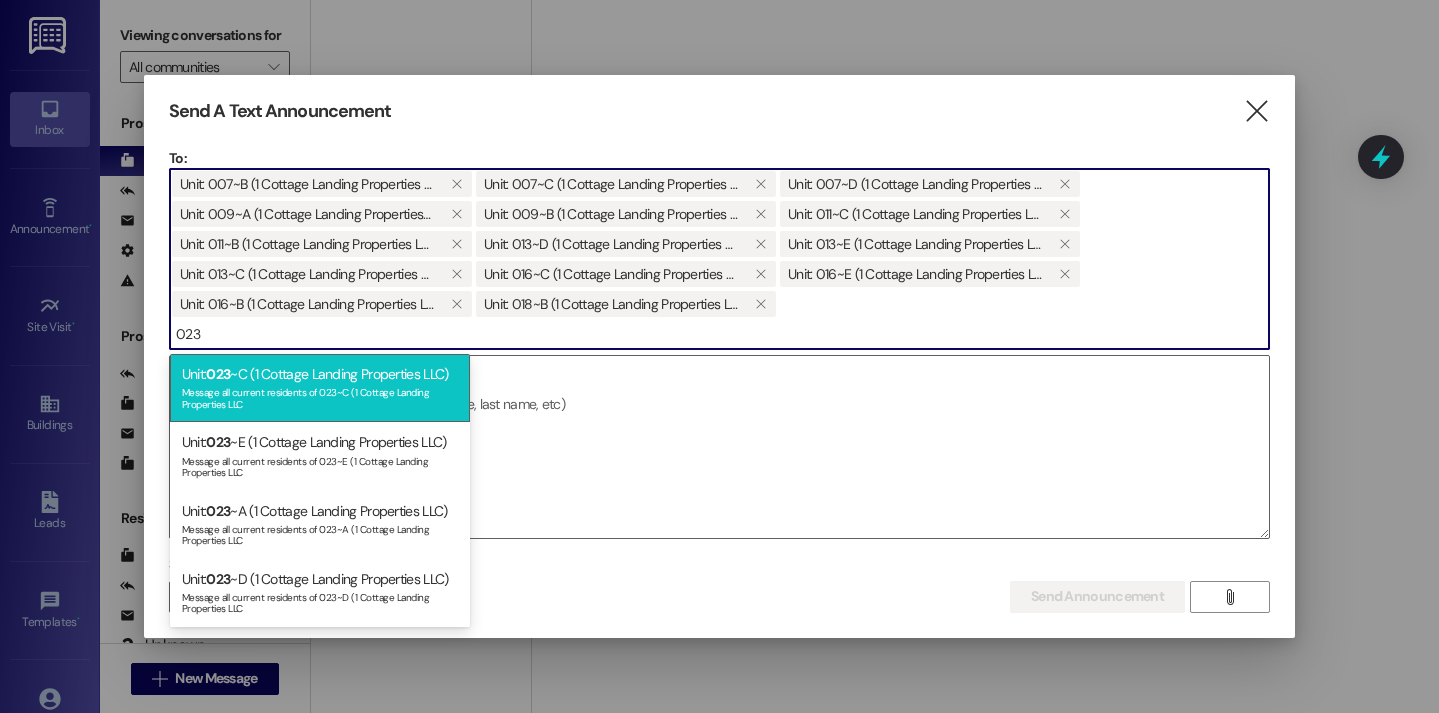 type on "023" 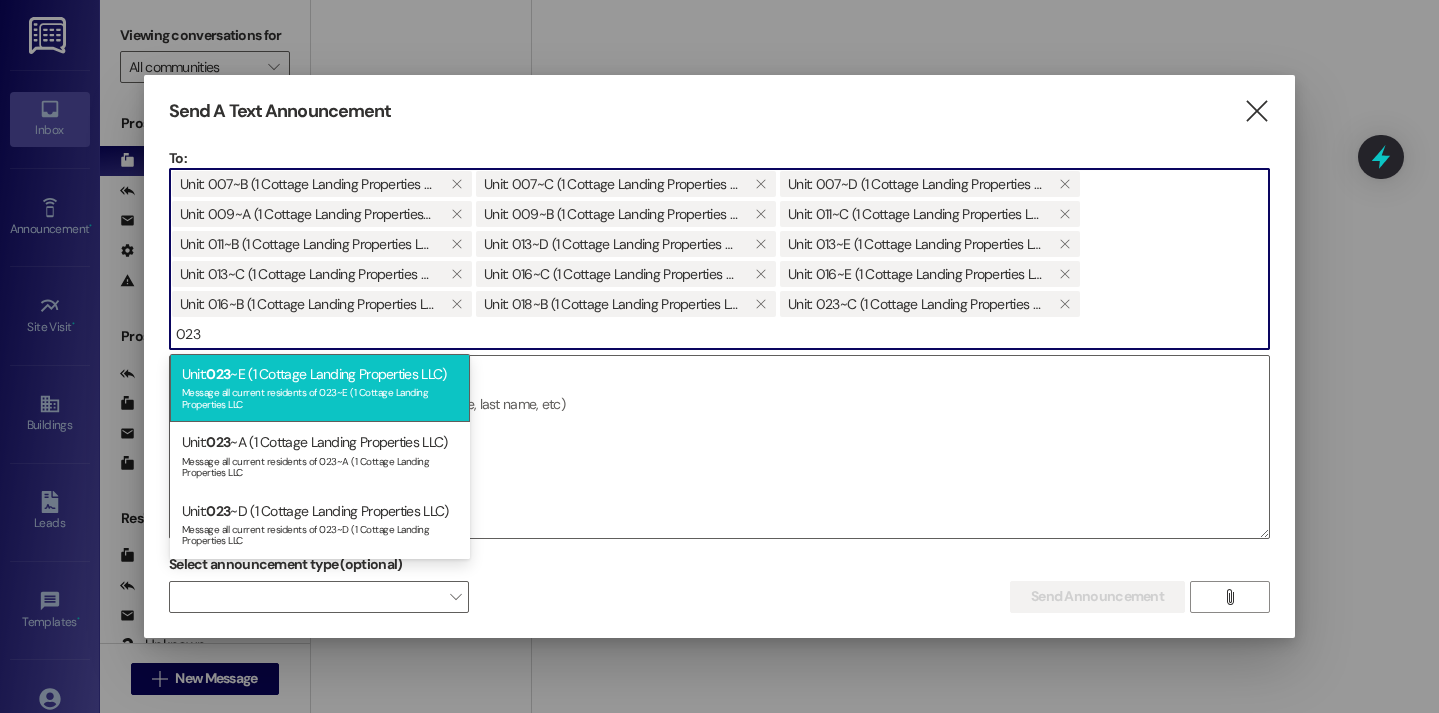 type on "023" 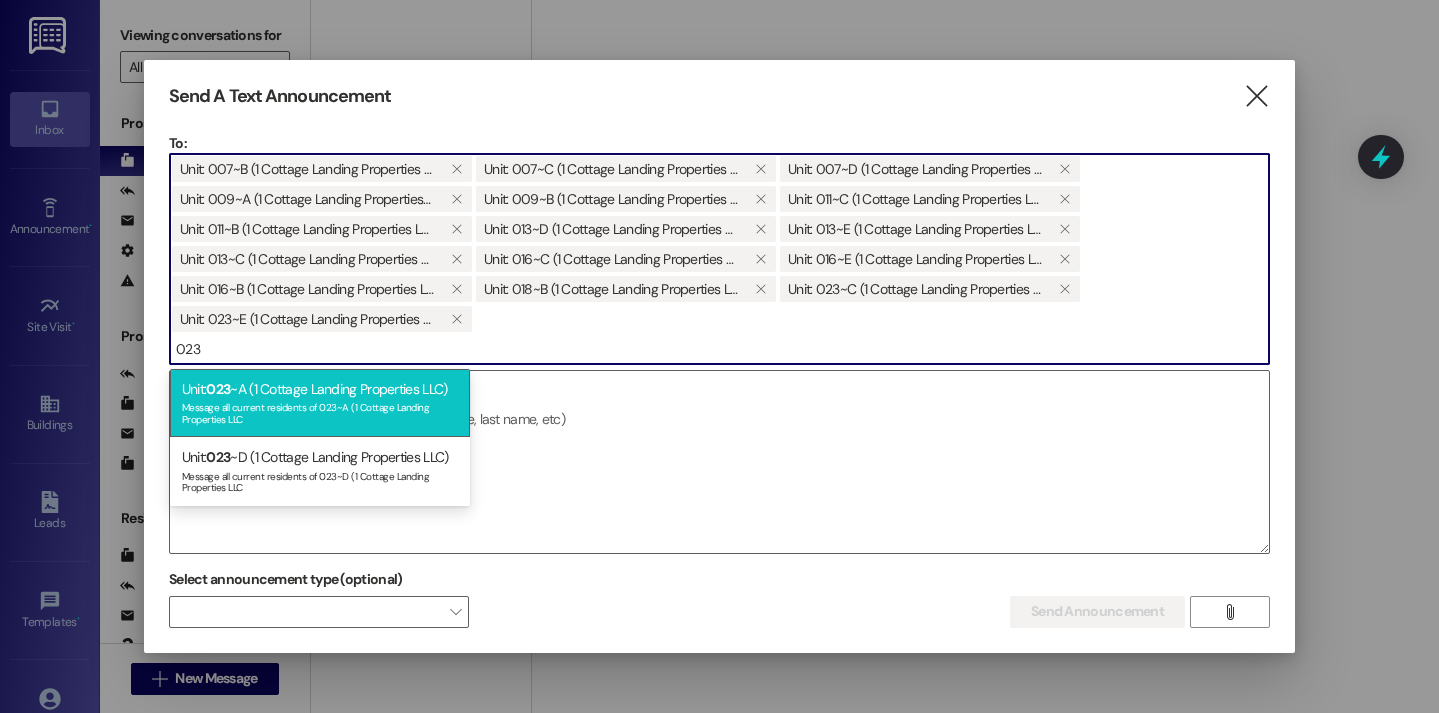 type on "023" 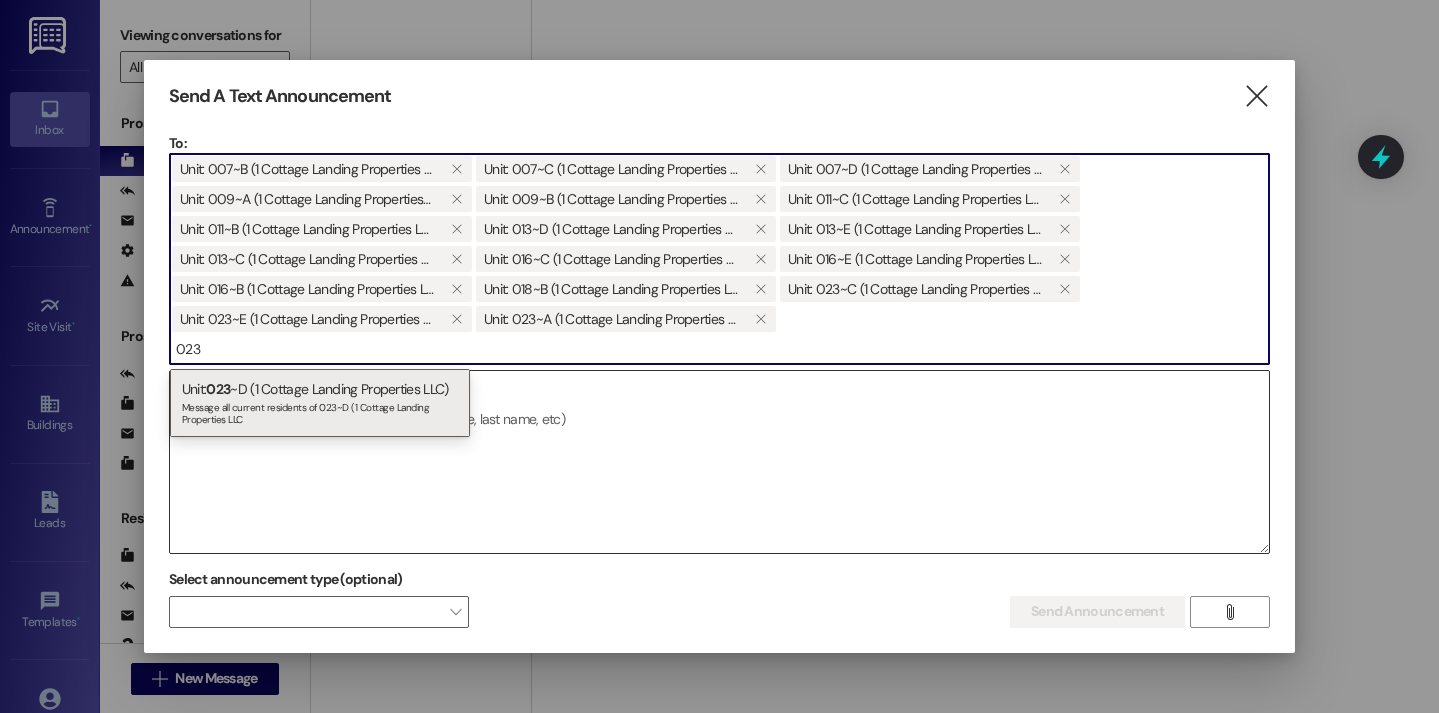 type on "023" 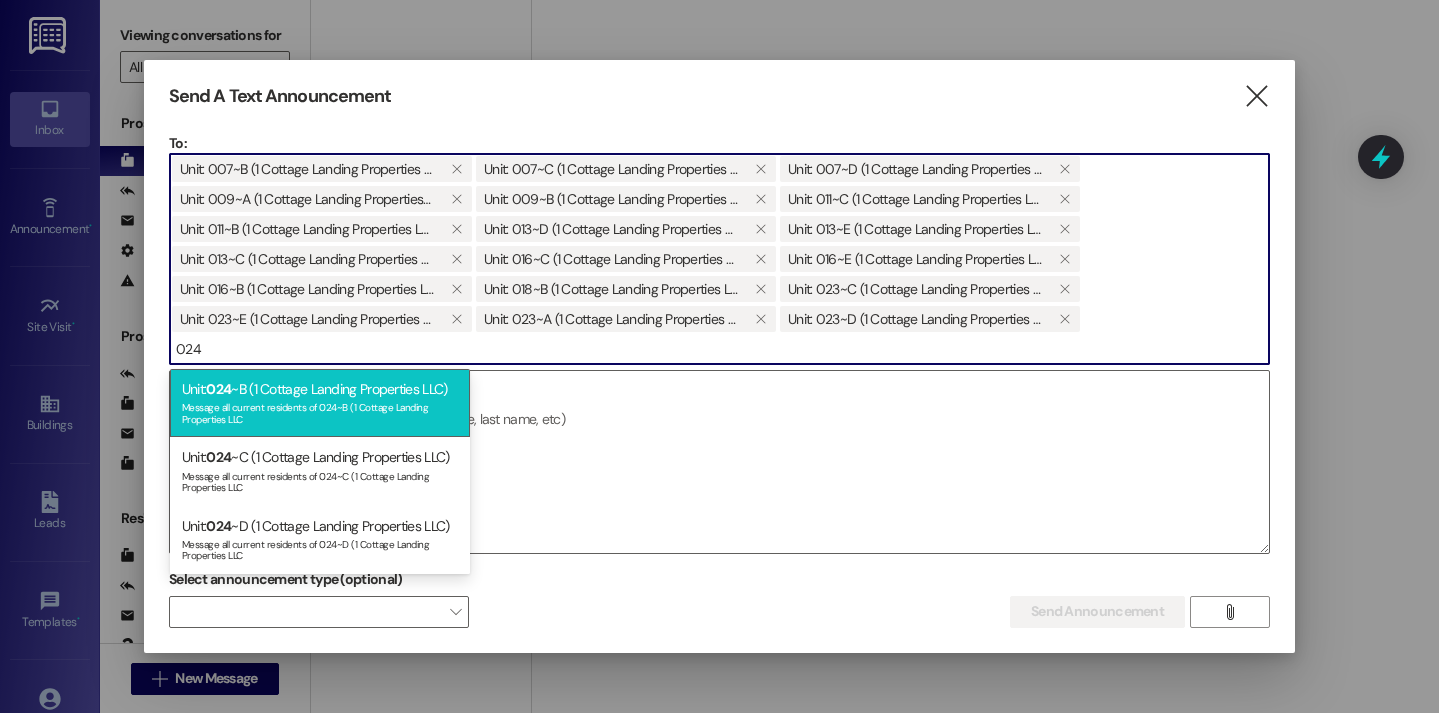 type on "024" 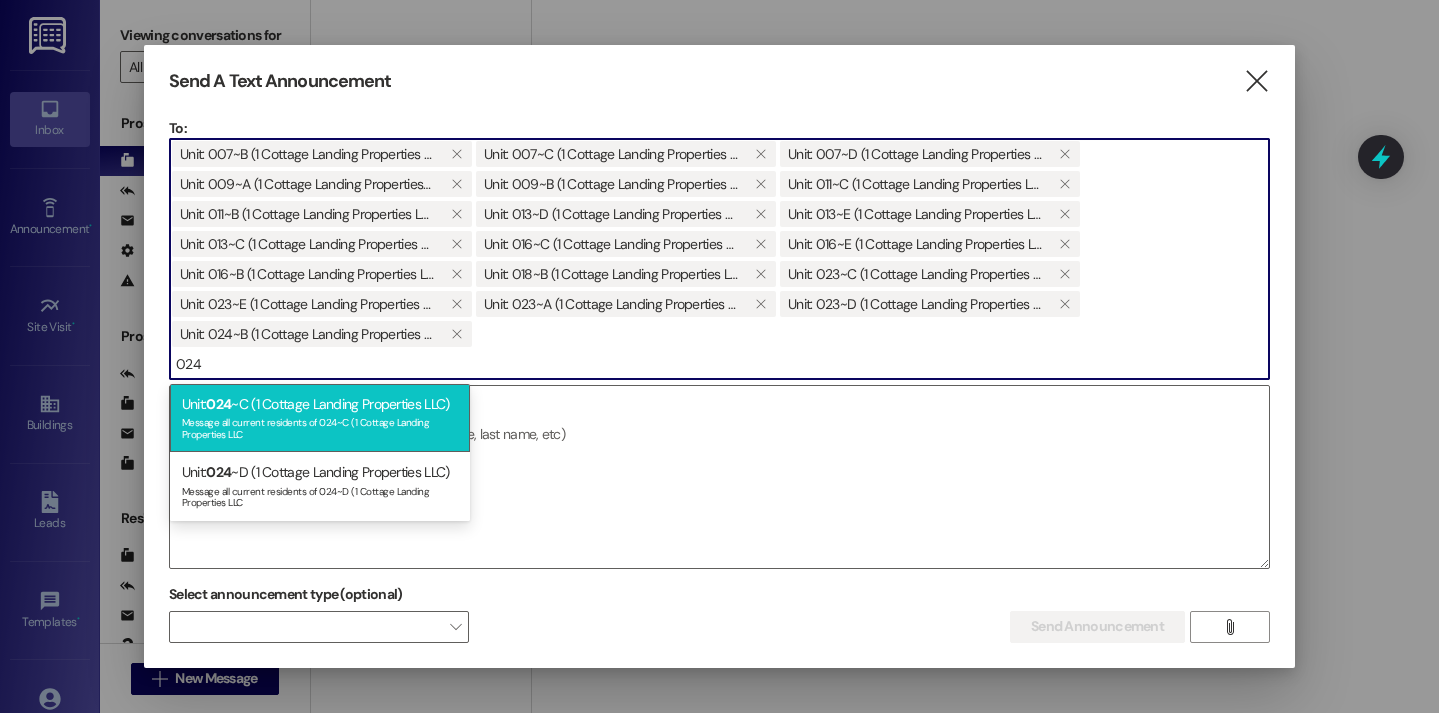 type on "024" 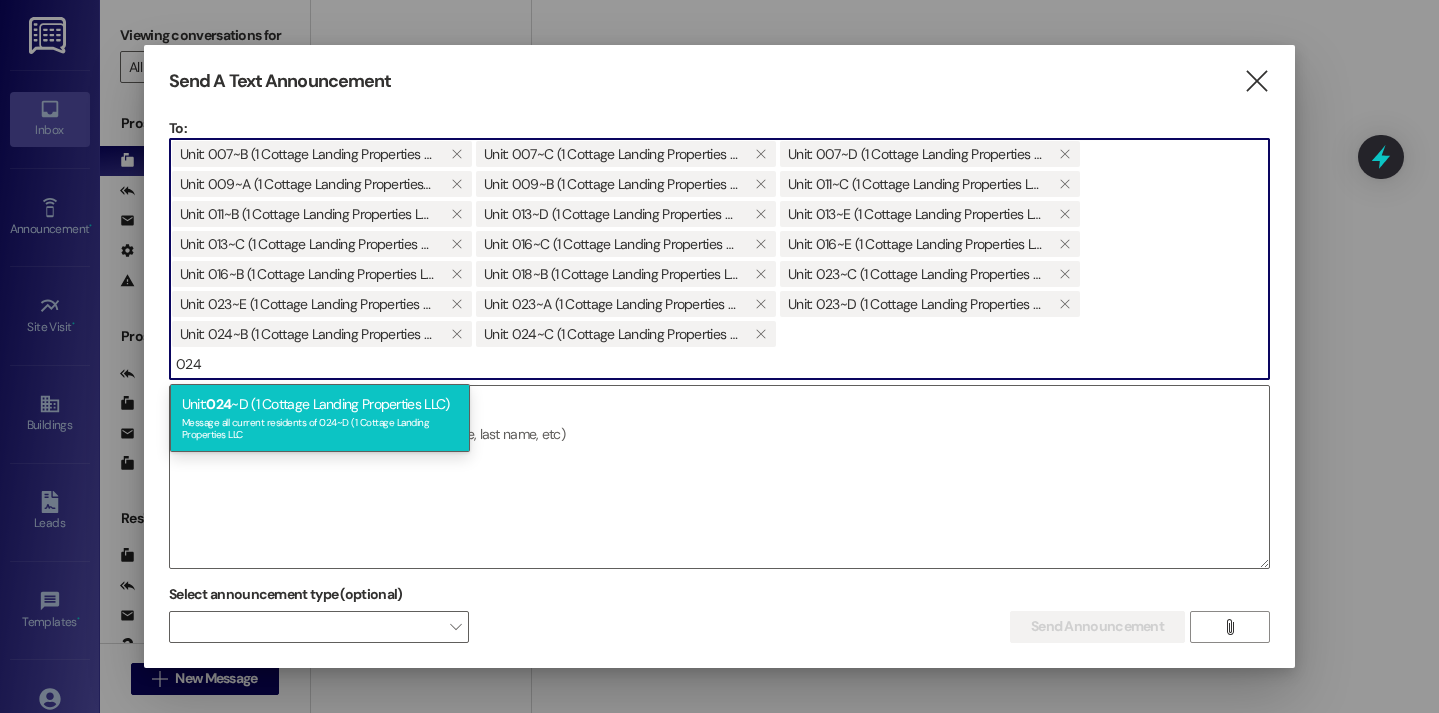 type on "024" 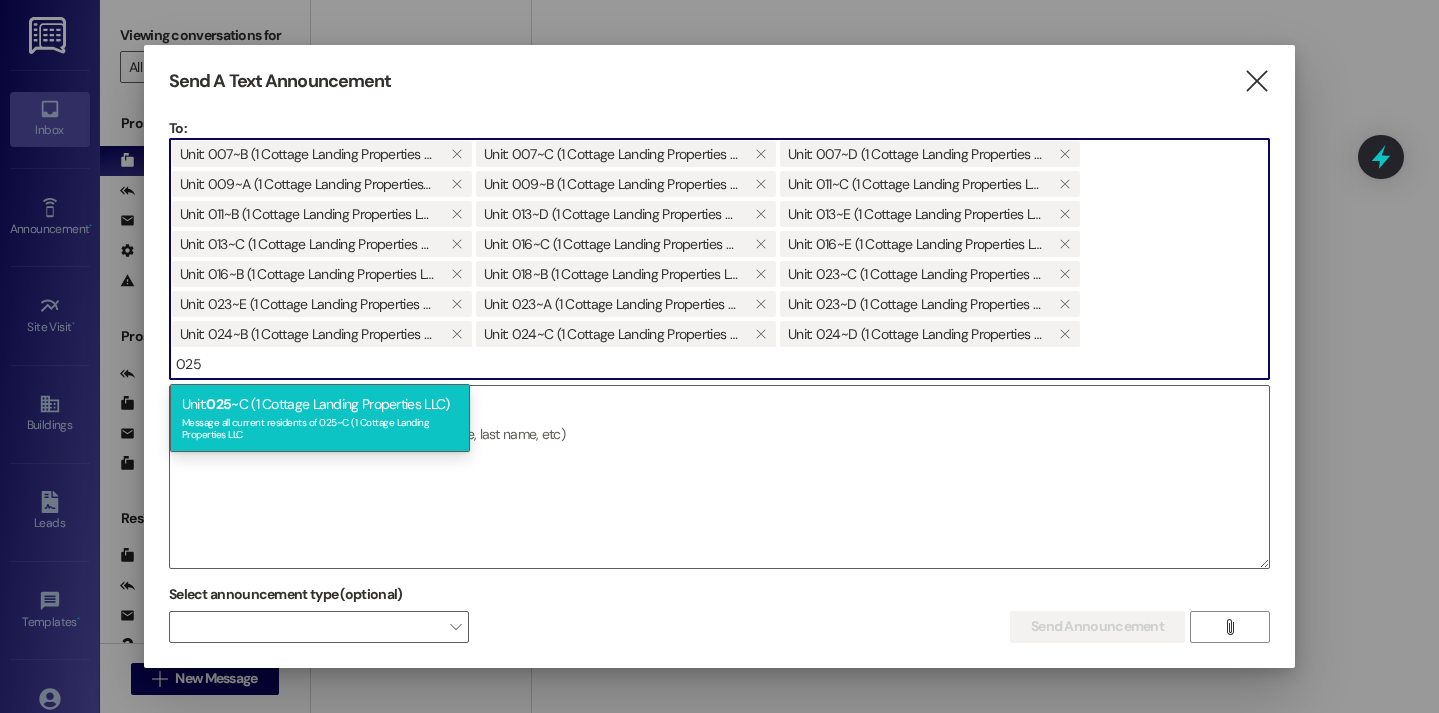 type on "025" 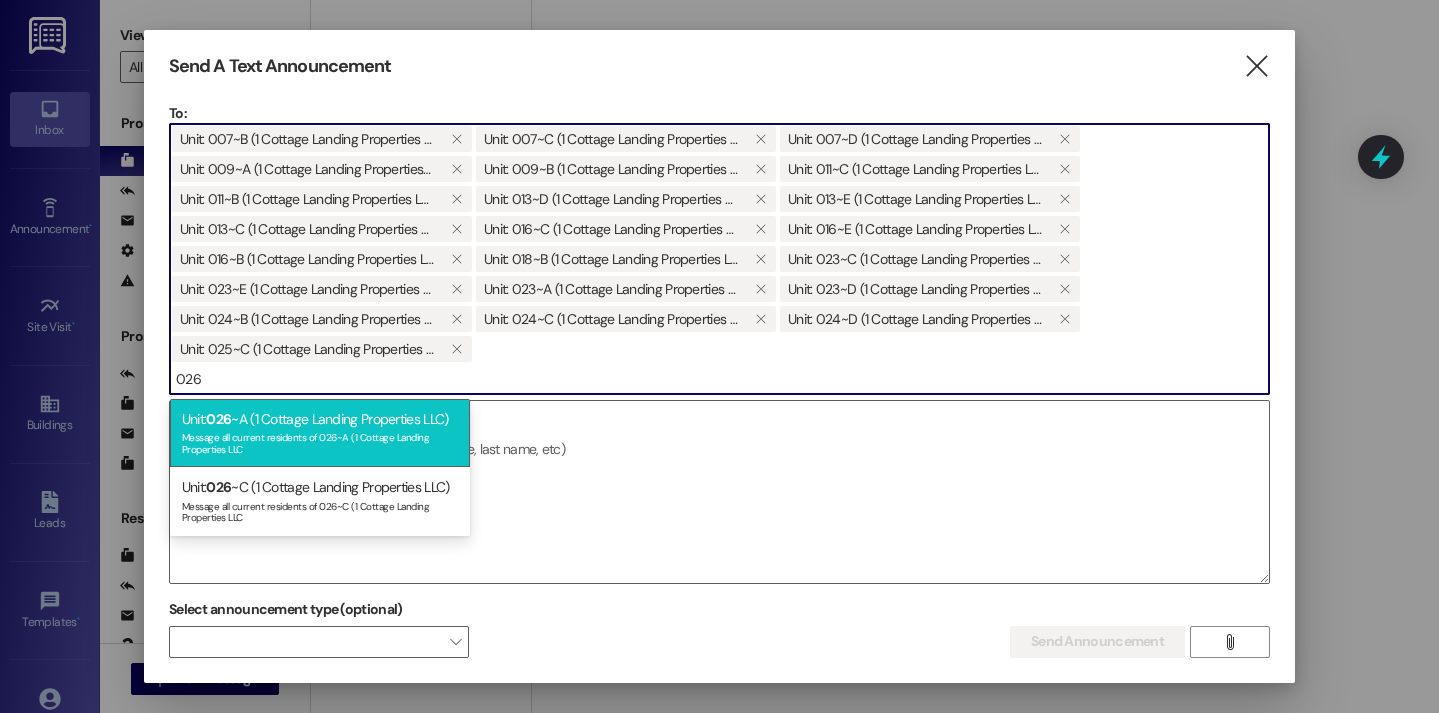 type on "026" 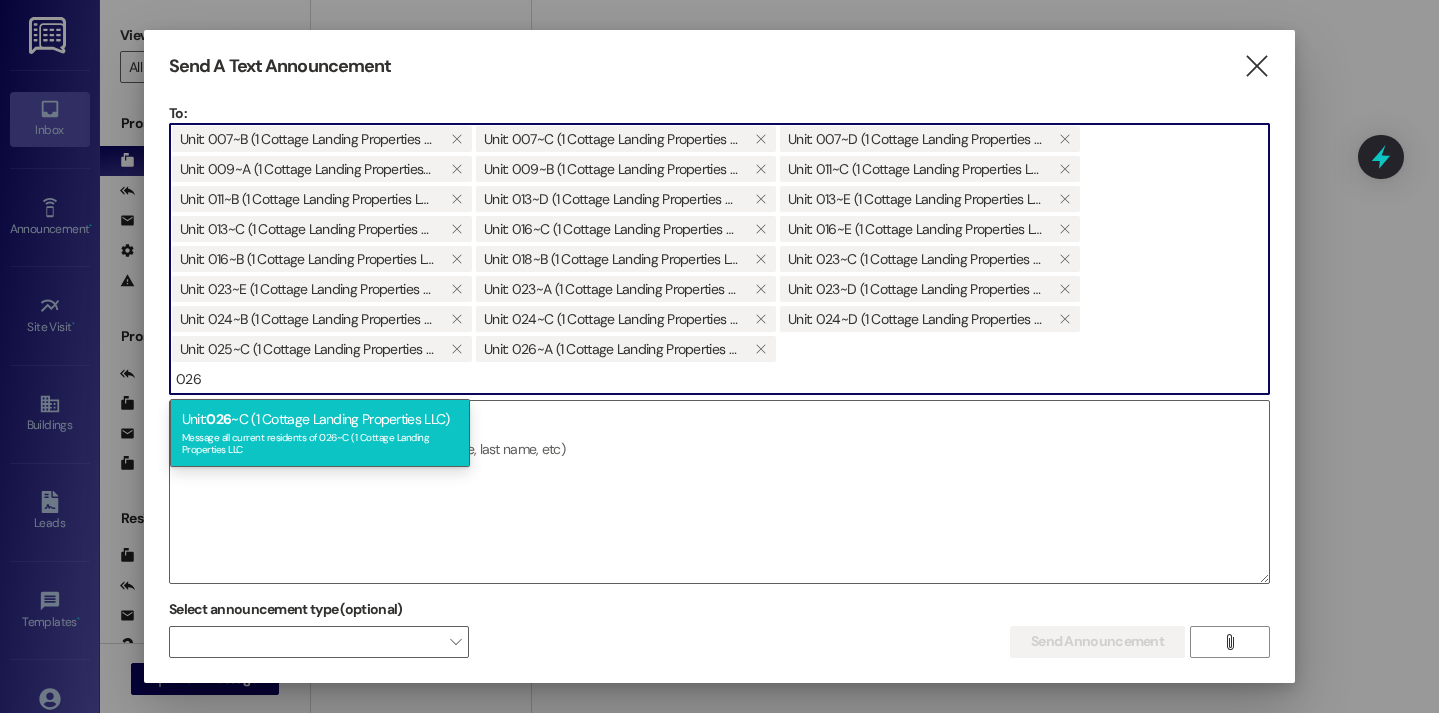 type on "026" 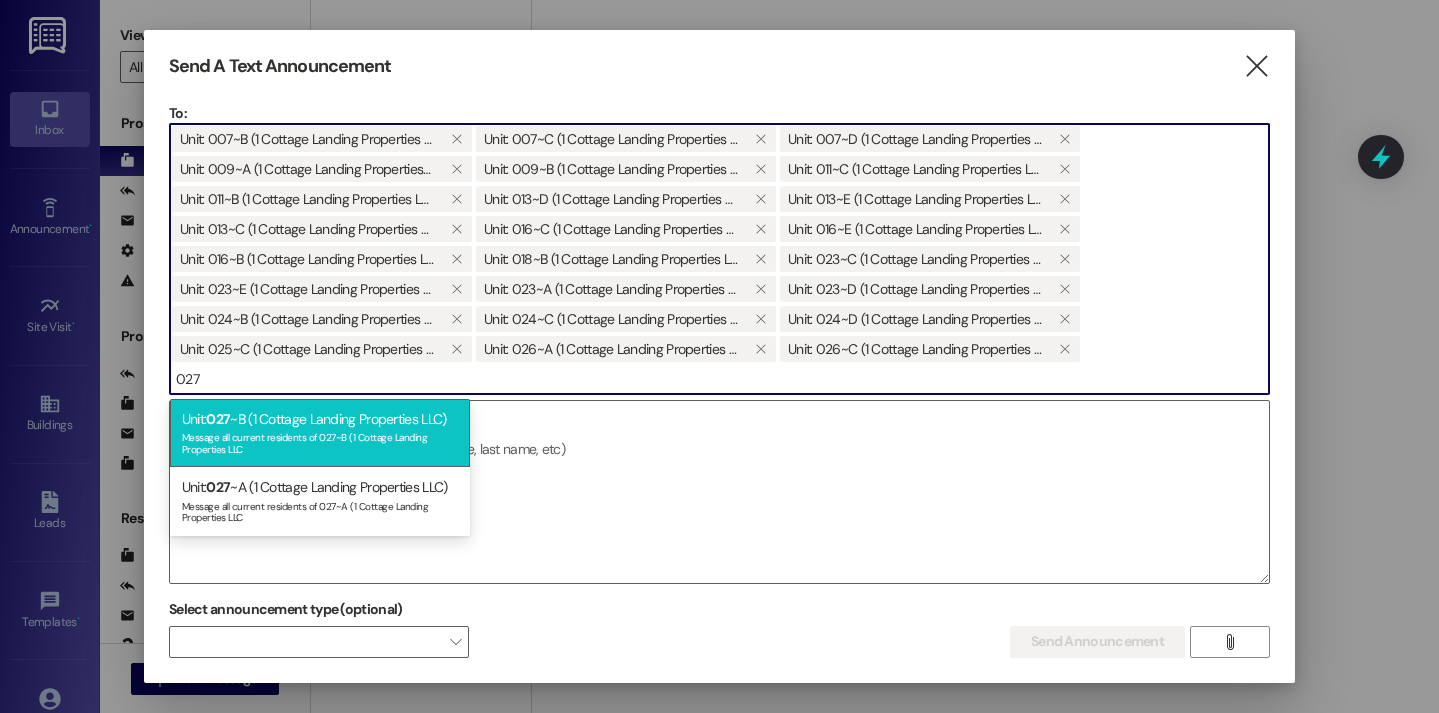 type on "027" 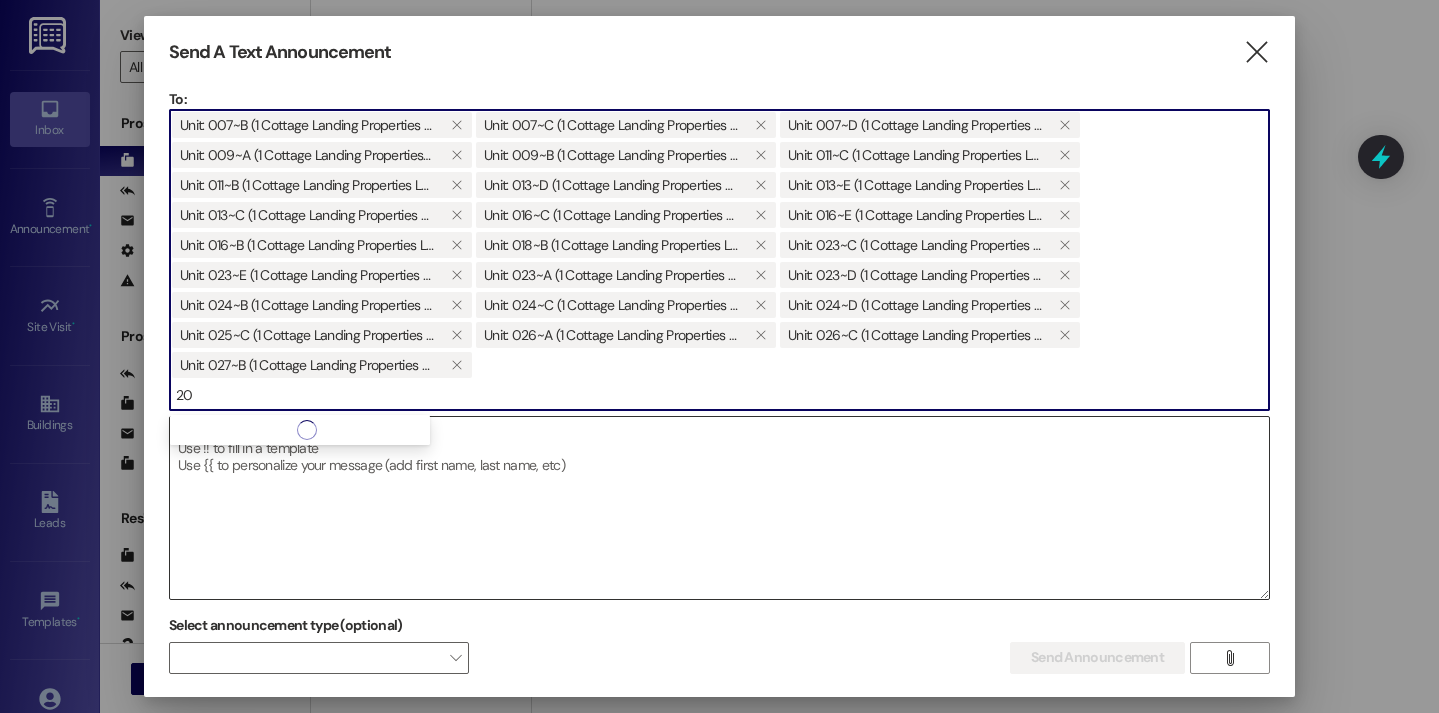 type on "2" 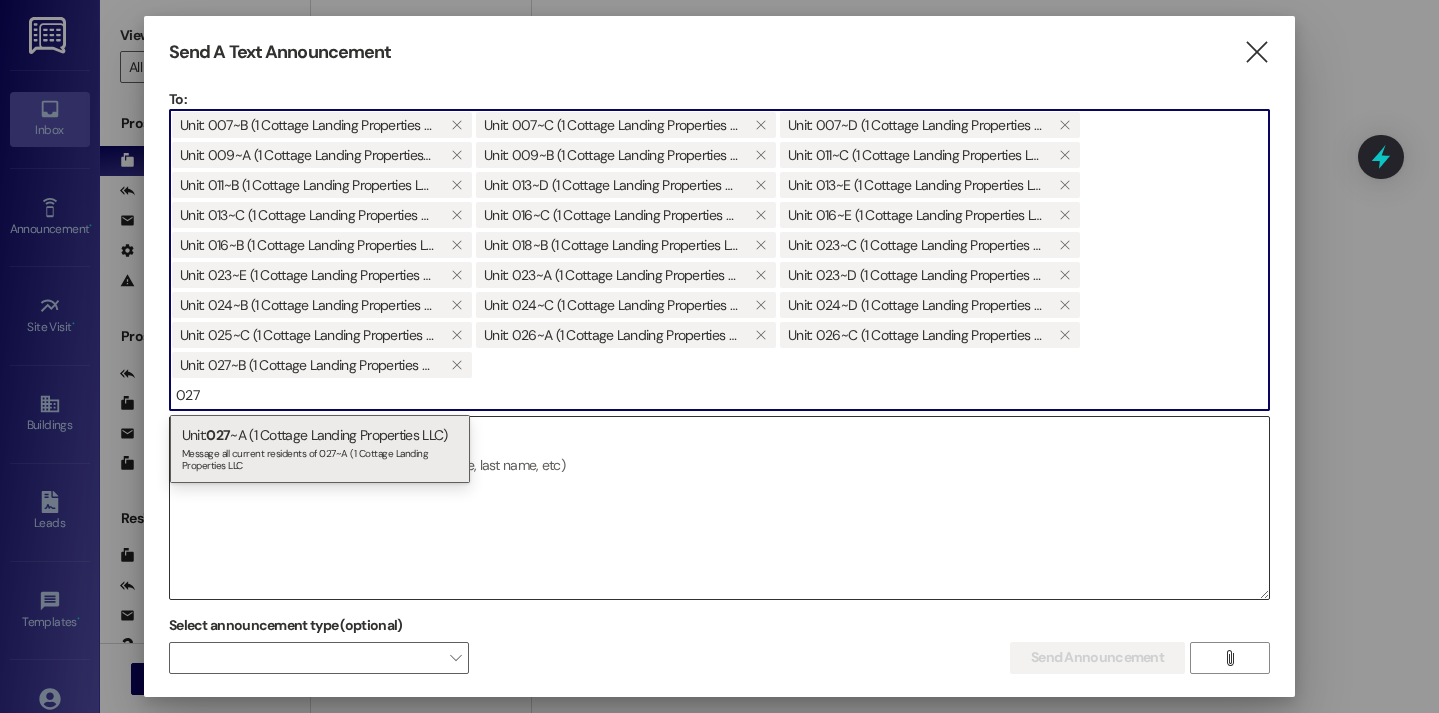type on "027" 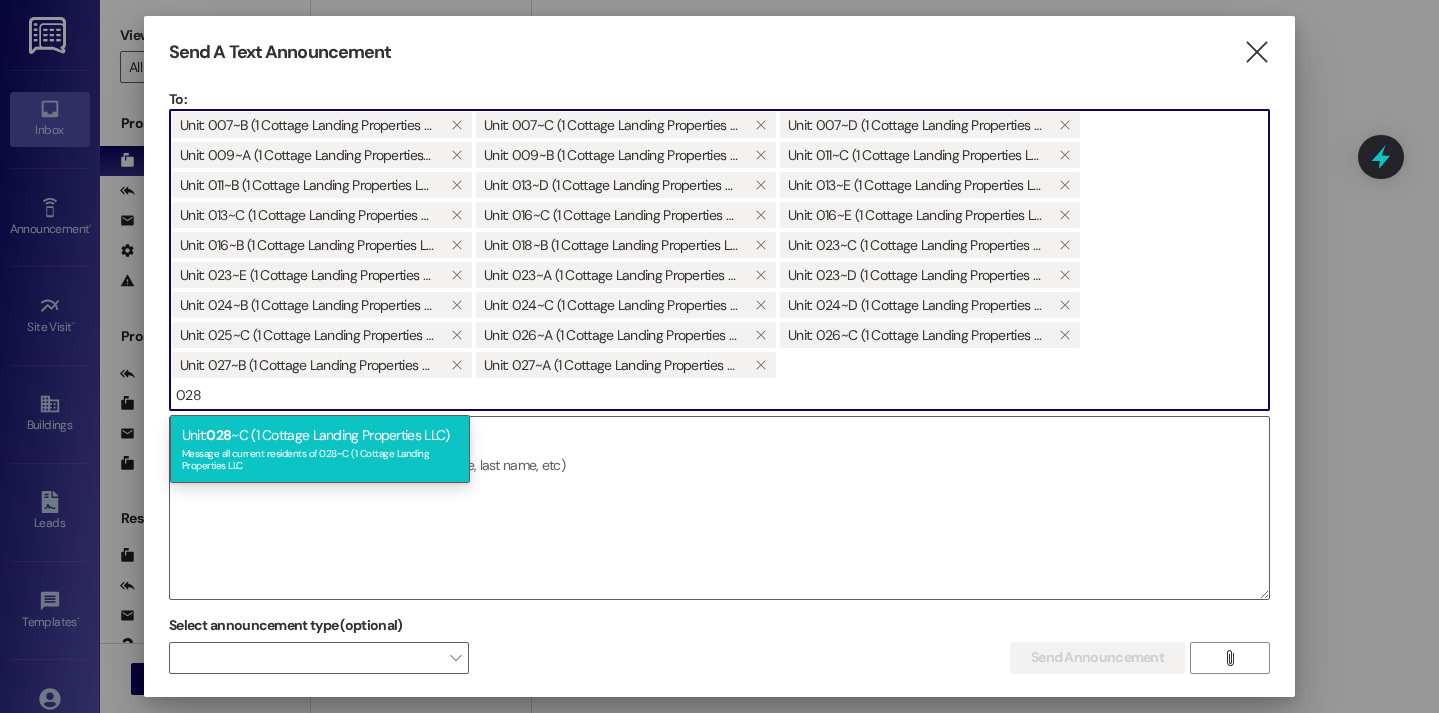 type on "028" 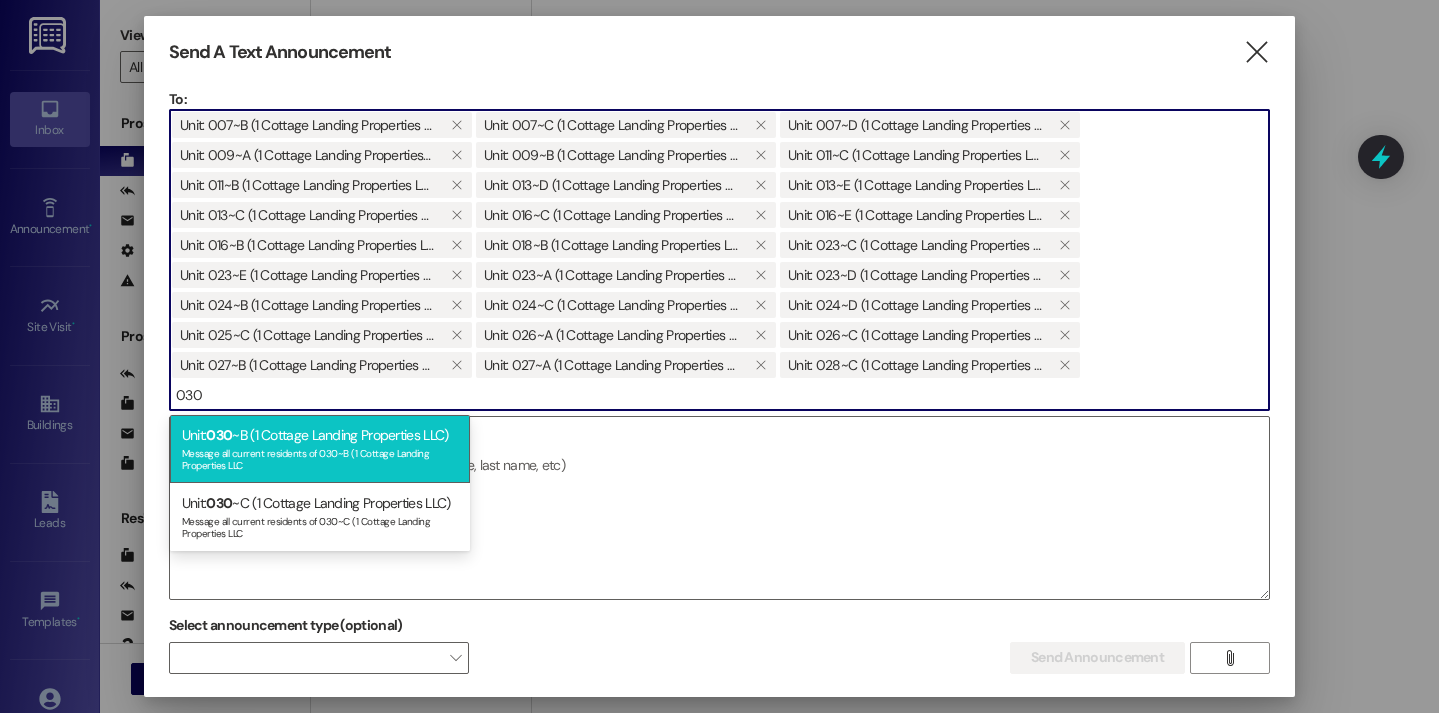 type on "030" 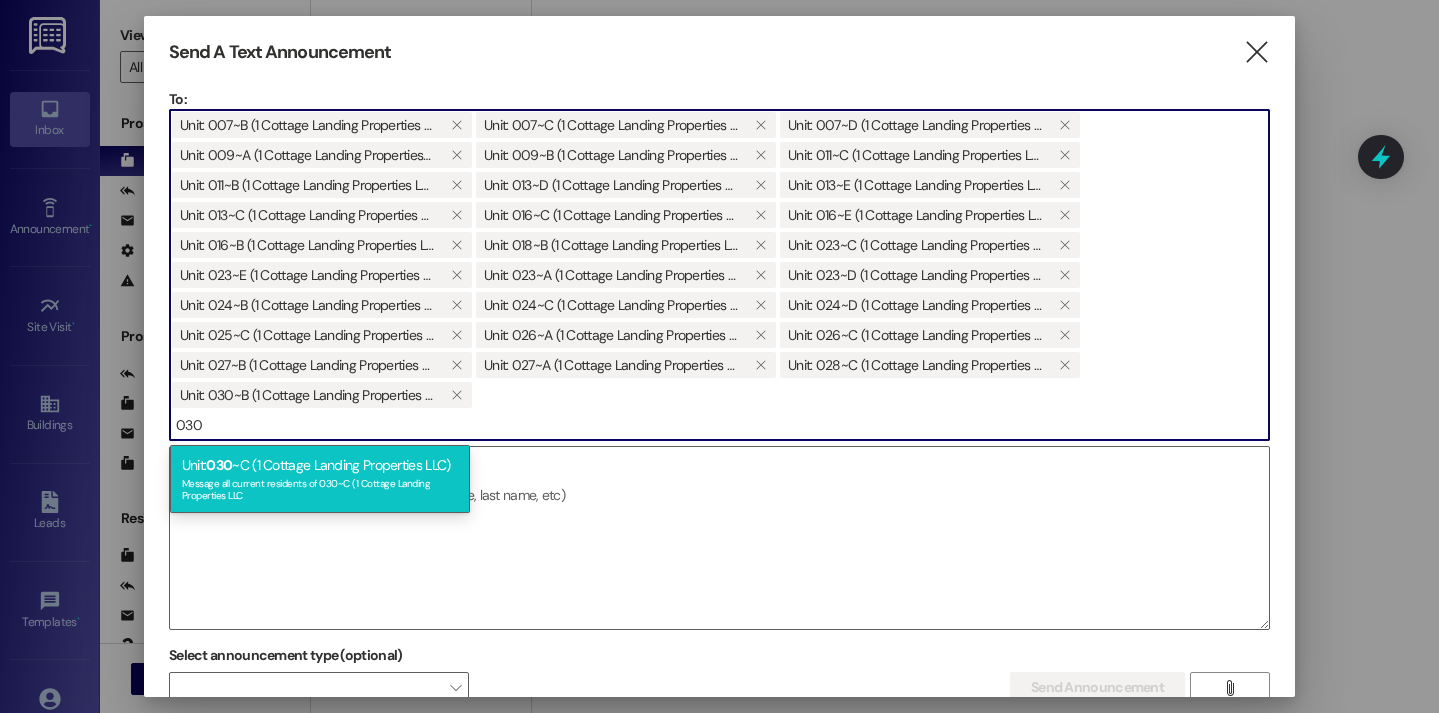 type on "030" 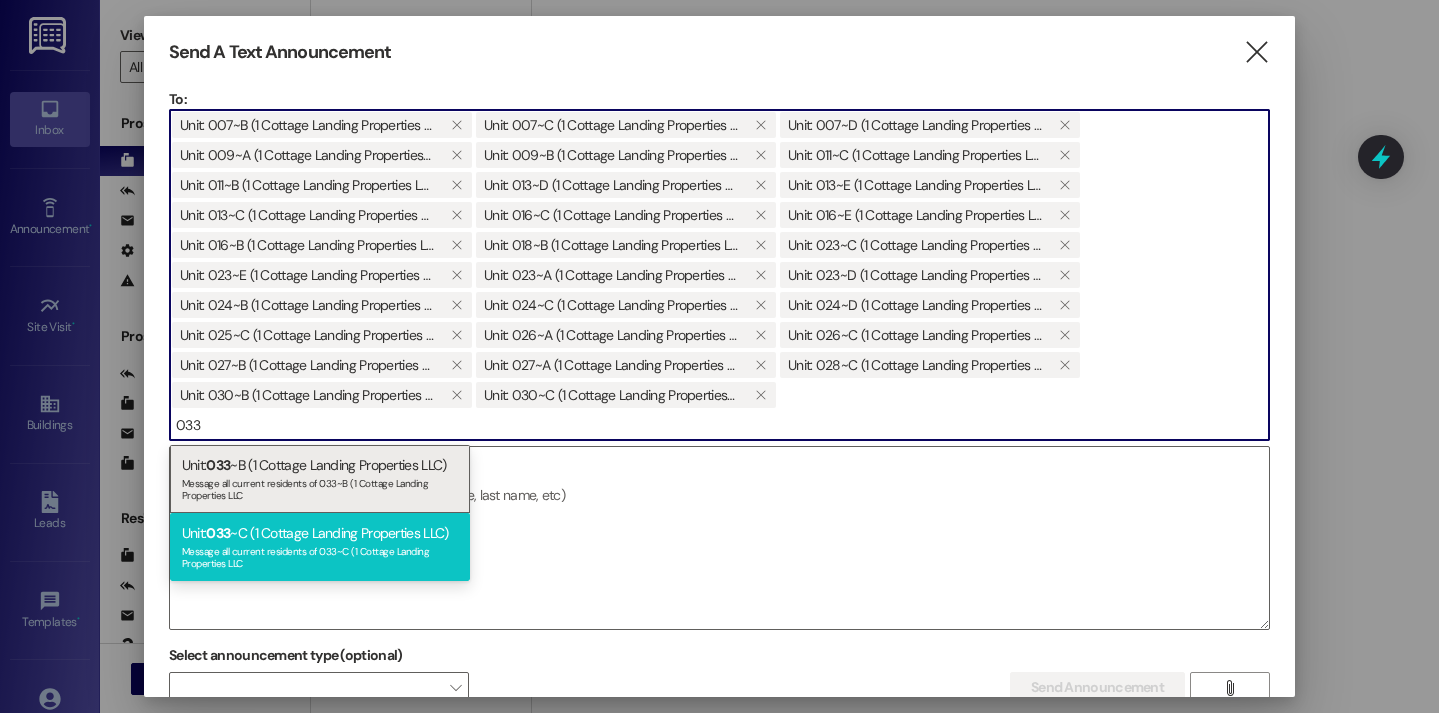 type on "033" 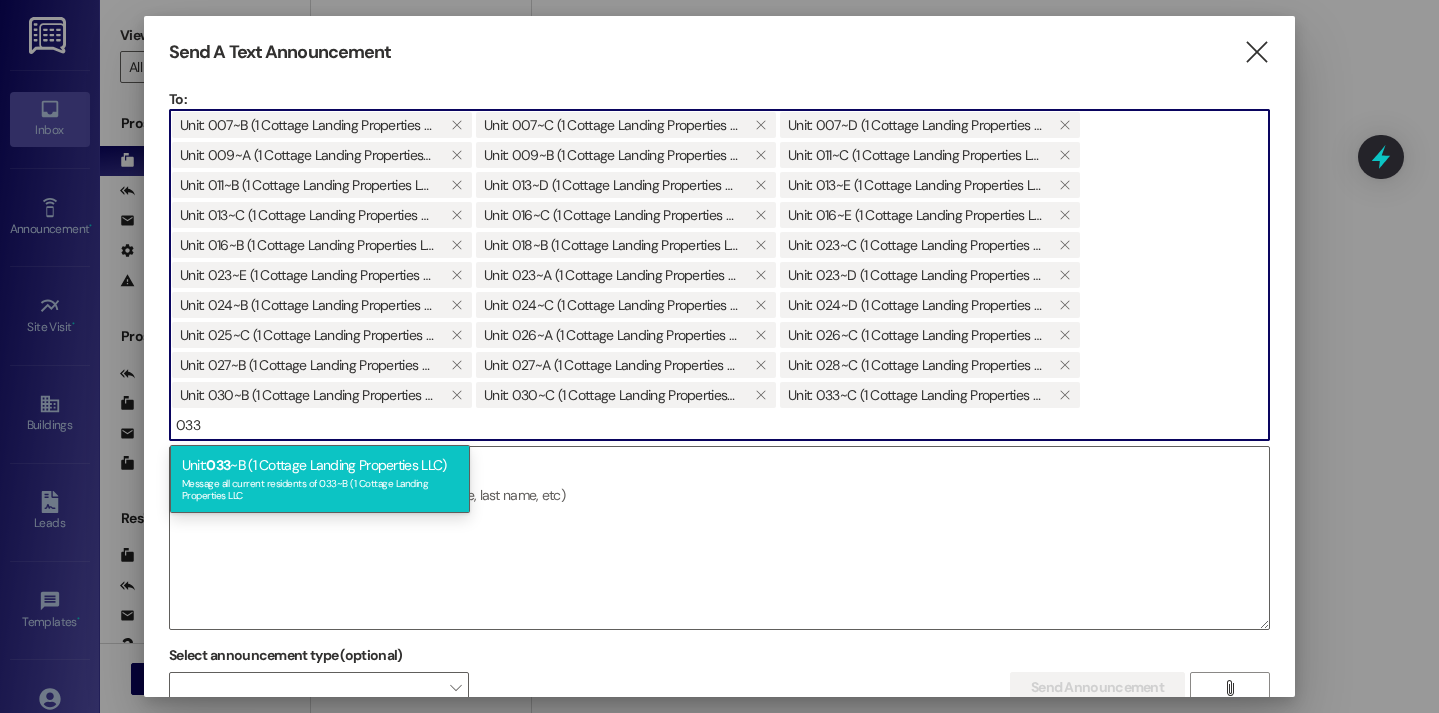 type on "033" 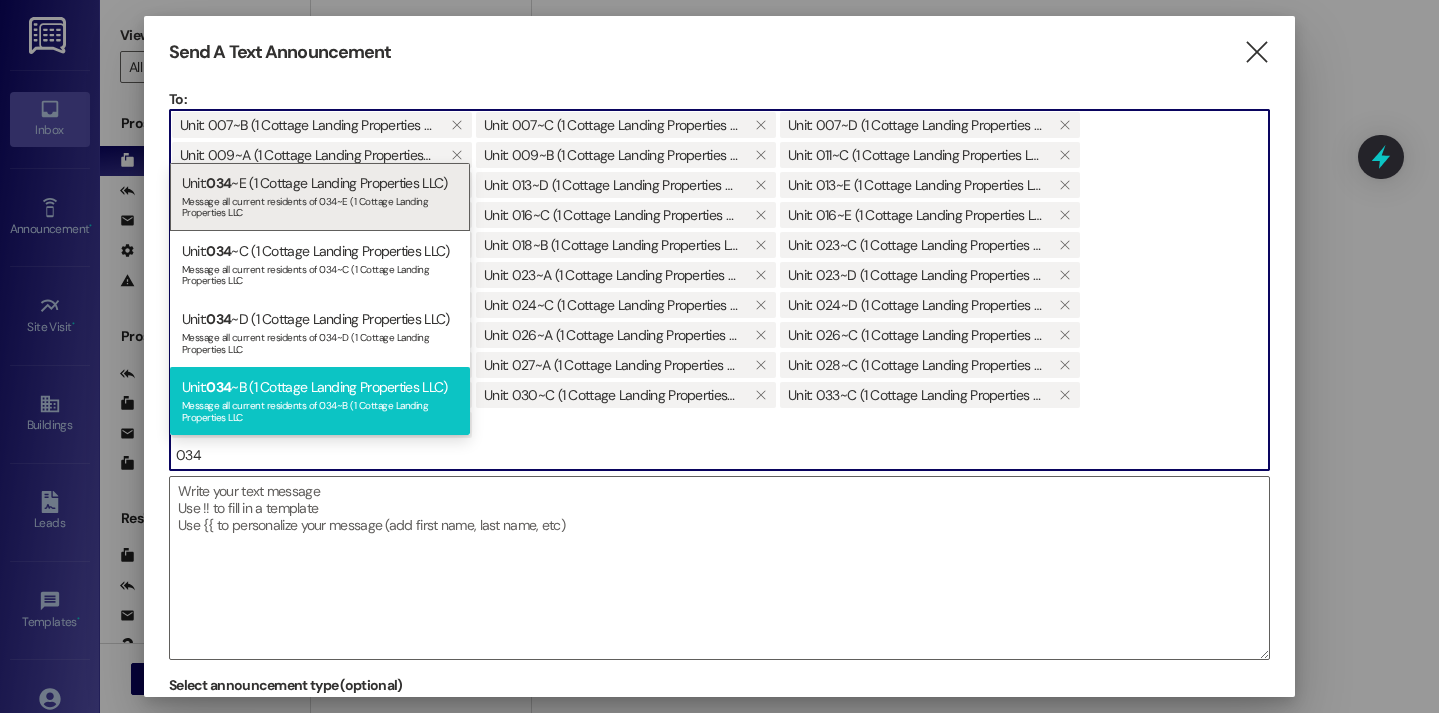 type on "034" 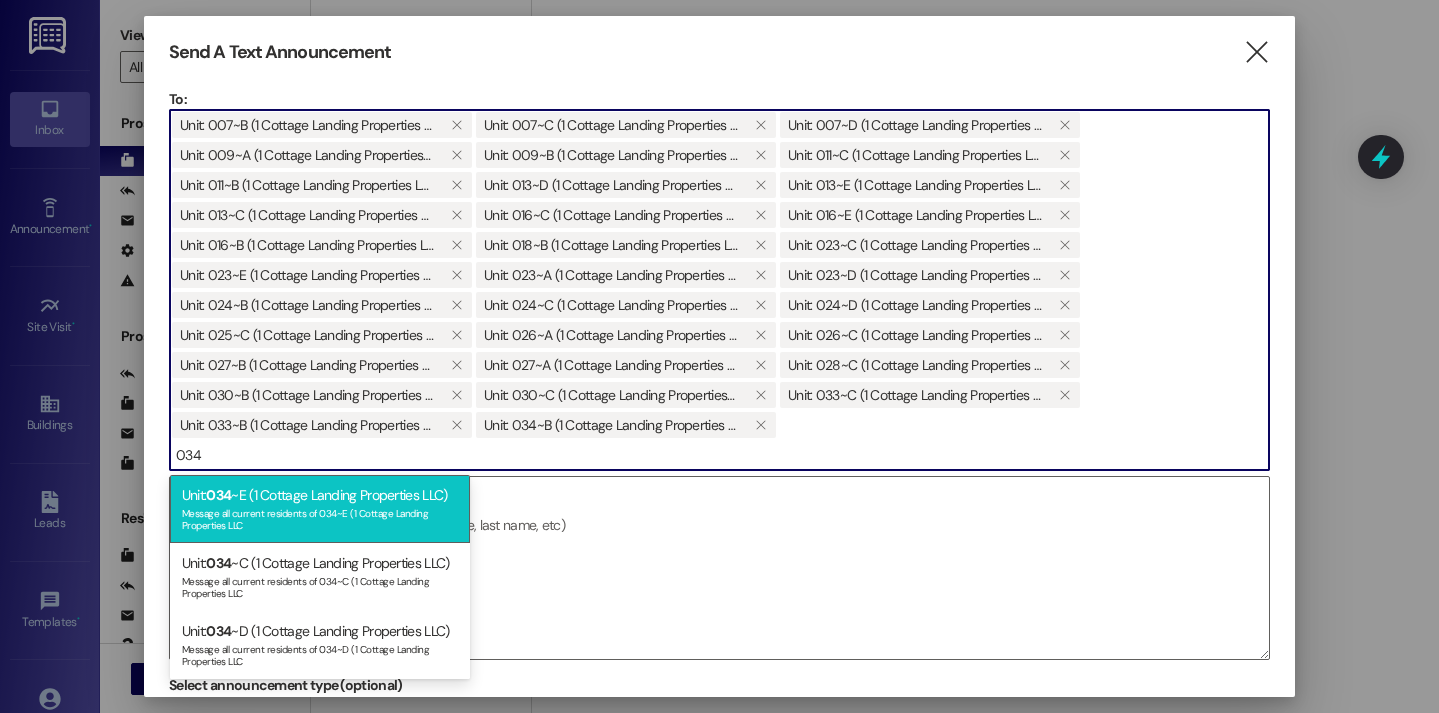 type on "034" 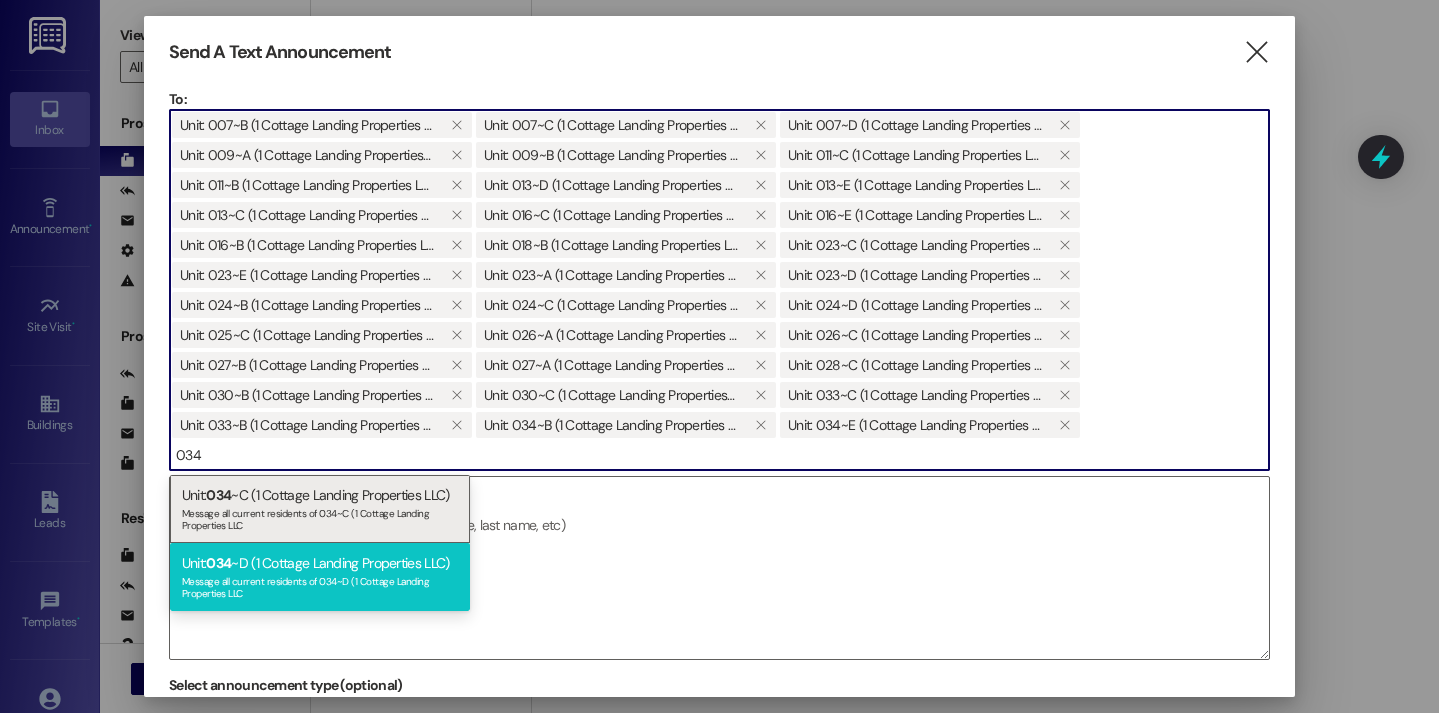 type on "034" 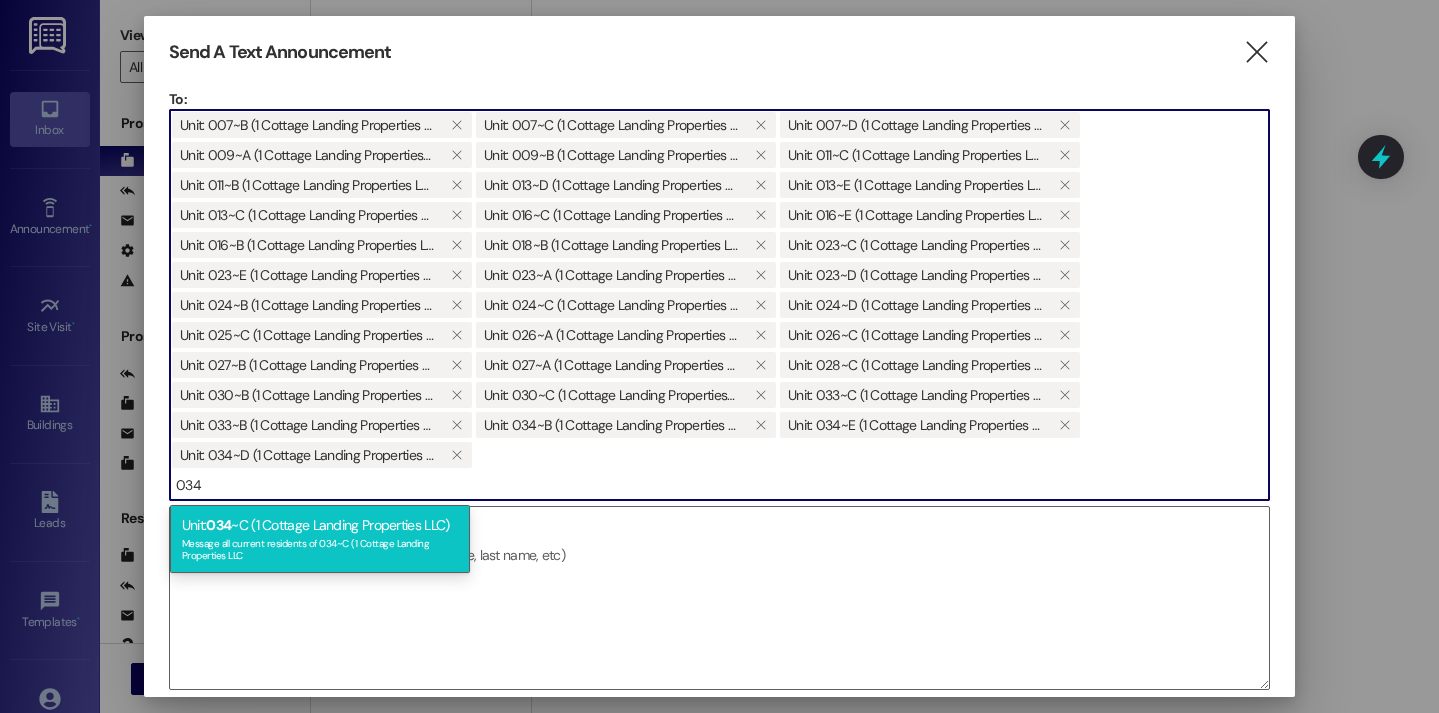 type on "034" 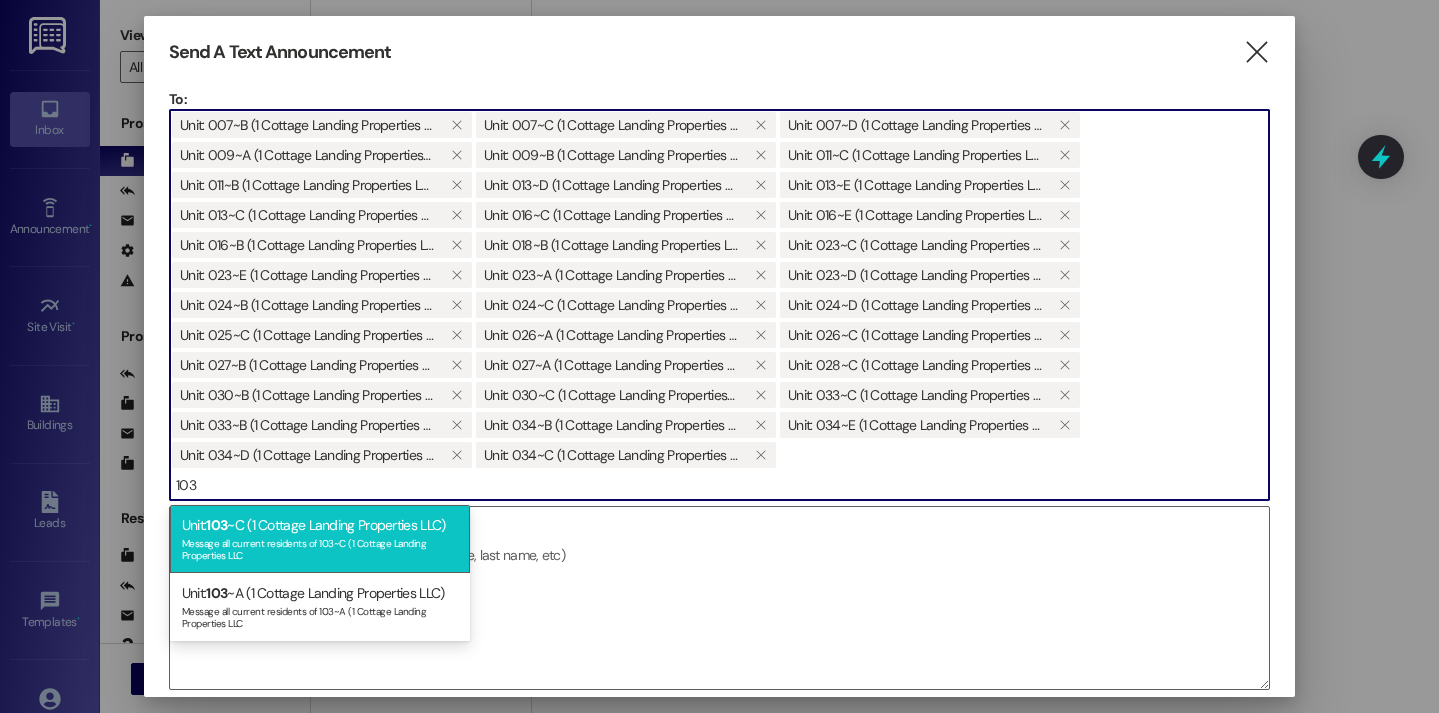 type on "103" 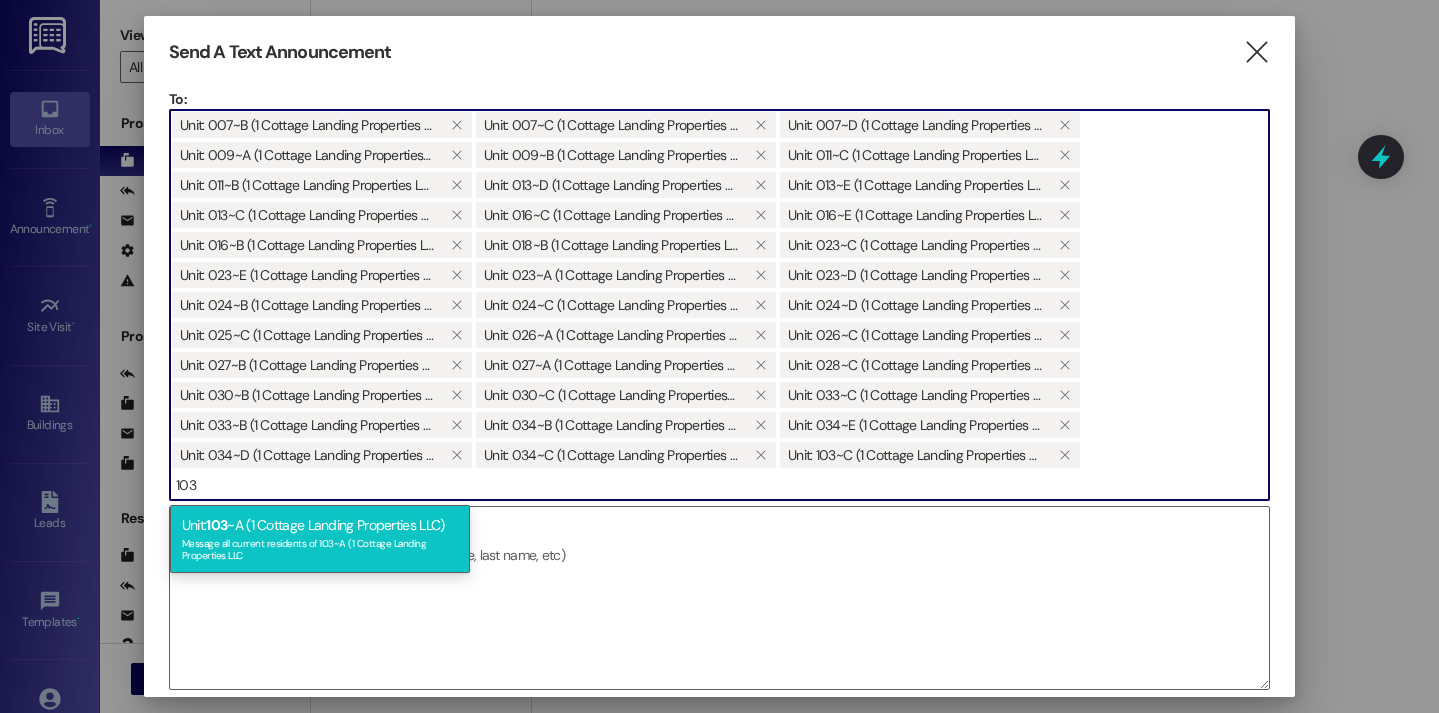 type on "103" 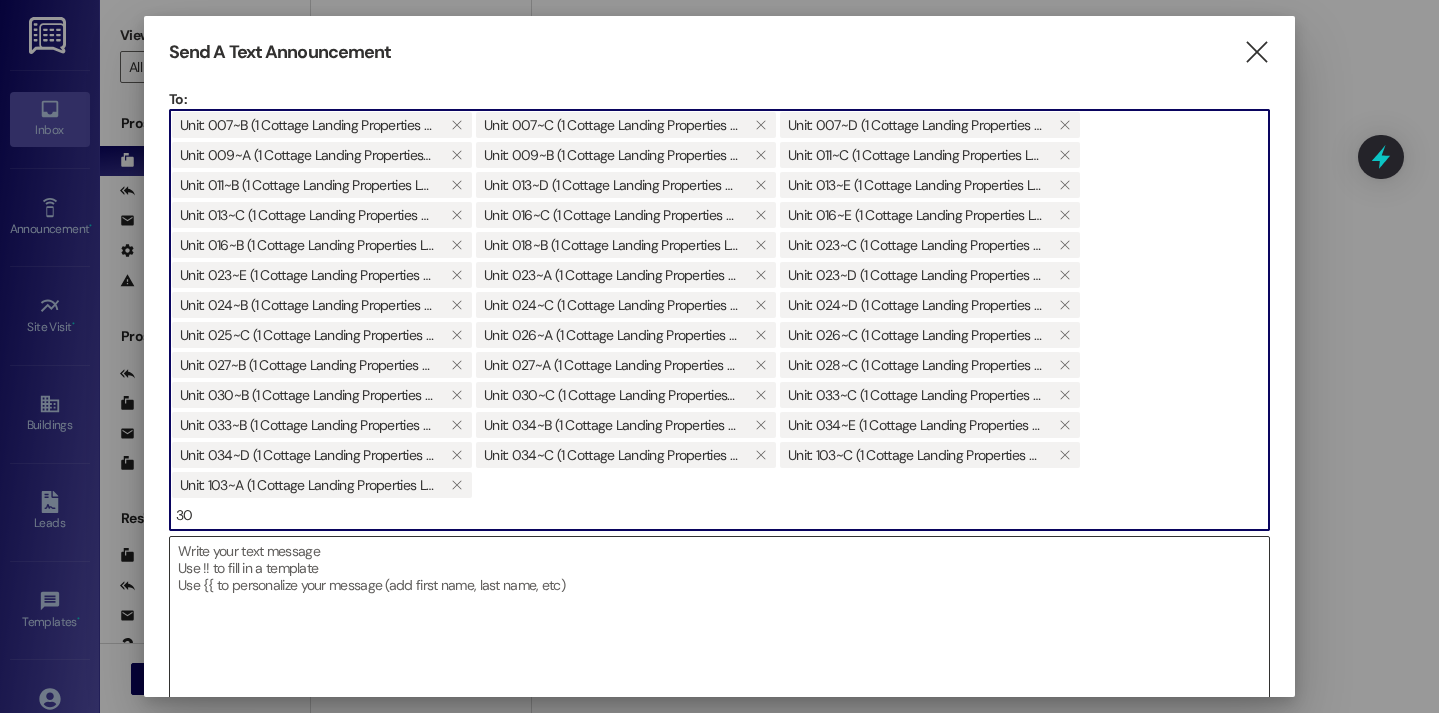 type on "3" 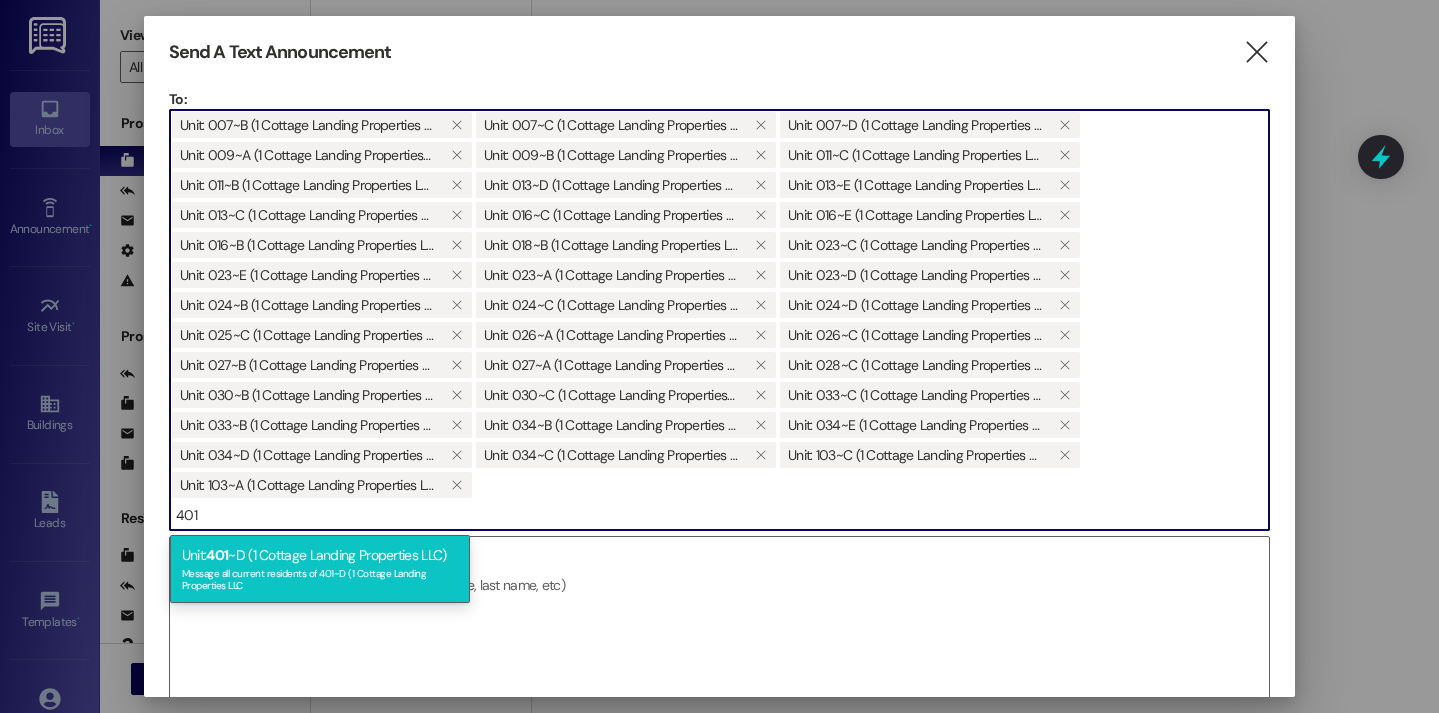 type on "401" 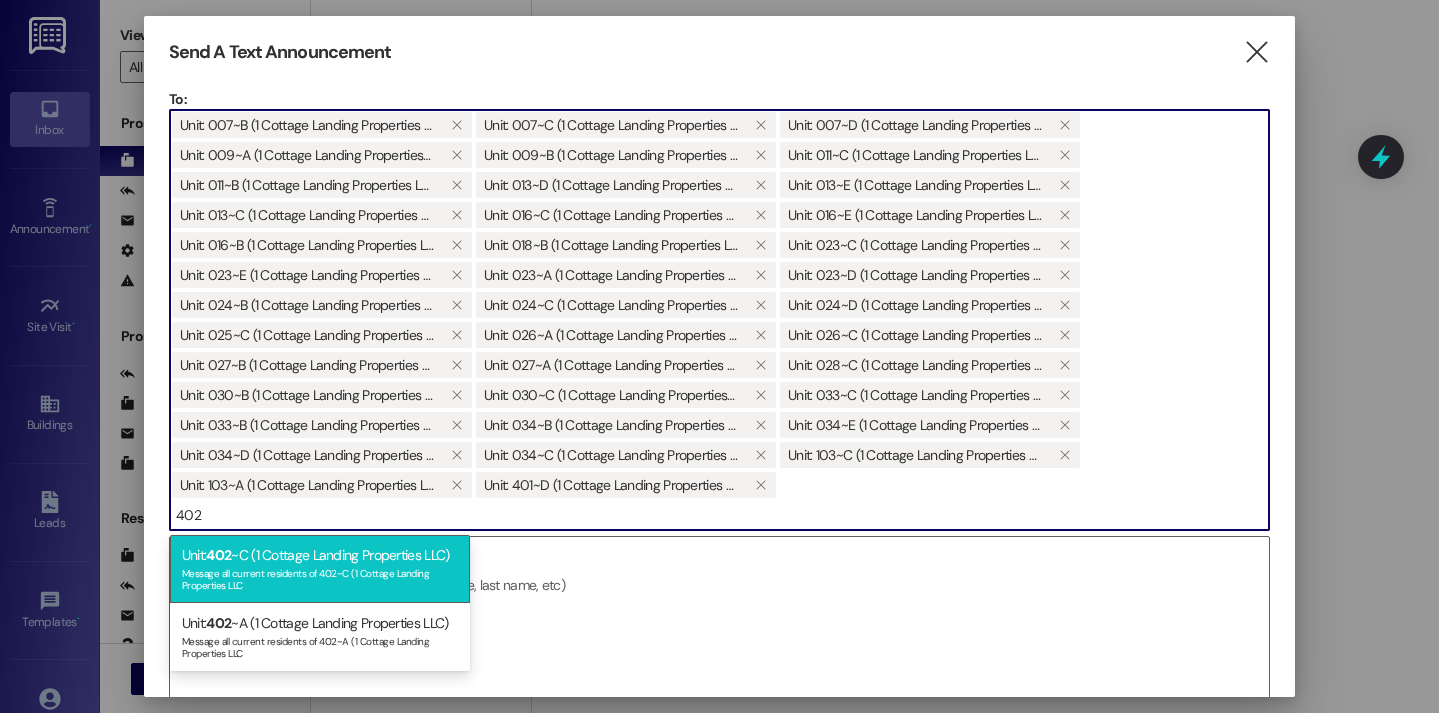 type on "402" 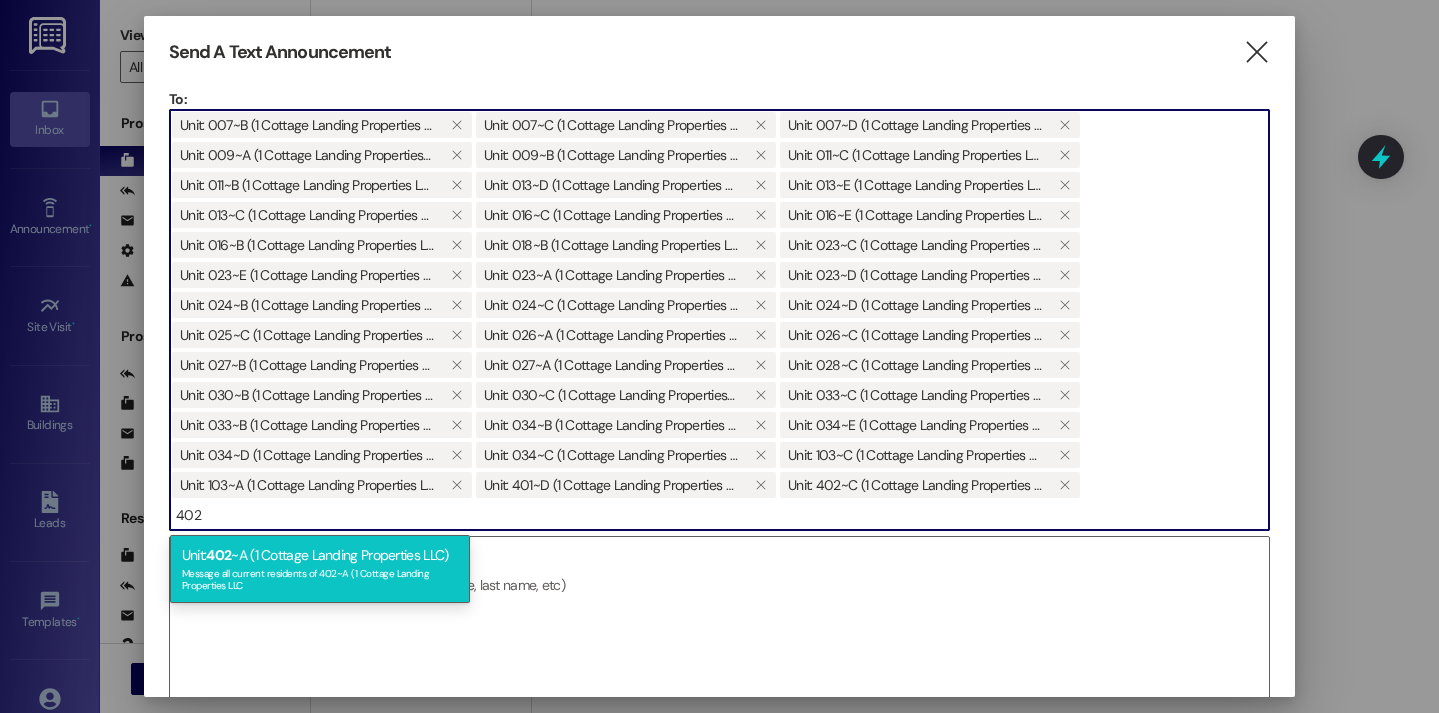 type on "402" 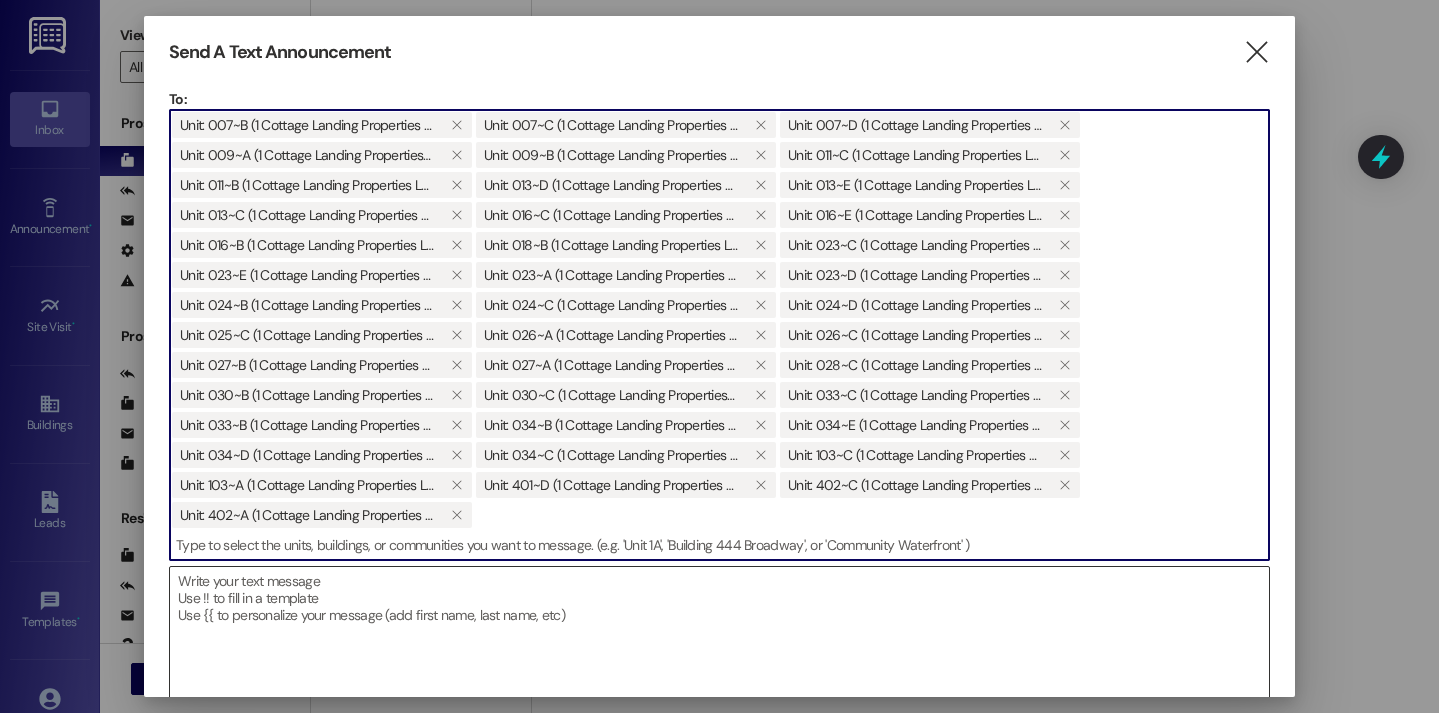 click at bounding box center [719, 658] 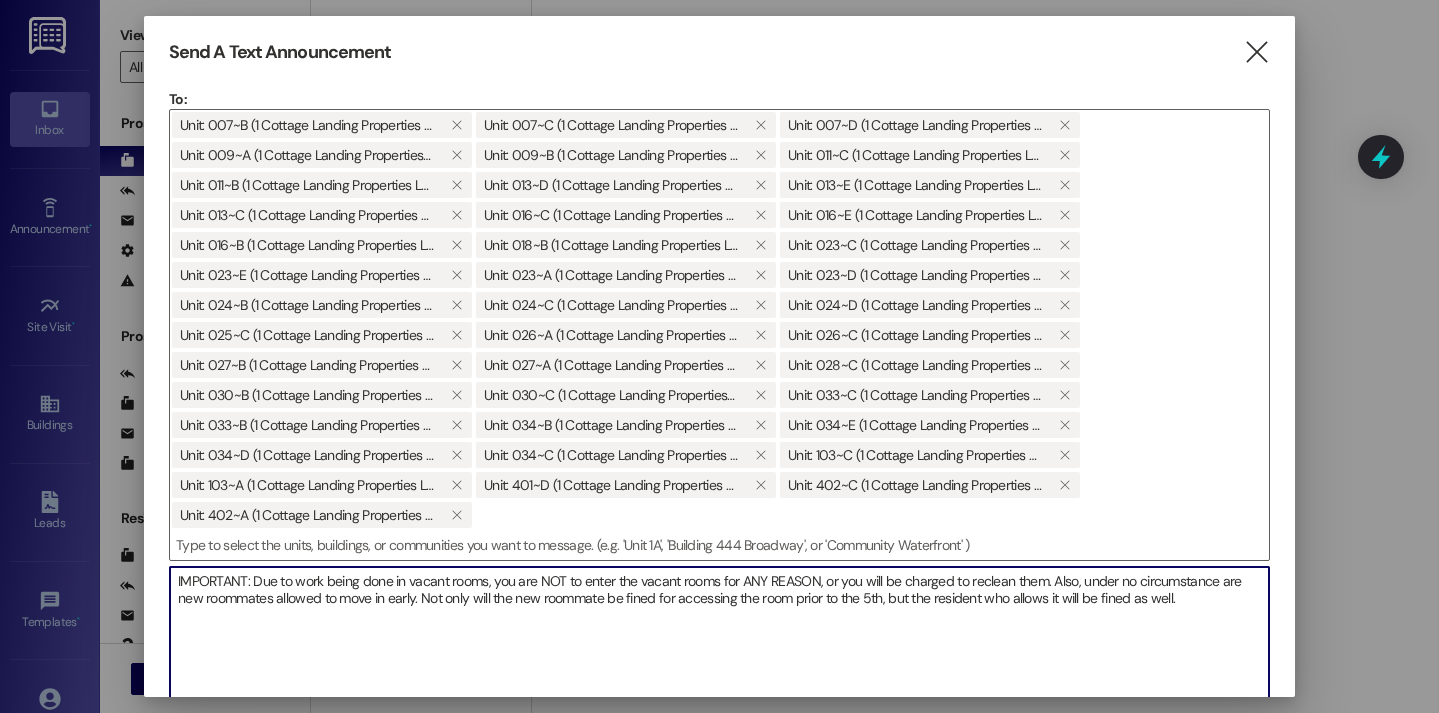 drag, startPoint x: 487, startPoint y: 585, endPoint x: 409, endPoint y: 582, distance: 78.05767 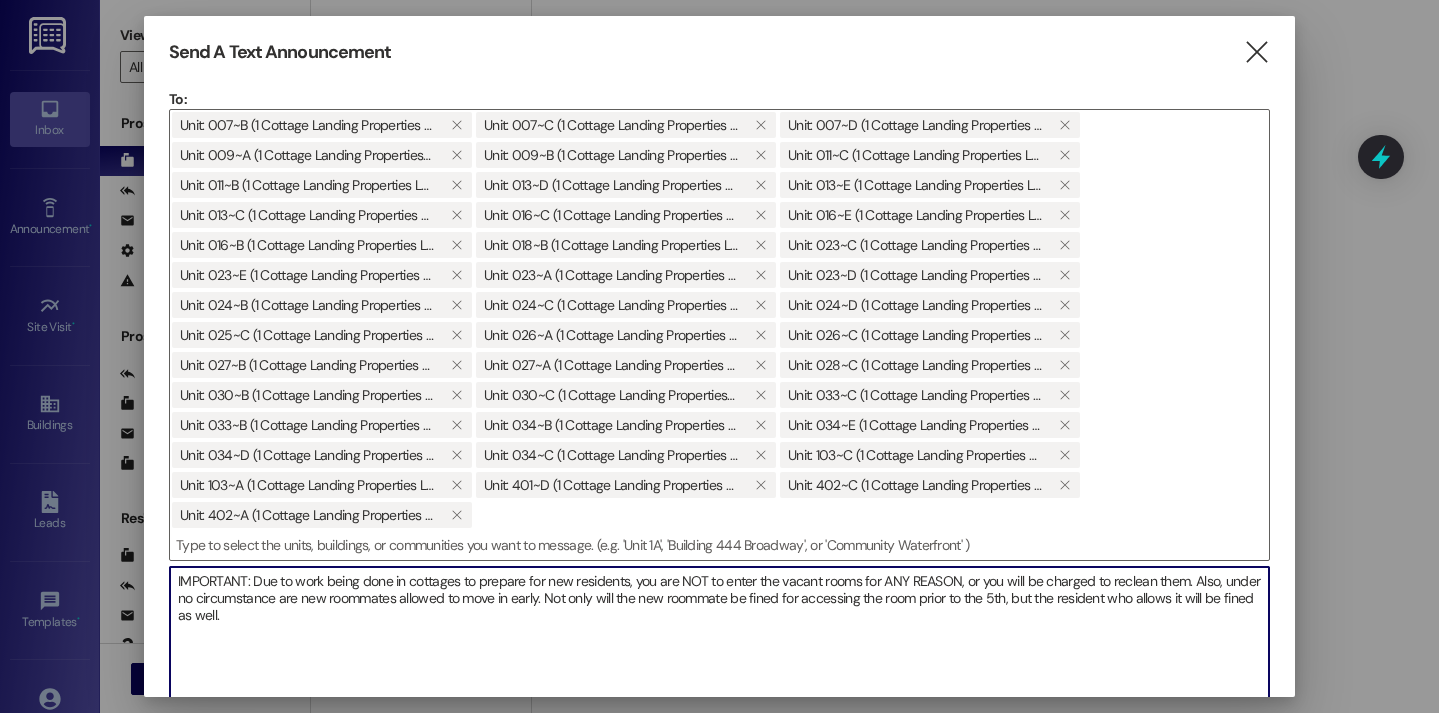 click on "IMPORTANT: Due to work being done in cottages to prepare for new residents, you are NOT to enter the vacant rooms for ANY REASON, or you will be charged to reclean them. Also, under no circumstance are new roommates allowed to move in early. Not only will the new roommate be fined for accessing the room prior to the 5th, but the resident who allows it will be fined as well." at bounding box center [719, 658] 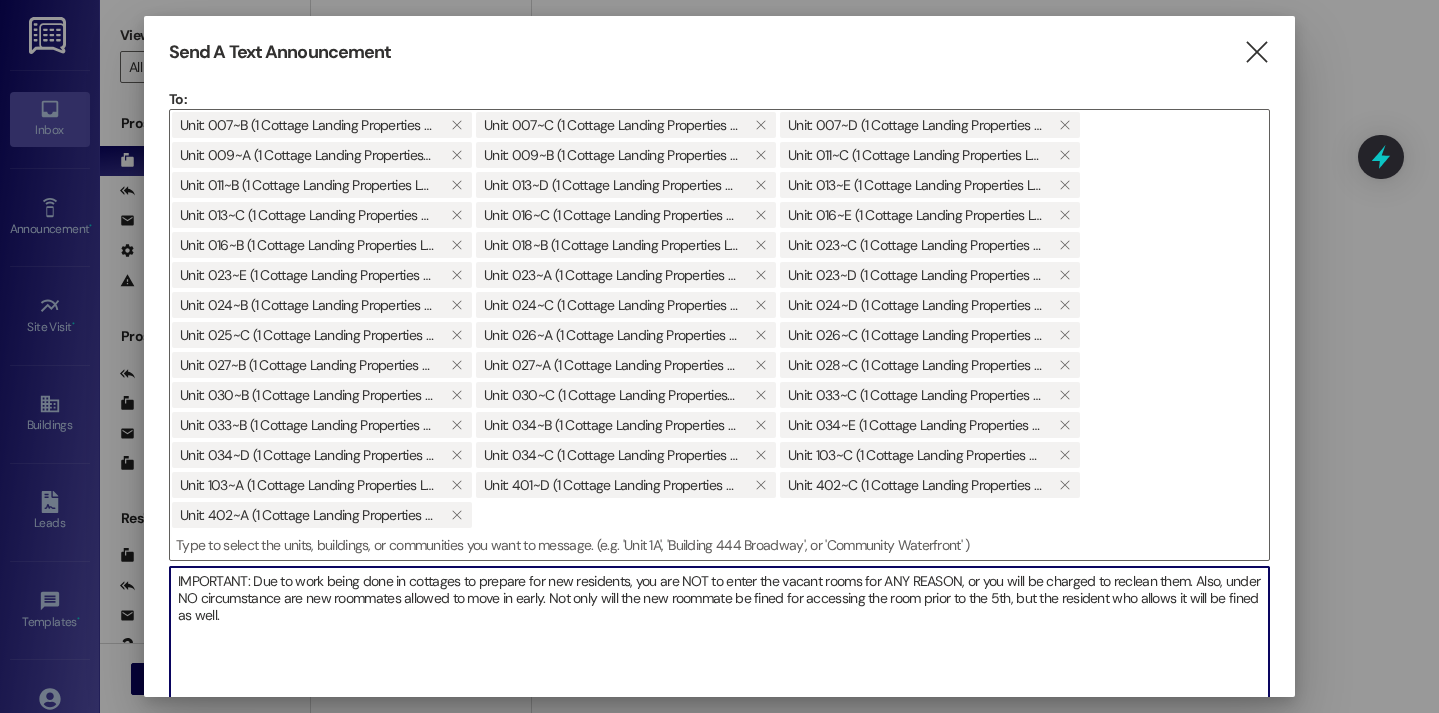 click on "IMPORTANT: Due to work being done in cottages to prepare for new residents, you are NOT to enter the vacant rooms for ANY REASON, or you will be charged to reclean them. Also, under NO circumstance are new roommates allowed to move in early. Not only will the new roommate be fined for accessing the room prior to the 5th, but the resident who allows it will be fined as well." at bounding box center [719, 658] 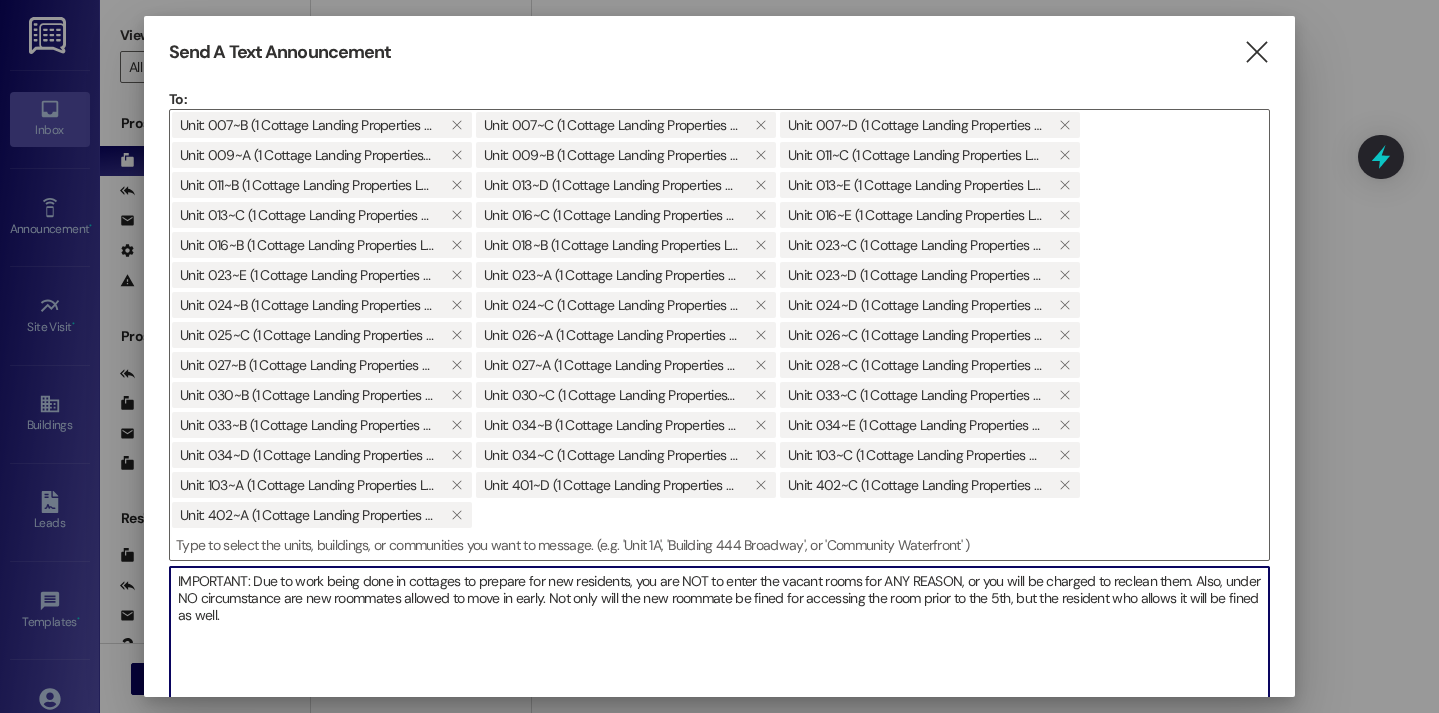click on "IMPORTANT: Due to work being done in cottages to prepare for new residents, you are NOT to enter the vacant rooms for ANY REASON, or you will be charged to reclean them. Also, under NO circumstance are new roommates allowed to move in early. Not only will the new roommate be fined for accessing the room prior to the 5th, but the resident who allows it will be fined as well." at bounding box center (719, 658) 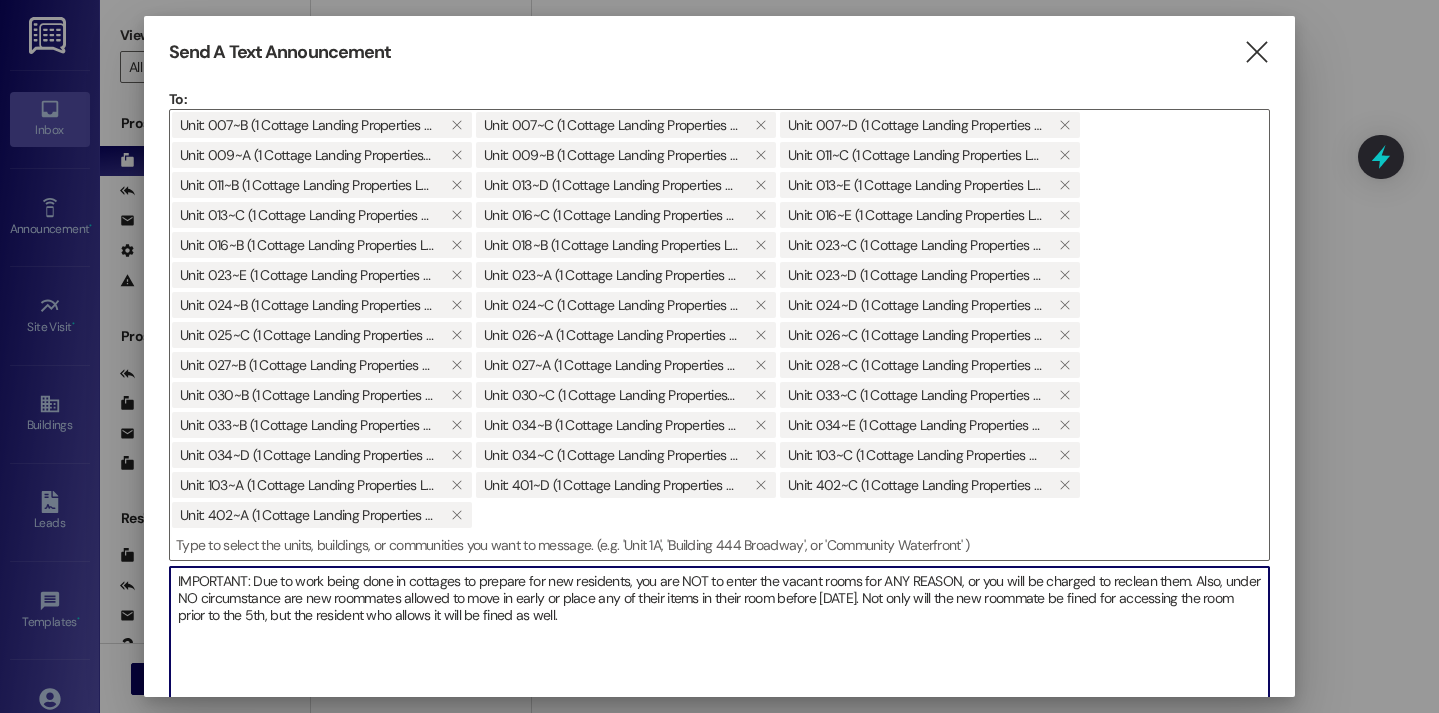 click on "IMPORTANT: Due to work being done in cottages to prepare for new residents, you are NOT to enter the vacant rooms for ANY REASON, or you will be charged to reclean them. Also, under NO circumstance are new roommates allowed to move in early or place any of their items in their room before August 5th. Not only will the new roommate be fined for accessing the room prior to the 5th, but the resident who allows it will be fined as well." at bounding box center (719, 658) 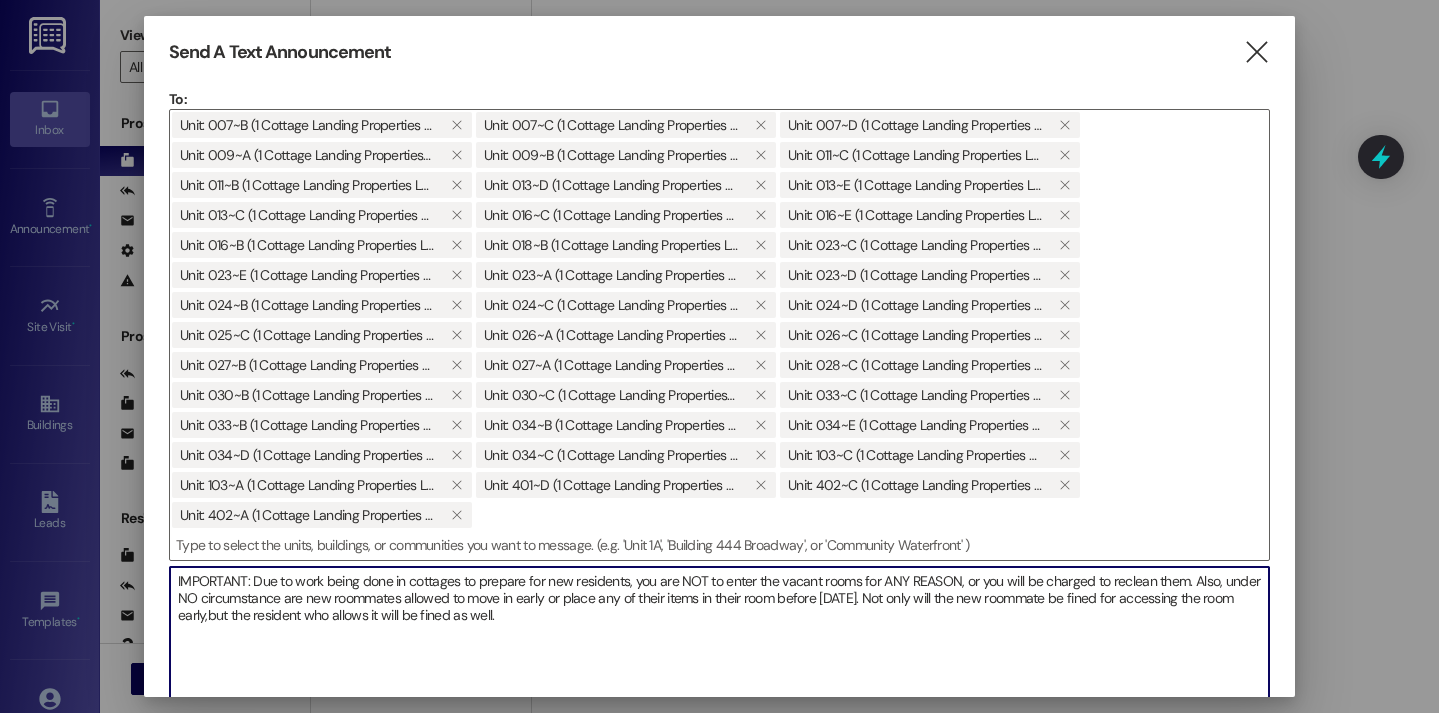 type on "IMPORTANT: Due to work being done in cottages to prepare for new residents, you are NOT to enter the vacant rooms for ANY REASON, or you will be charged to reclean them. Also, under NO circumstance are new roommates allowed to move in early or place any of their items in their room before August 5th. Not only will the new roommate be fined for accessing the room early, but the resident who allows it will be fined as well." 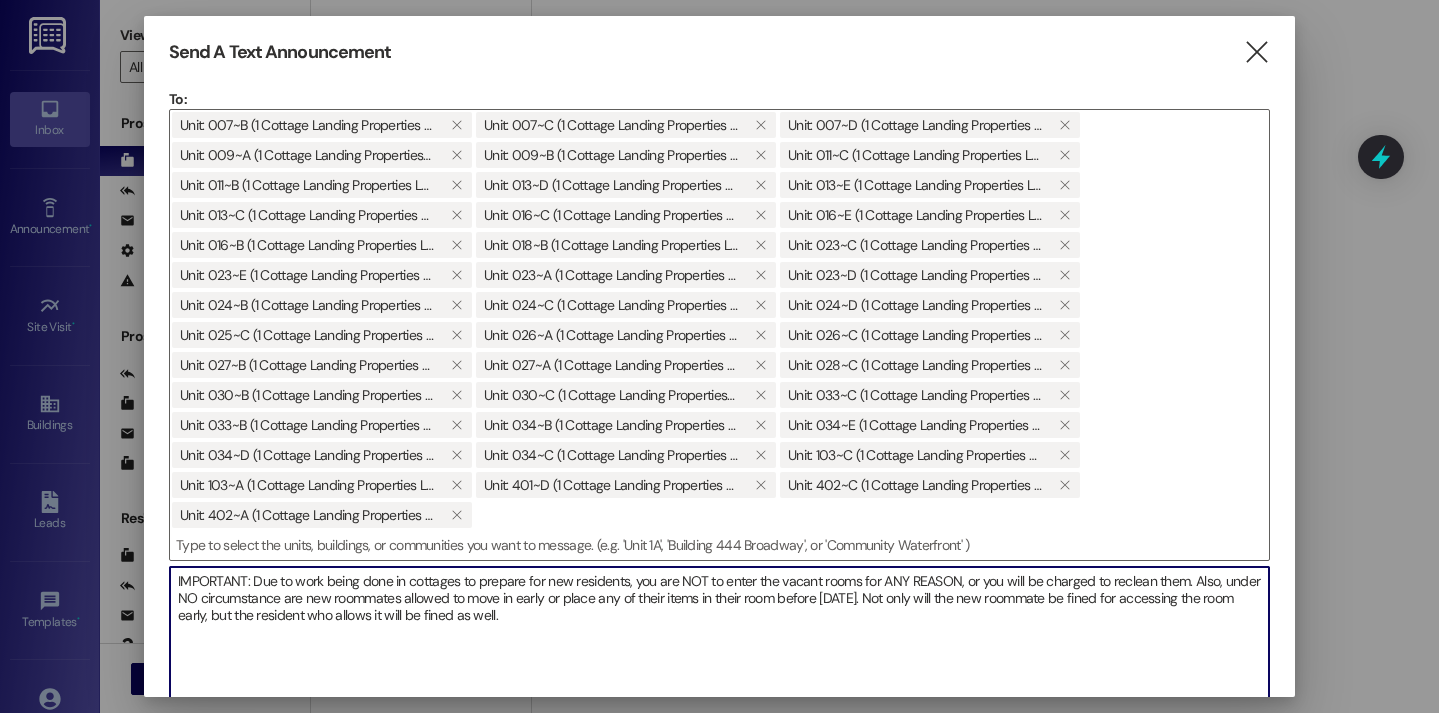 click on "IMPORTANT: Due to work being done in cottages to prepare for new residents, you are NOT to enter the vacant rooms for ANY REASON, or you will be charged to reclean them. Also, under NO circumstance are new roommates allowed to move in early or place any of their items in their room before August 5th. Not only will the new roommate be fined for accessing the room early, but the resident who allows it will be fined as well." at bounding box center (719, 658) 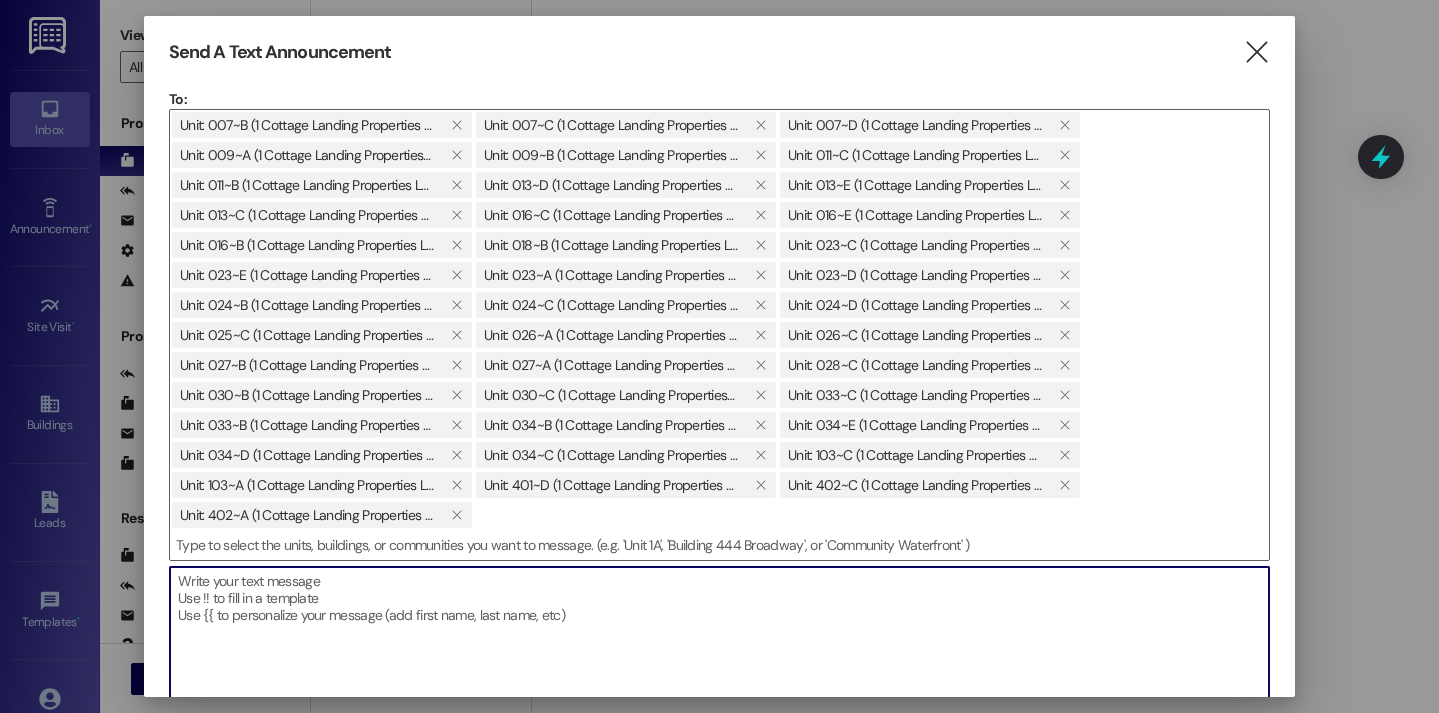 paste on "IMPORTANT: Due to work being done in cottages to prepare for new residents, you are NOT to enter the vacant rooms for ANY REASON, or you will be charged to reclean them. Also, under NO circumstance are new roommates allowed to move in early or place any of their items in their room before August 5th. Not only will the new roommate be fined for accessing the room early, but the resident who allows it will be fined as well." 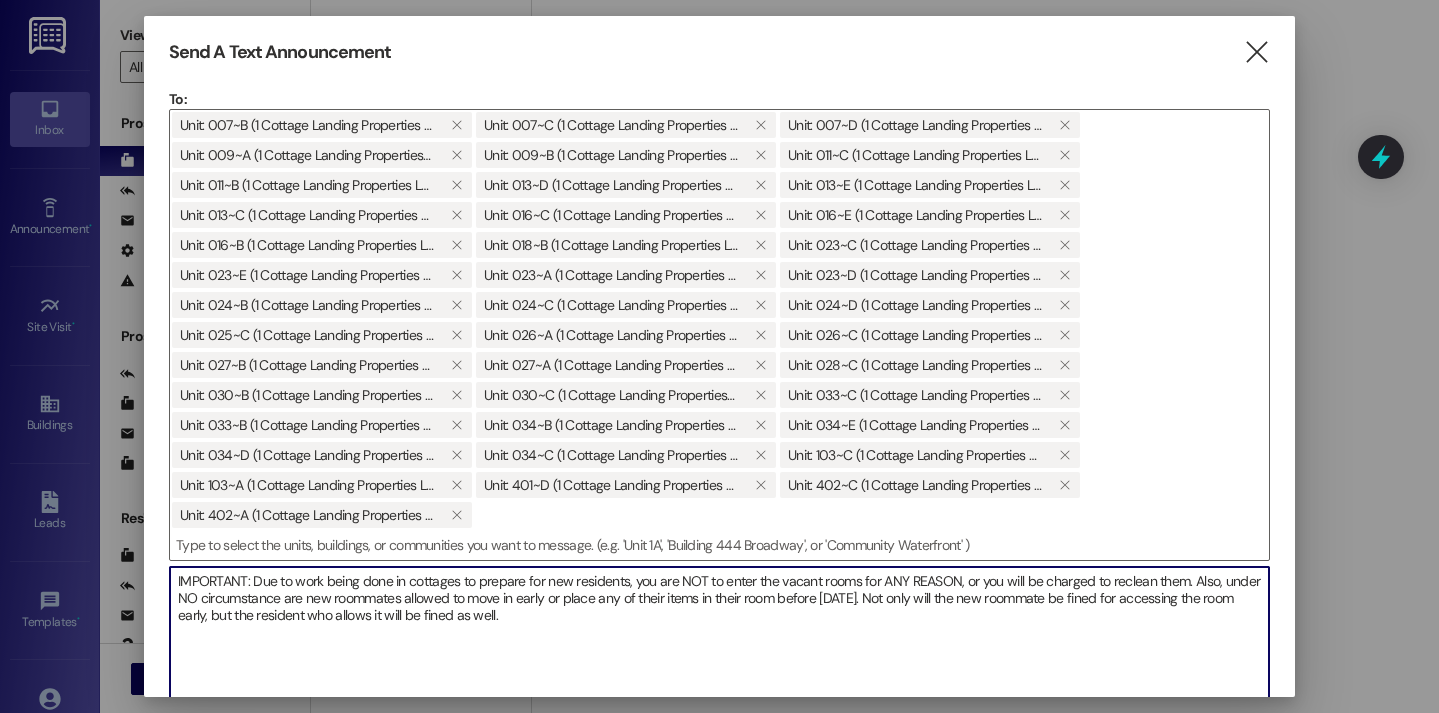 scroll, scrollTop: 141, scrollLeft: 0, axis: vertical 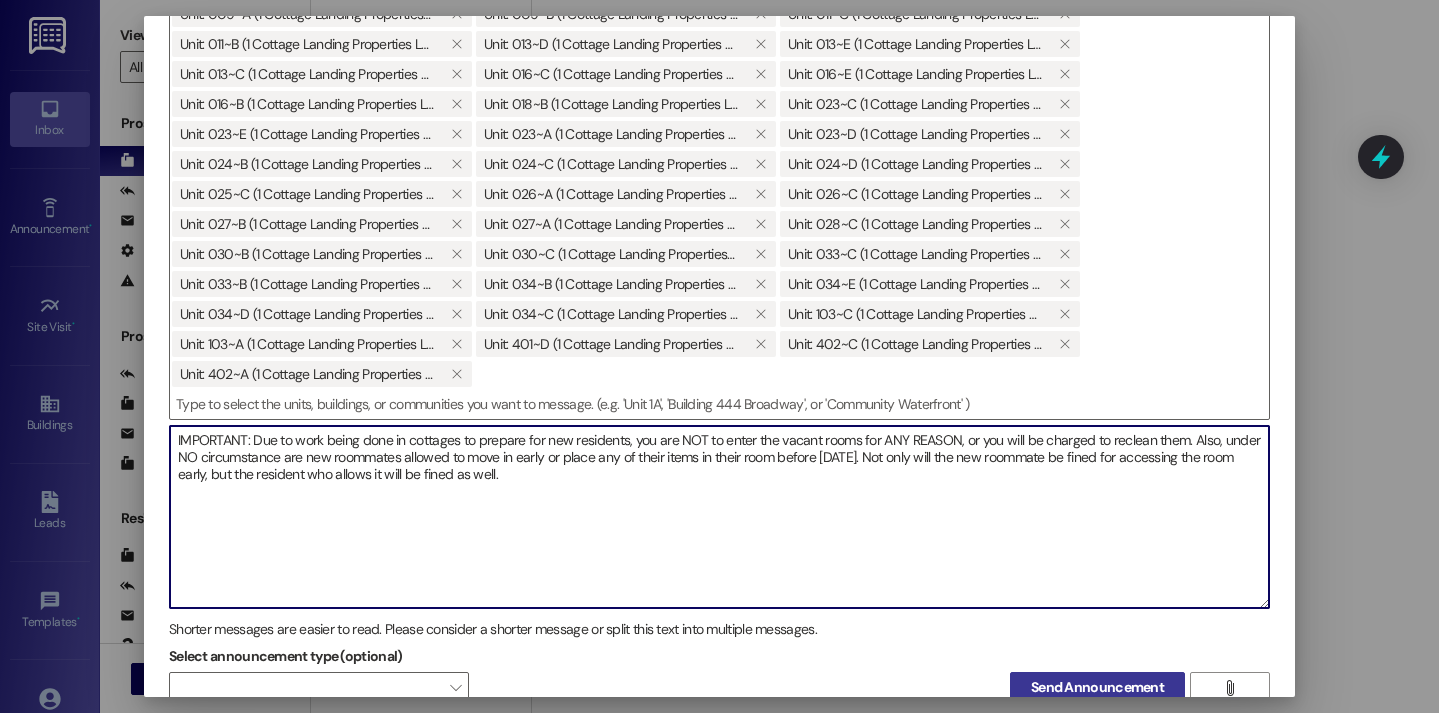 type on "IMPORTANT: Due to work being done in cottages to prepare for new residents, you are NOT to enter the vacant rooms for ANY REASON, or you will be charged to reclean them. Also, under NO circumstance are new roommates allowed to move in early or place any of their items in their room before August 5th. Not only will the new roommate be fined for accessing the room early, but the resident who allows it will be fined as well." 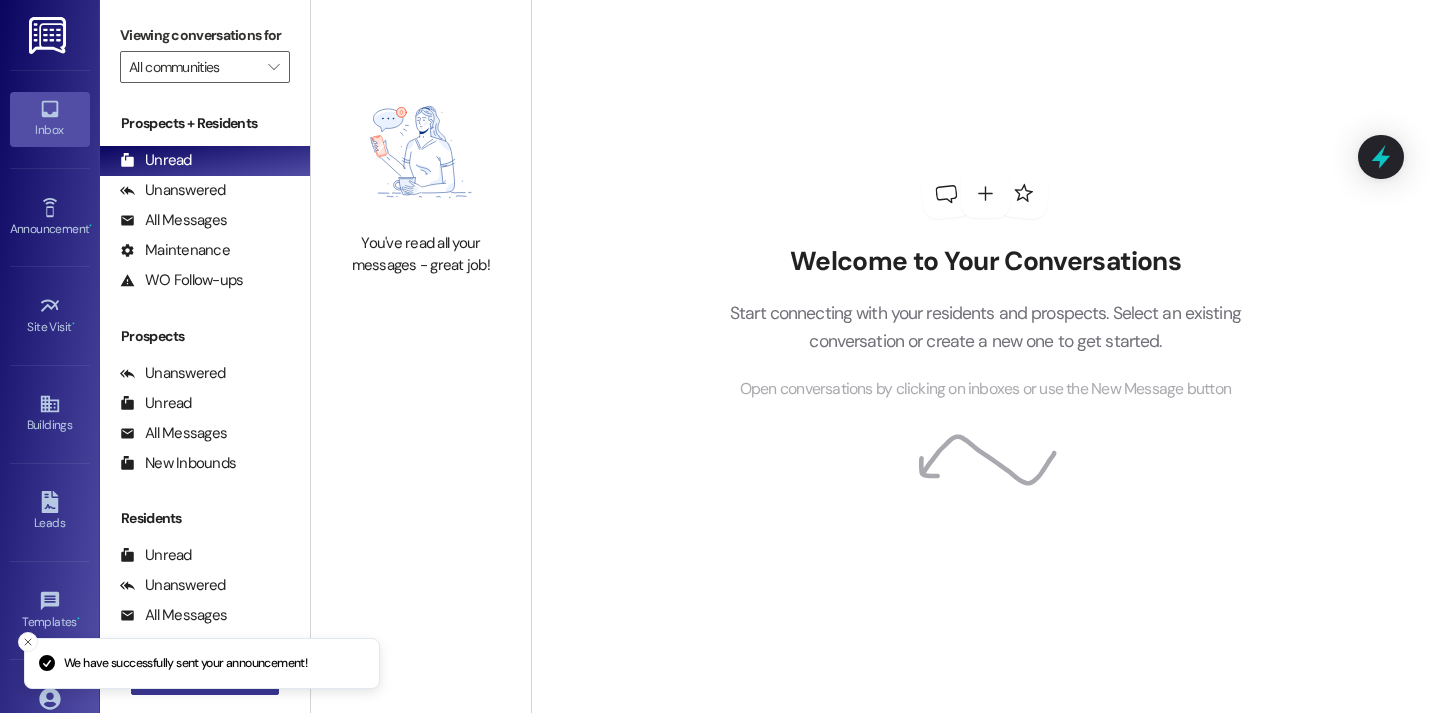 click on " New Message" at bounding box center [205, 679] 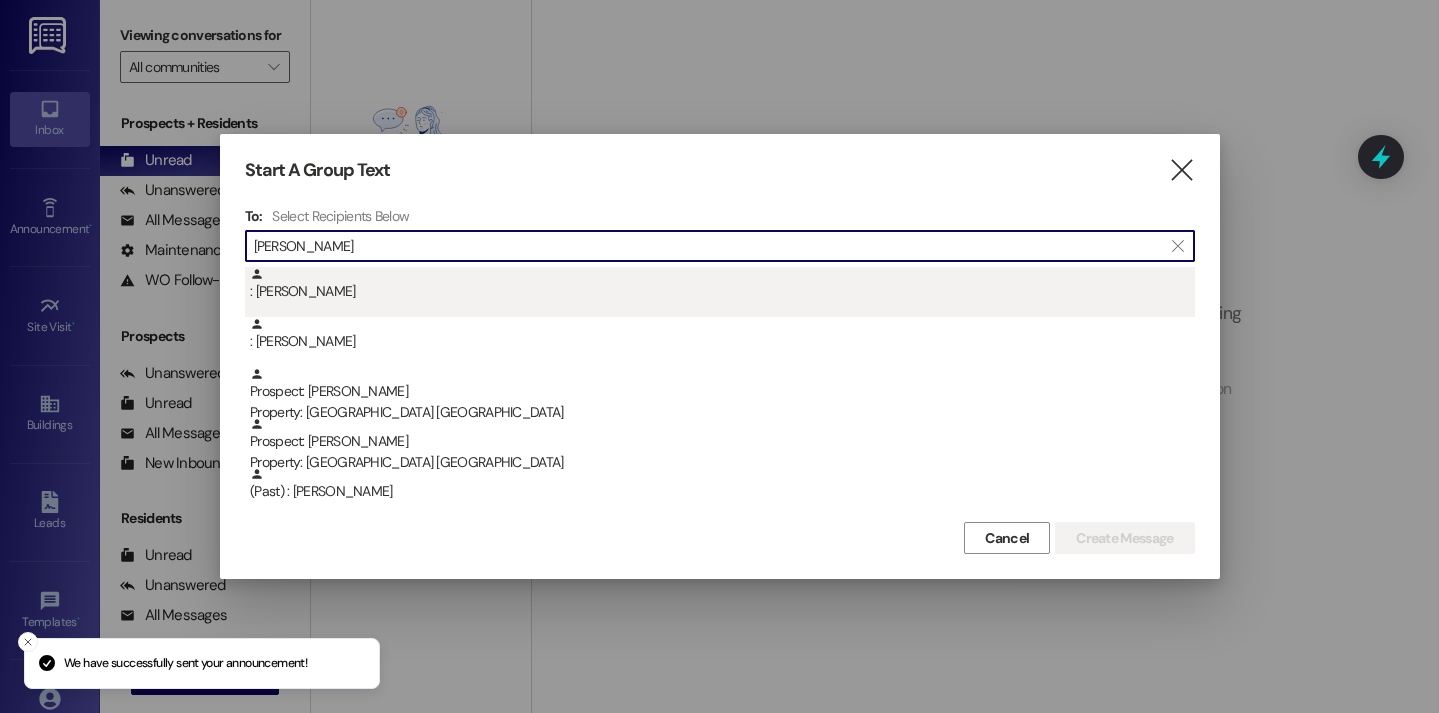type on "emily" 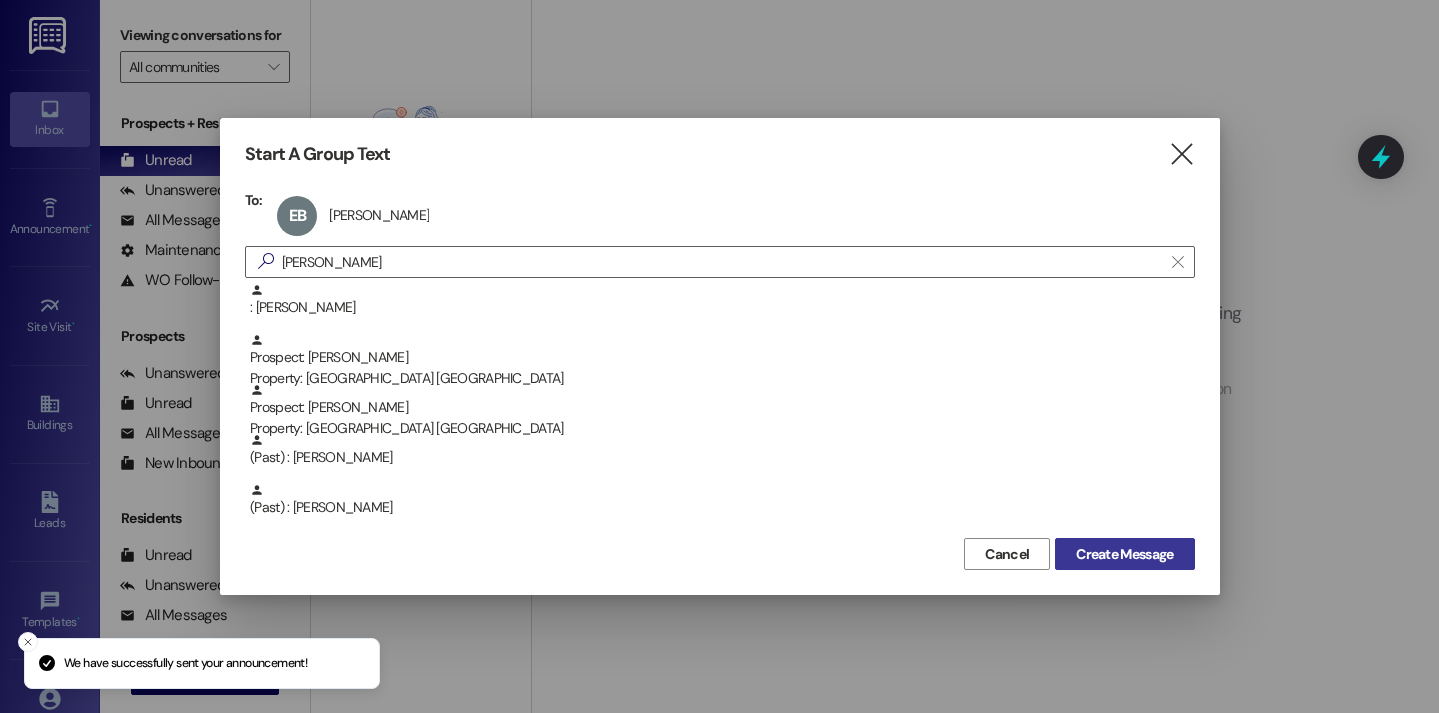 click on "Create Message" at bounding box center (1124, 554) 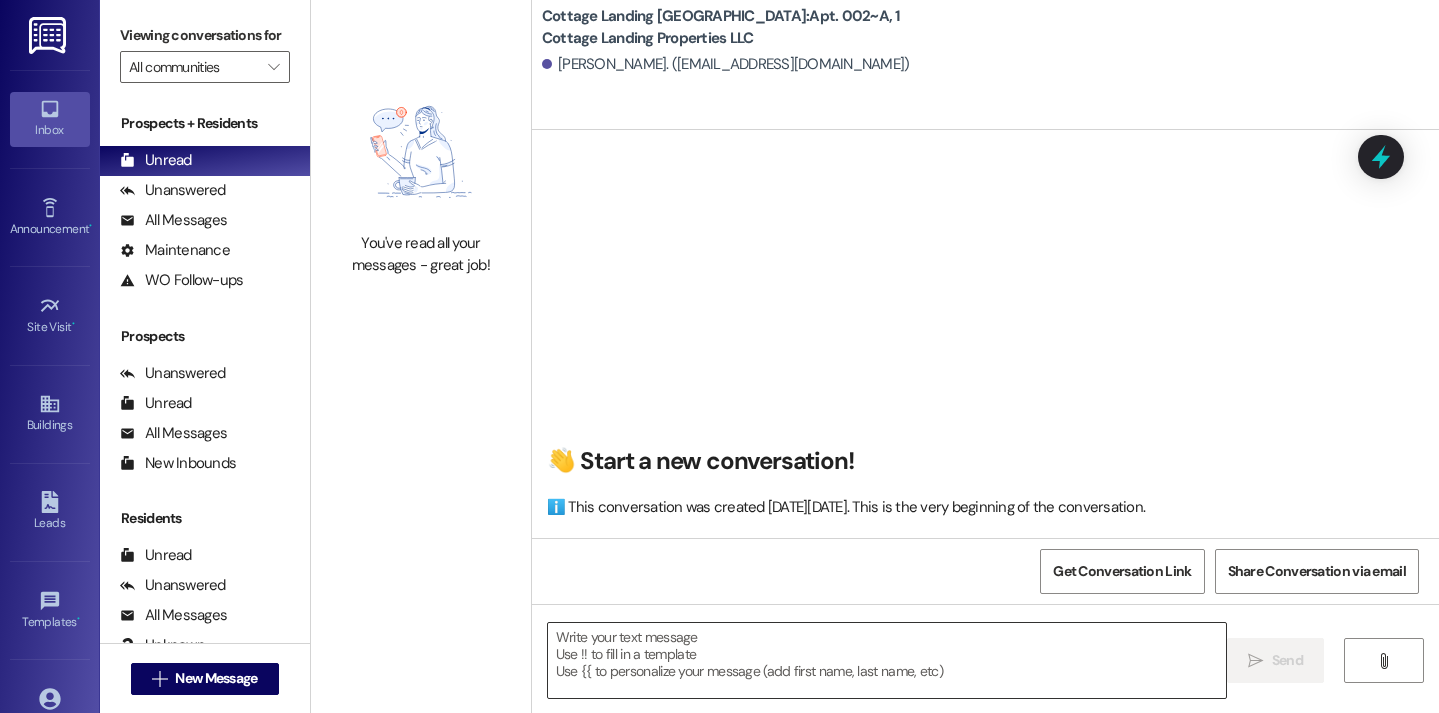 click at bounding box center (887, 660) 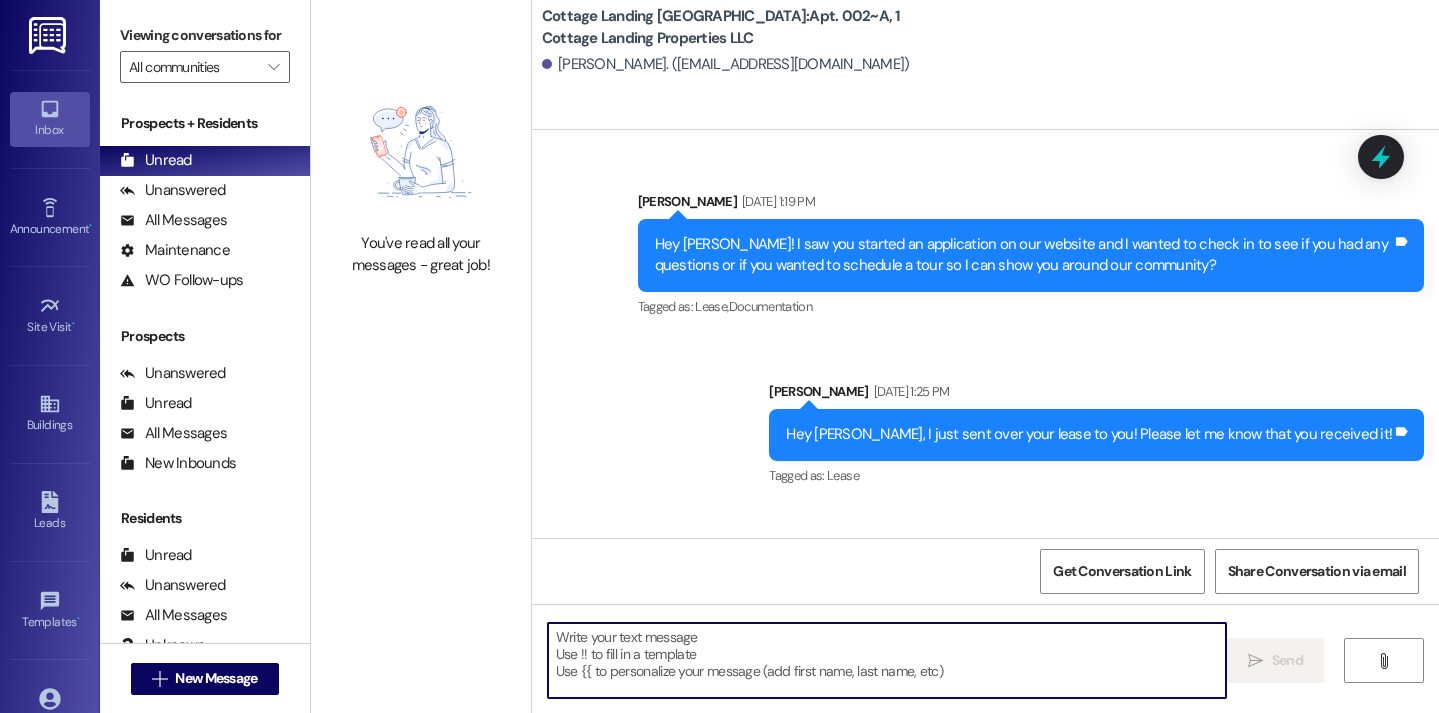 scroll, scrollTop: 59031, scrollLeft: 0, axis: vertical 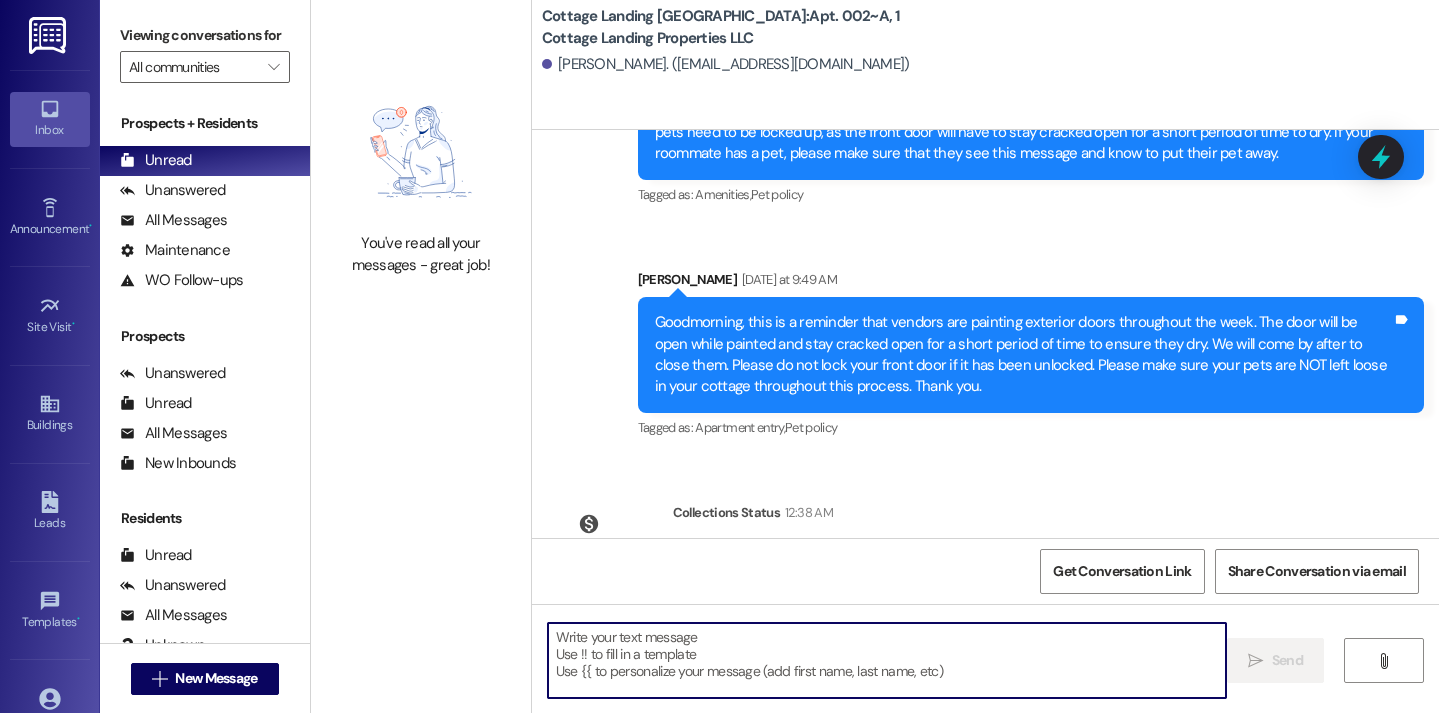 paste on "IMPORTANT: Due to work being done in cottages to prepare for new residents, you are NOT to enter the vacant rooms for ANY REASON, or you will be charged to reclean them. Also, under NO circumstance are new roommates allowed to move in early or place any of their items in their room before August 5th. Not only will the new roommate be fined for accessing the room early, but the resident who allows it will be fined as well." 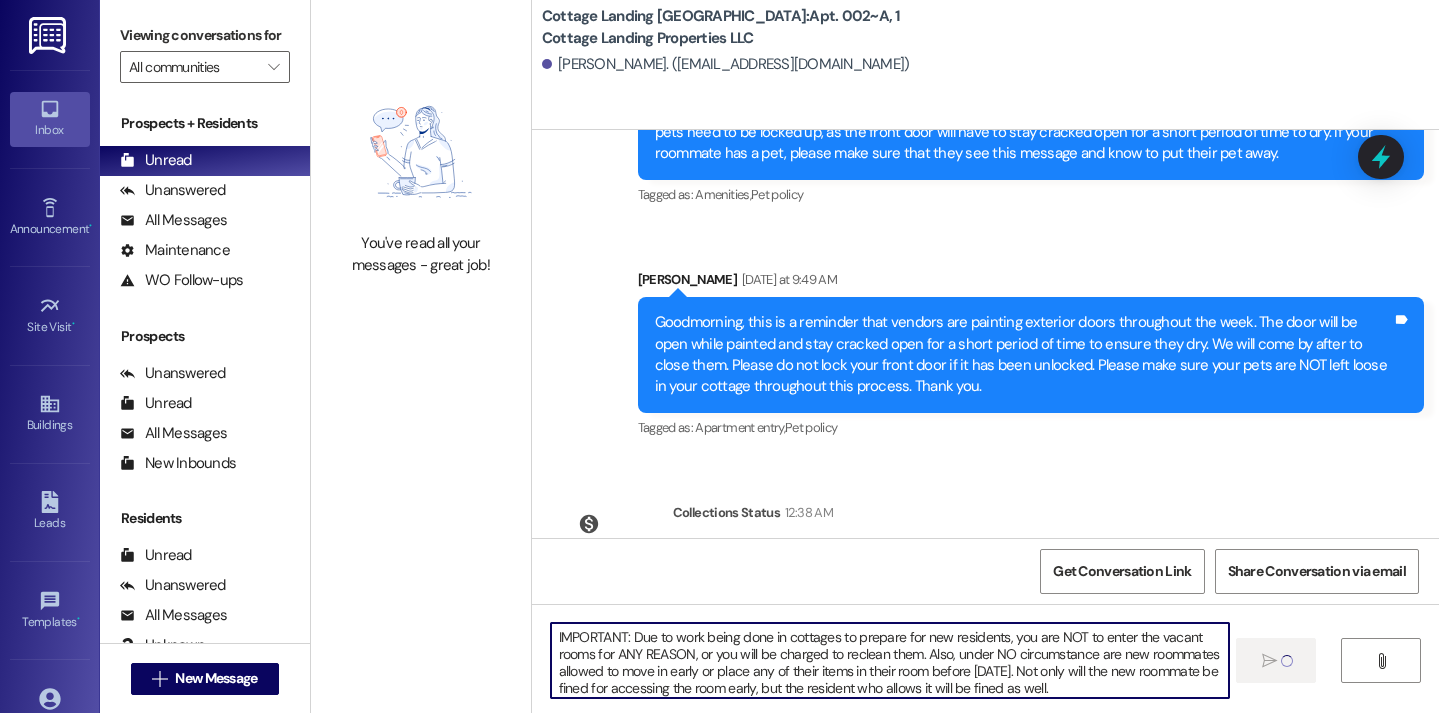 type 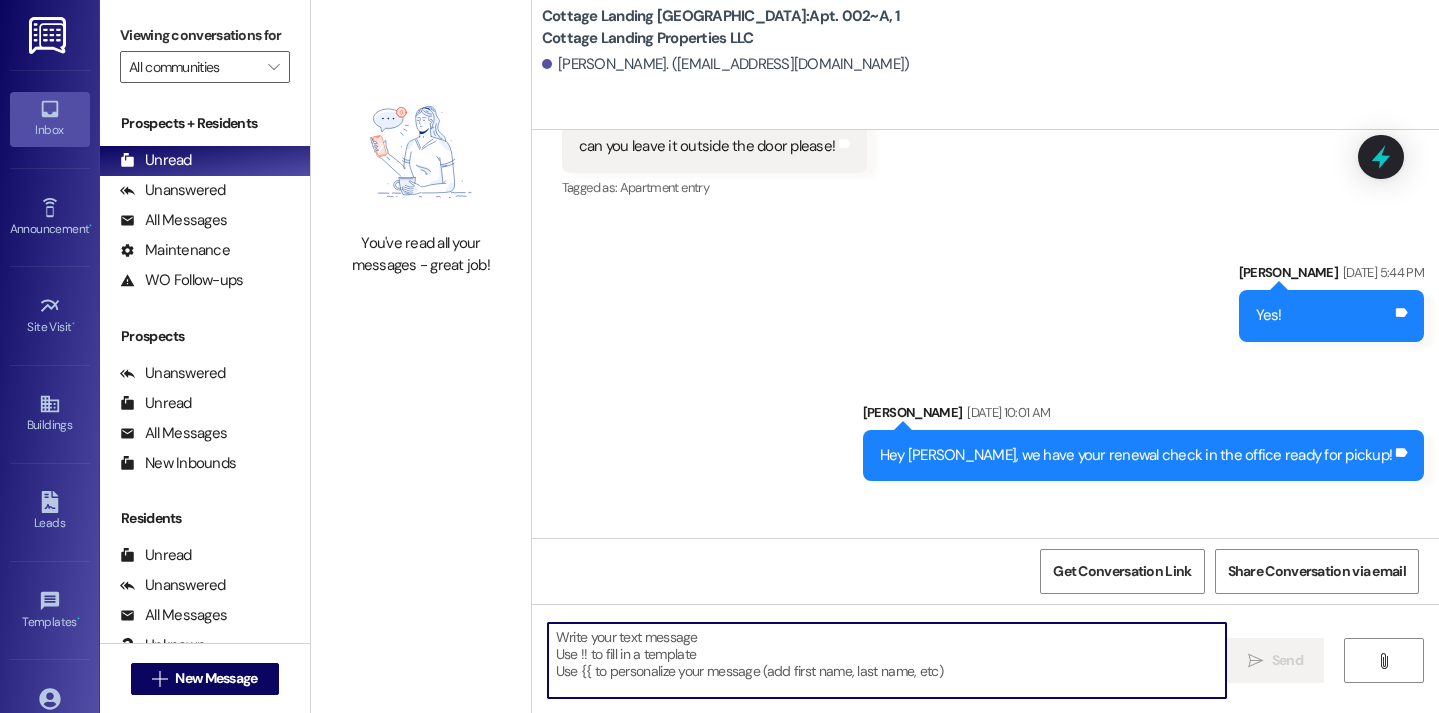 scroll, scrollTop: 52238, scrollLeft: 0, axis: vertical 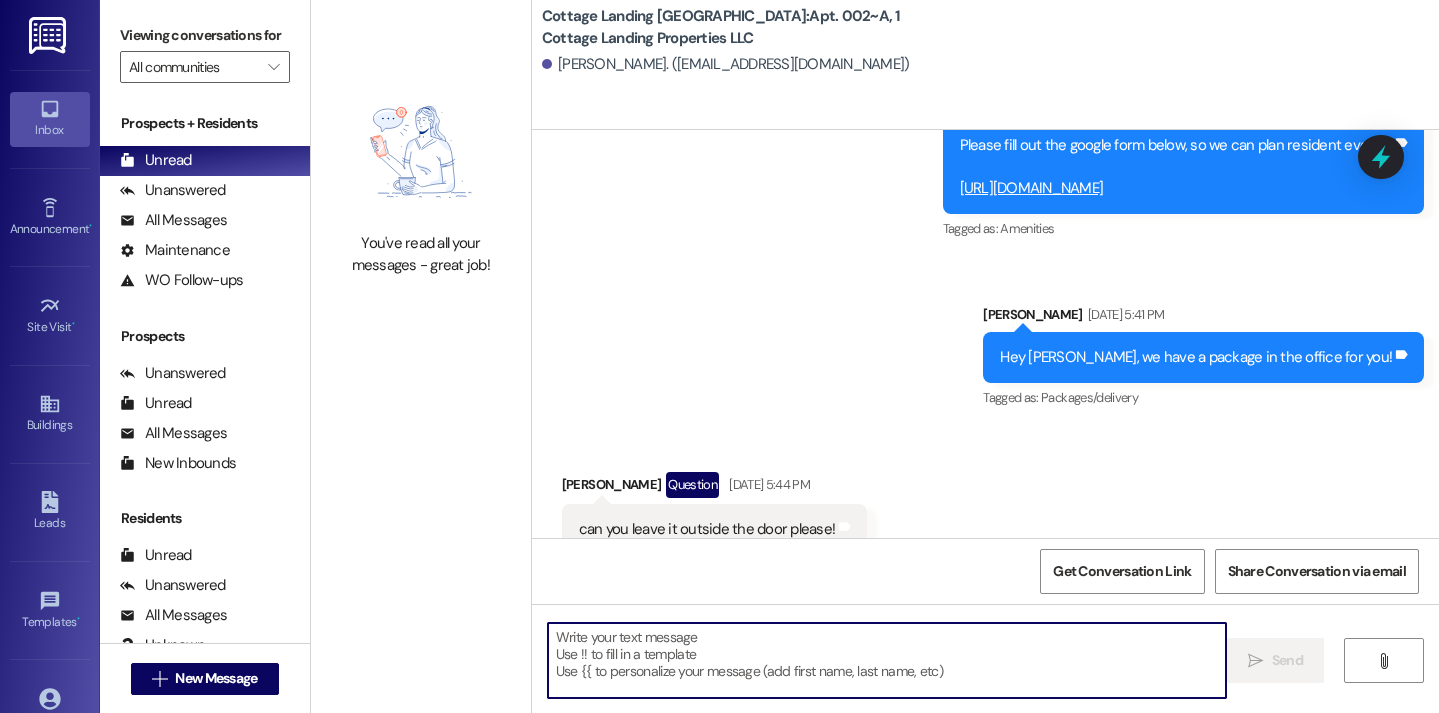 click on " New Message" at bounding box center (205, 679) 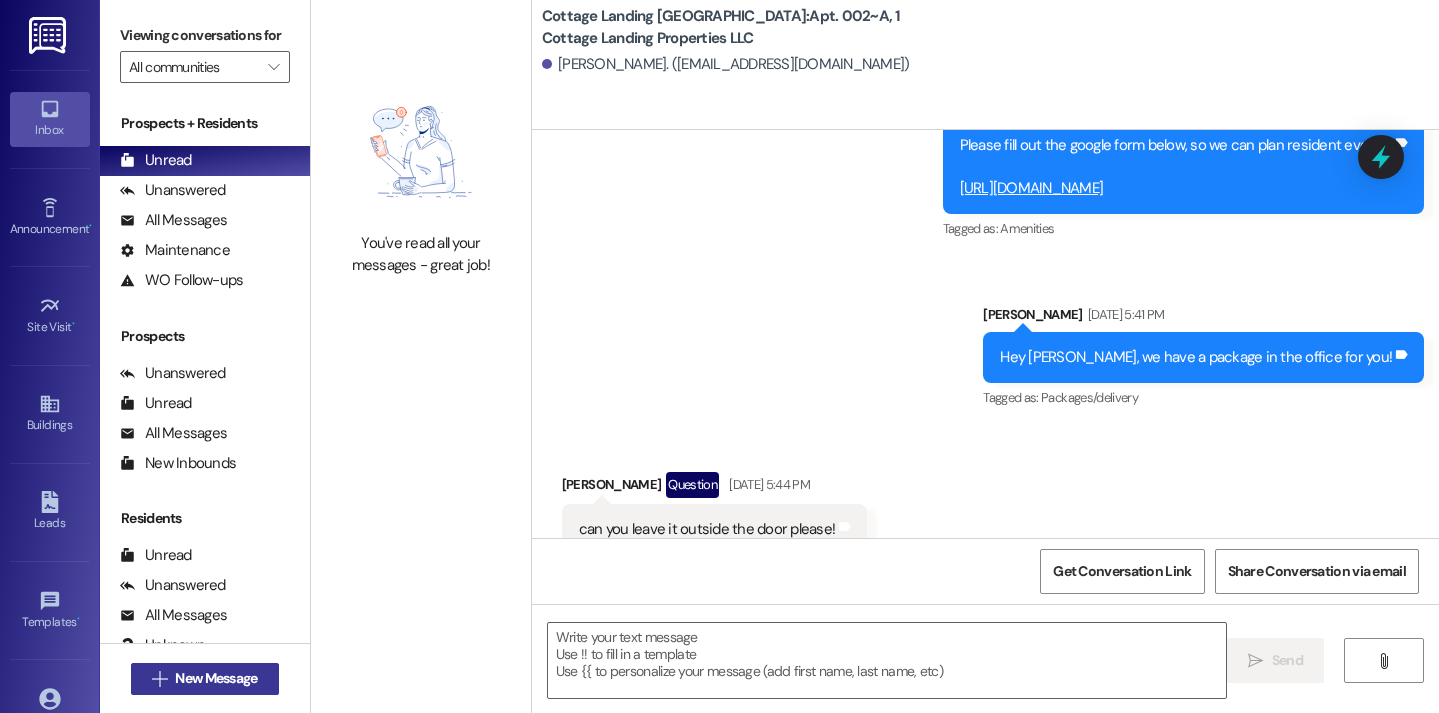click on "New Message" at bounding box center (216, 678) 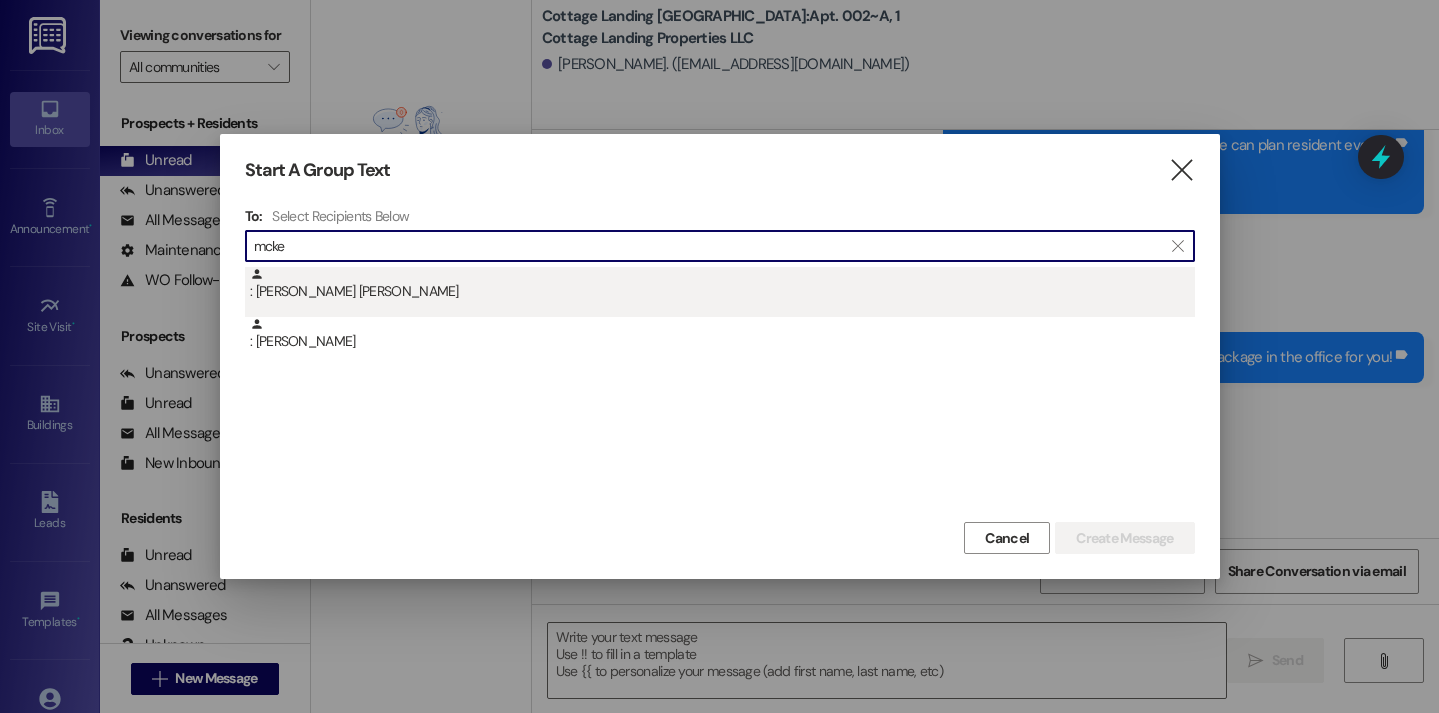 type on "mcke" 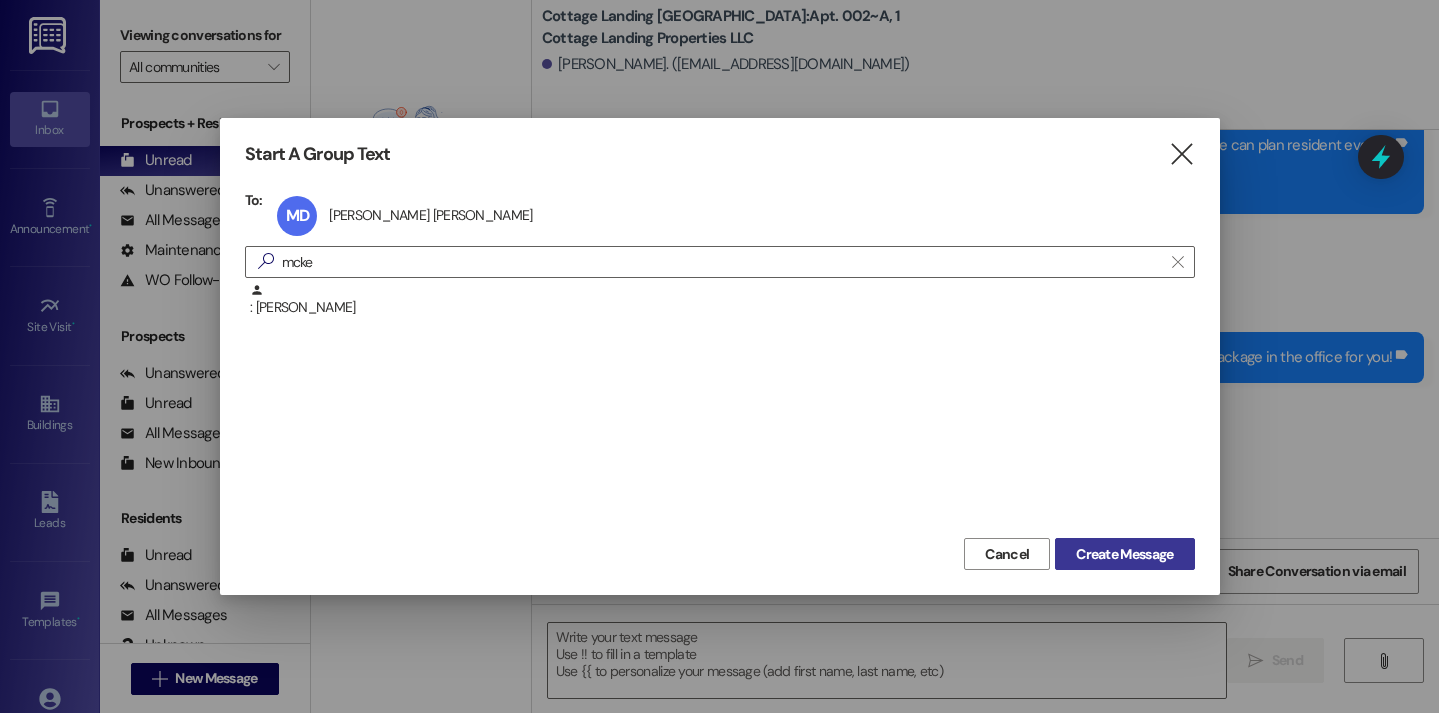 click on "Create Message" at bounding box center [1124, 554] 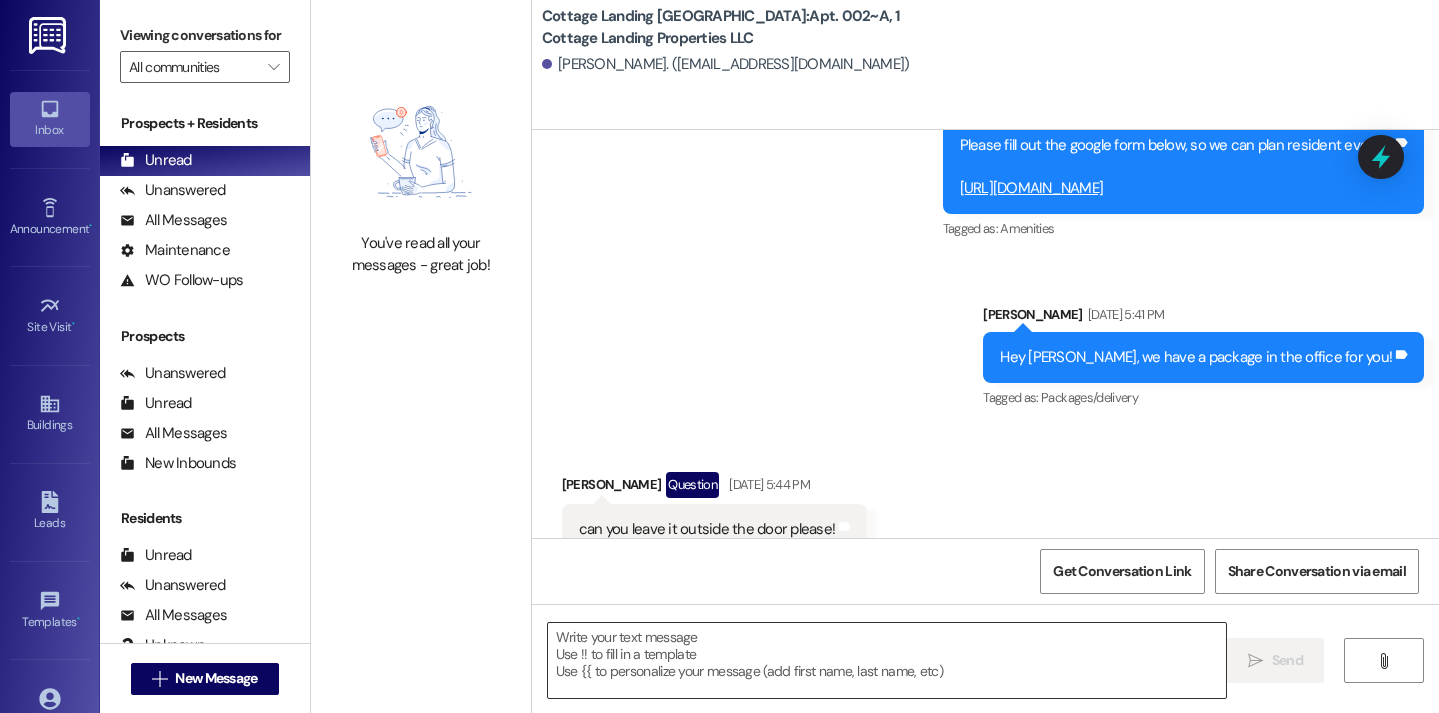 click at bounding box center (887, 660) 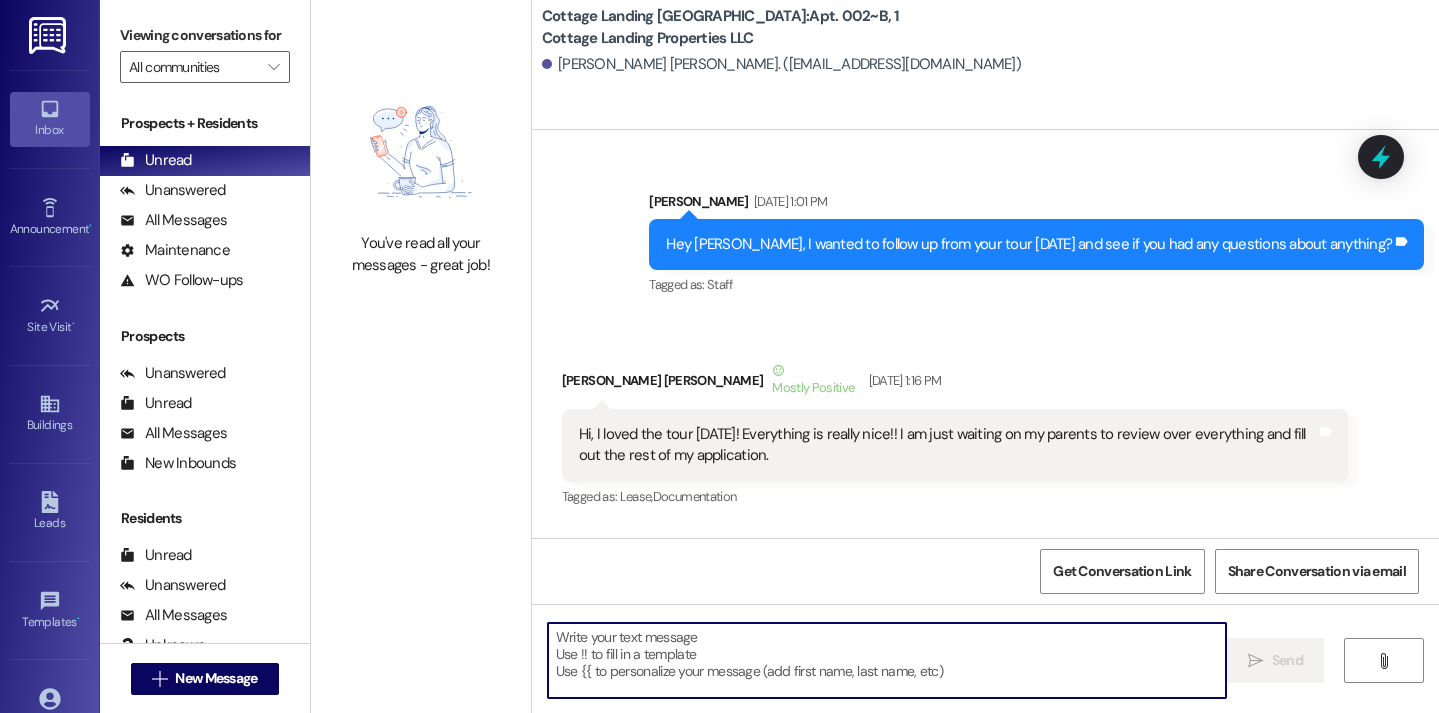 scroll, scrollTop: 59451, scrollLeft: 0, axis: vertical 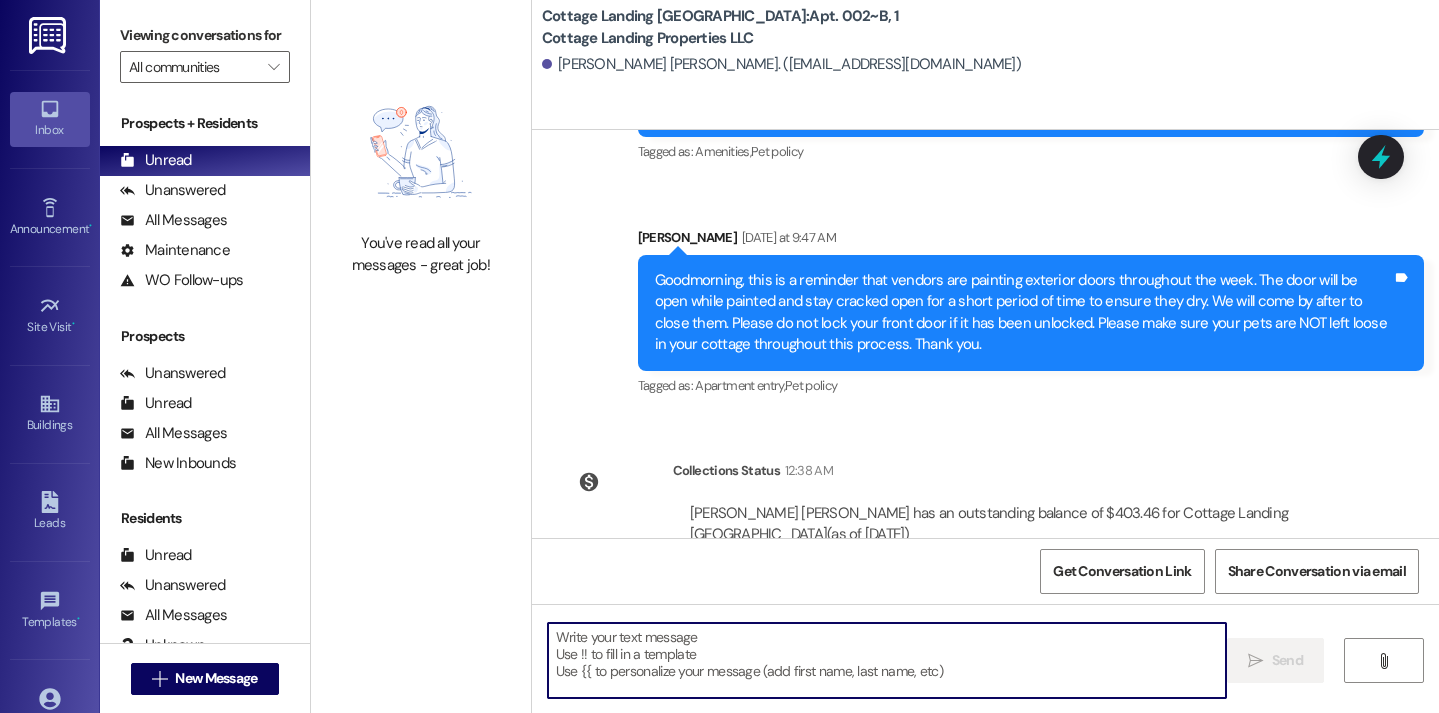 type on "IMPORTANT: Due to work being done in cottages to prepare for new residents, you are NOT to enter the vacant rooms for ANY REASON, or you will be charged to reclean them. Also, under NO circumstance are new roommates allowed to move in early or place any of their items in their room before August 5th. Not only will the new roommate be fined for accessing the room early, but the resident who allows it will be fined as well." 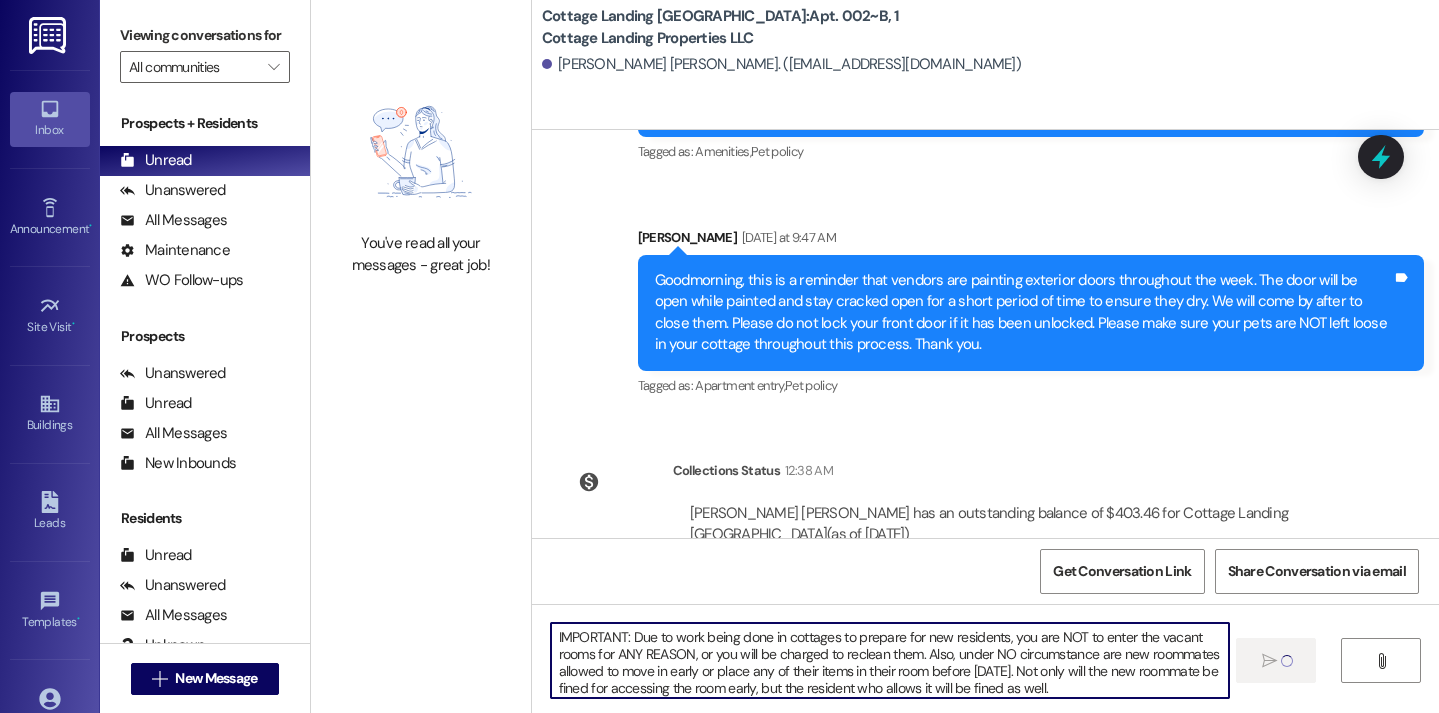 type 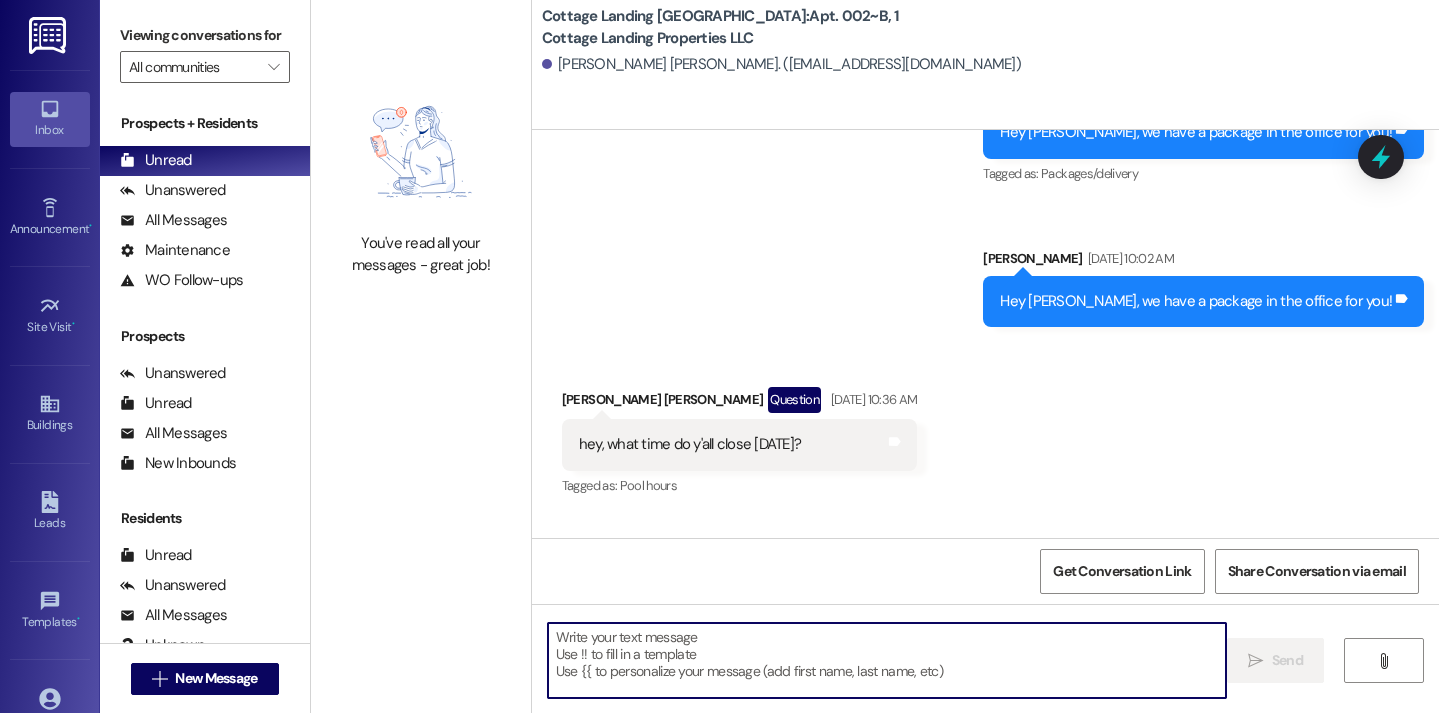 scroll, scrollTop: 52925, scrollLeft: 0, axis: vertical 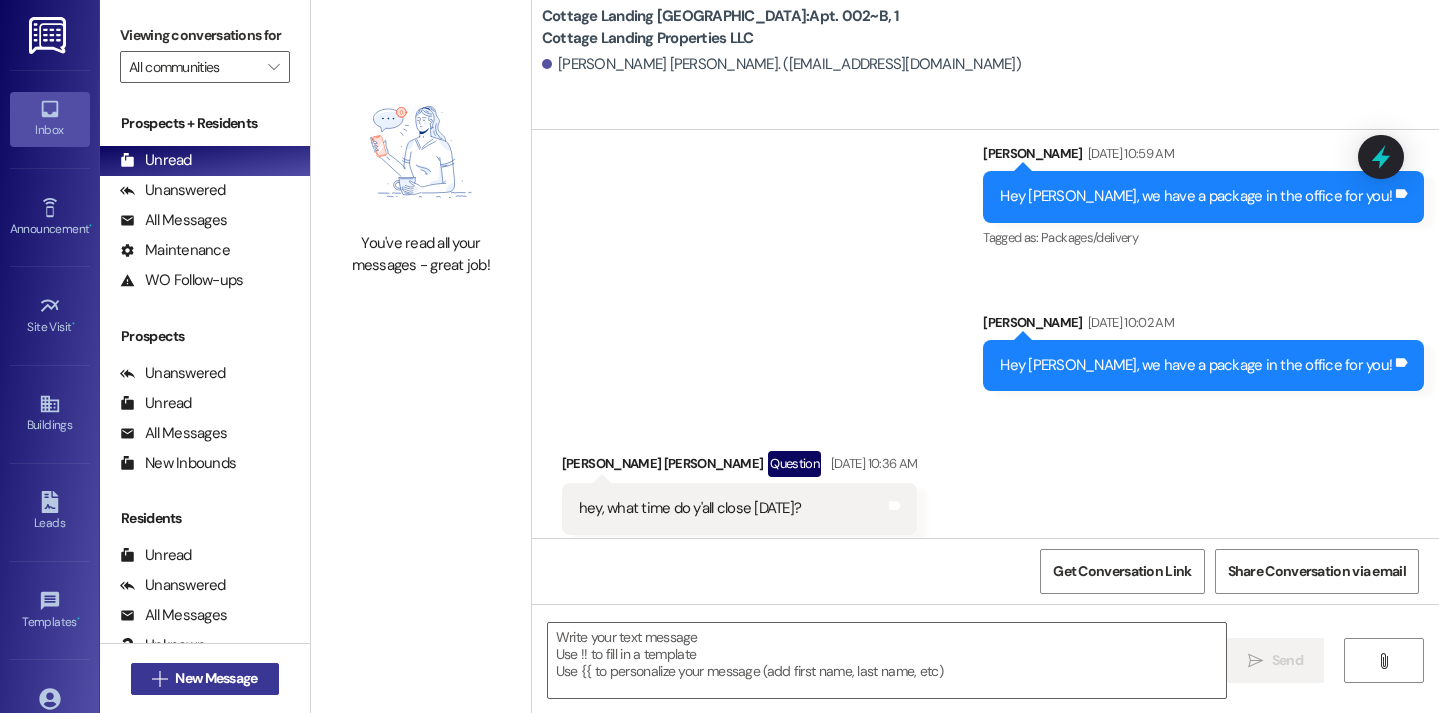 click on " New Message" at bounding box center (205, 679) 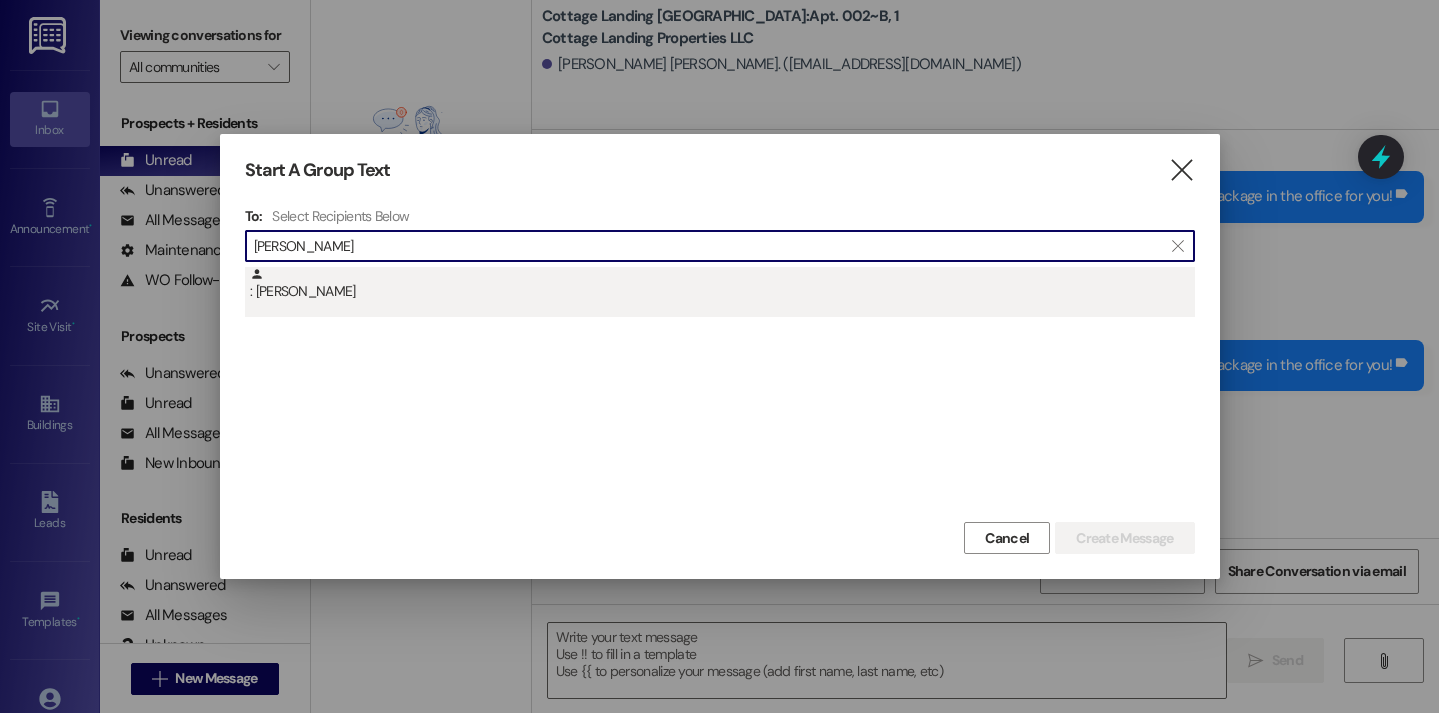 type on "sturm" 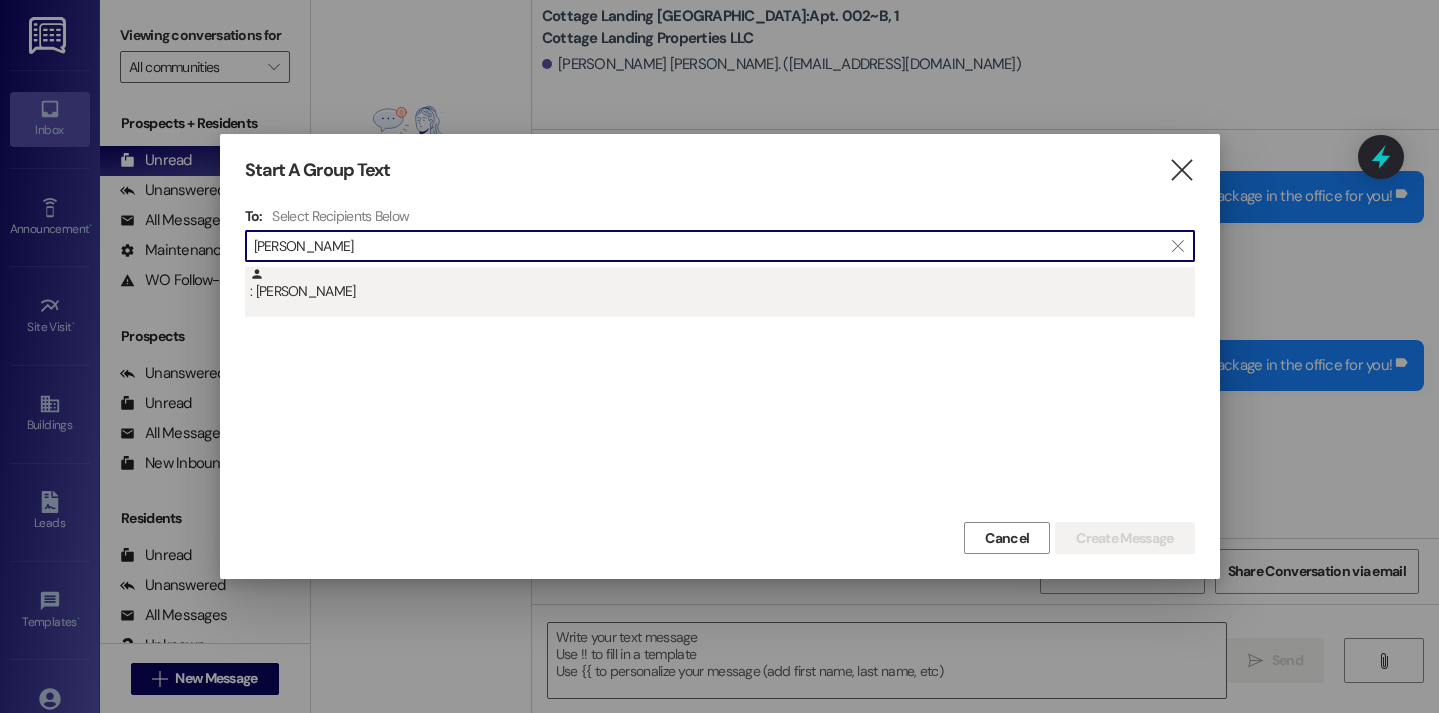 click on ": Erin Sturm" at bounding box center (720, 292) 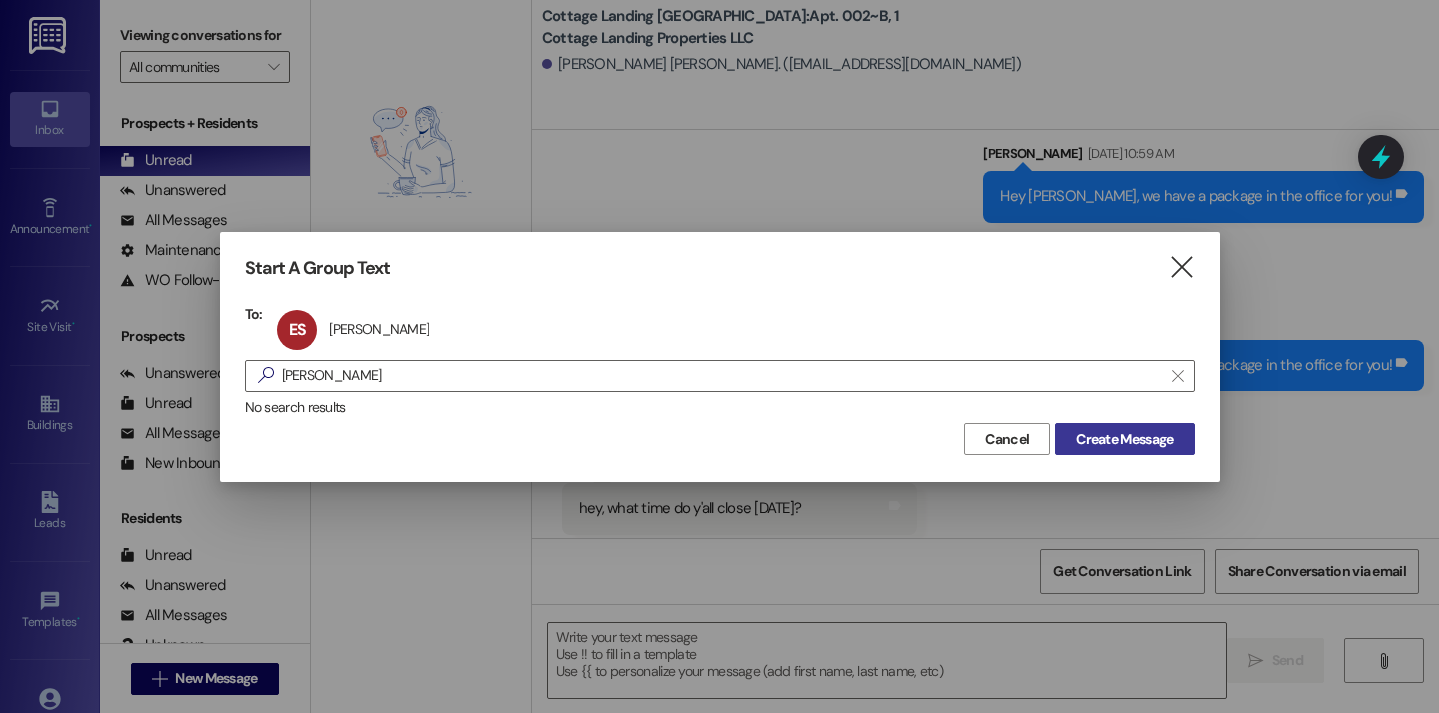 click on "Create Message" at bounding box center [1124, 439] 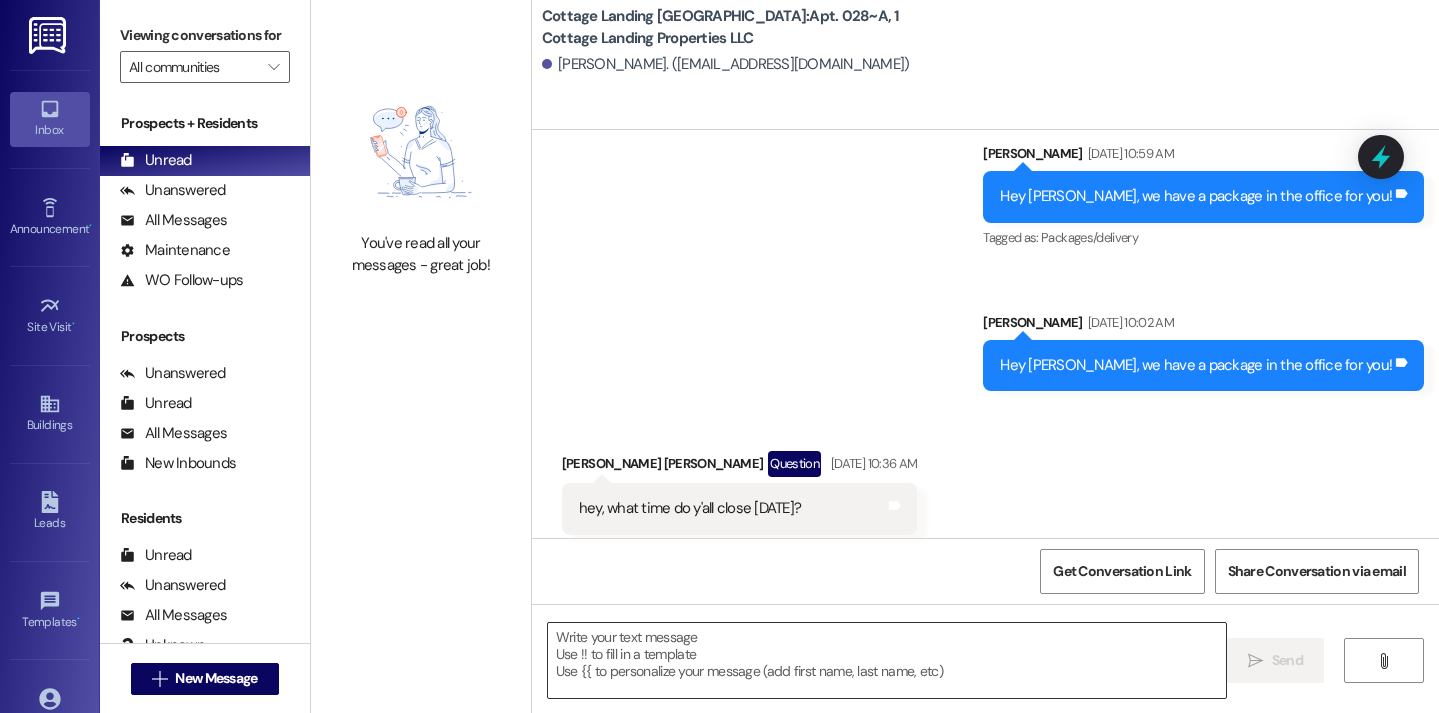 click at bounding box center [887, 660] 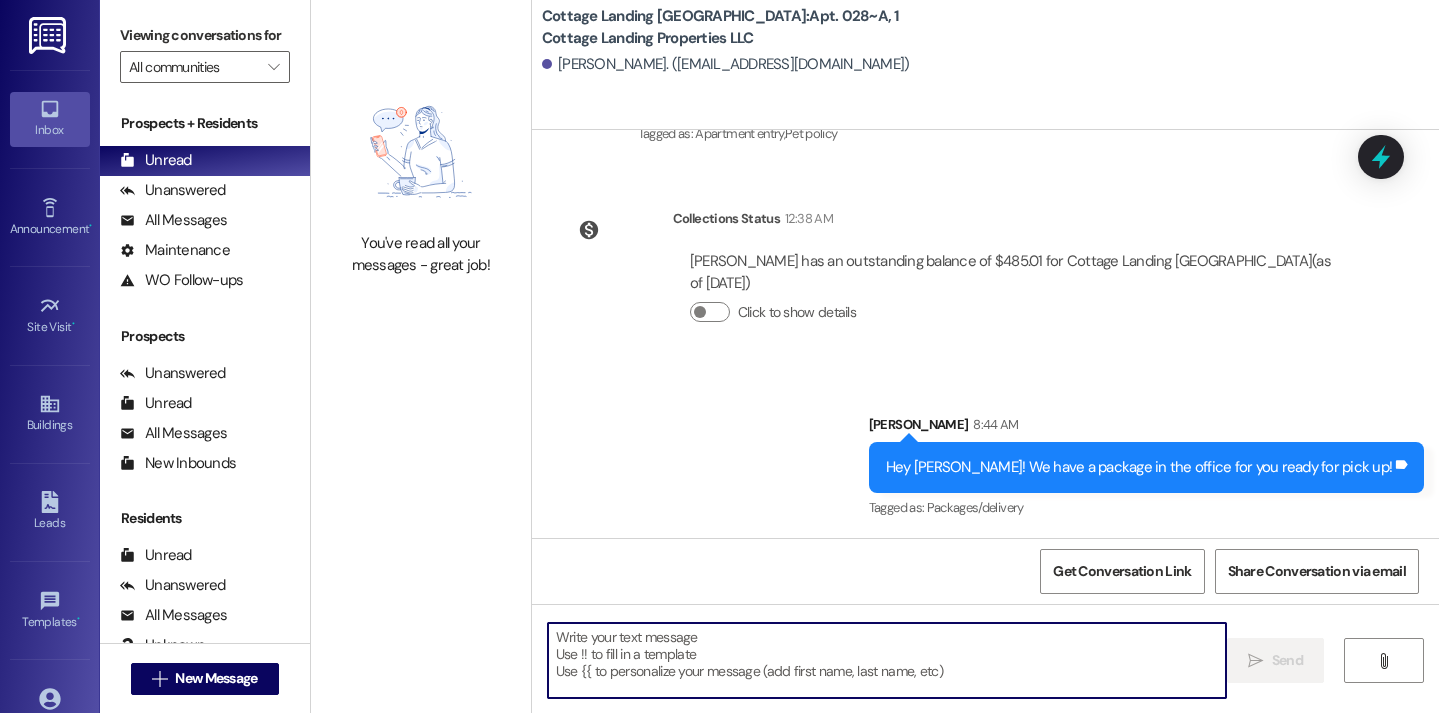 scroll, scrollTop: 23336, scrollLeft: 0, axis: vertical 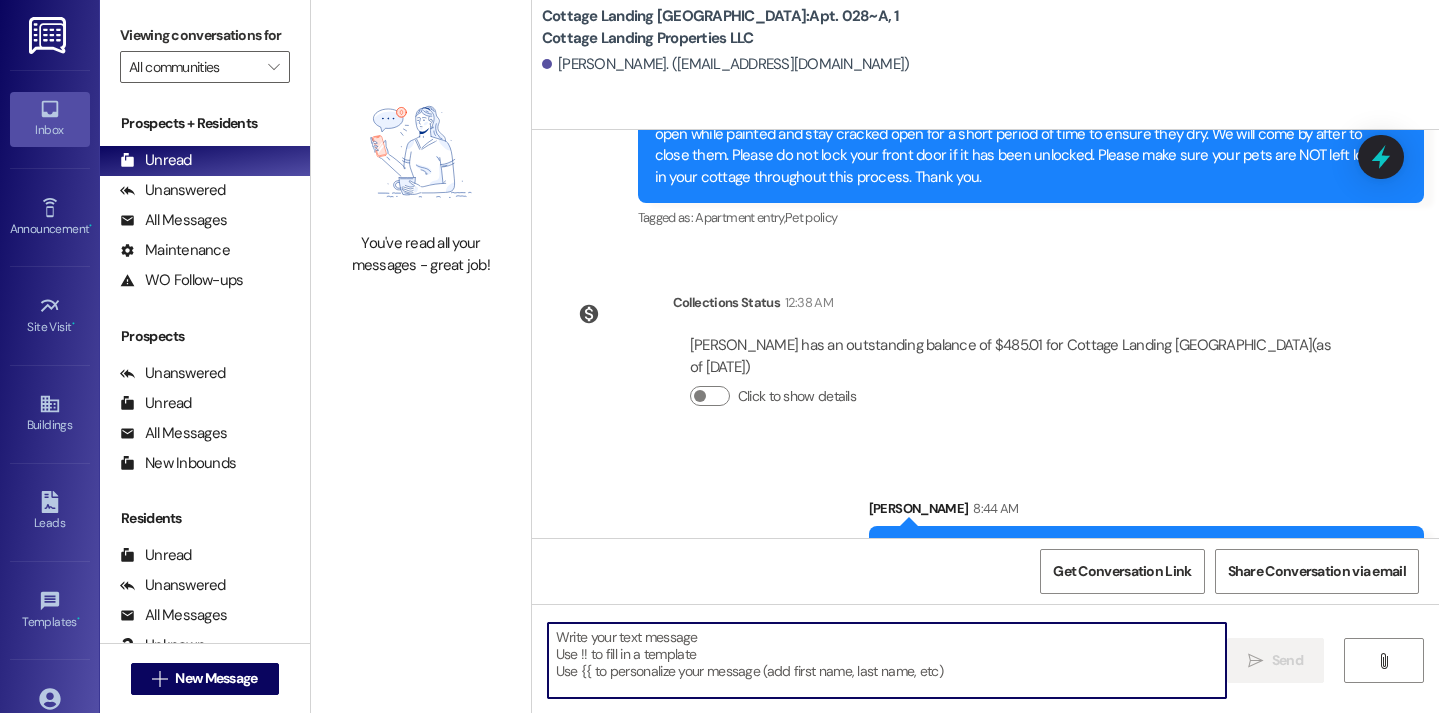 paste on "IMPORTANT: Due to work being done in cottages to prepare for new residents, you are NOT to enter the vacant rooms for ANY REASON, or you will be charged to reclean them. Also, under NO circumstance are new roommates allowed to move in early or place any of their items in their room before August 5th. Not only will the new roommate be fined for accessing the room early, but the resident who allows it will be fined as well." 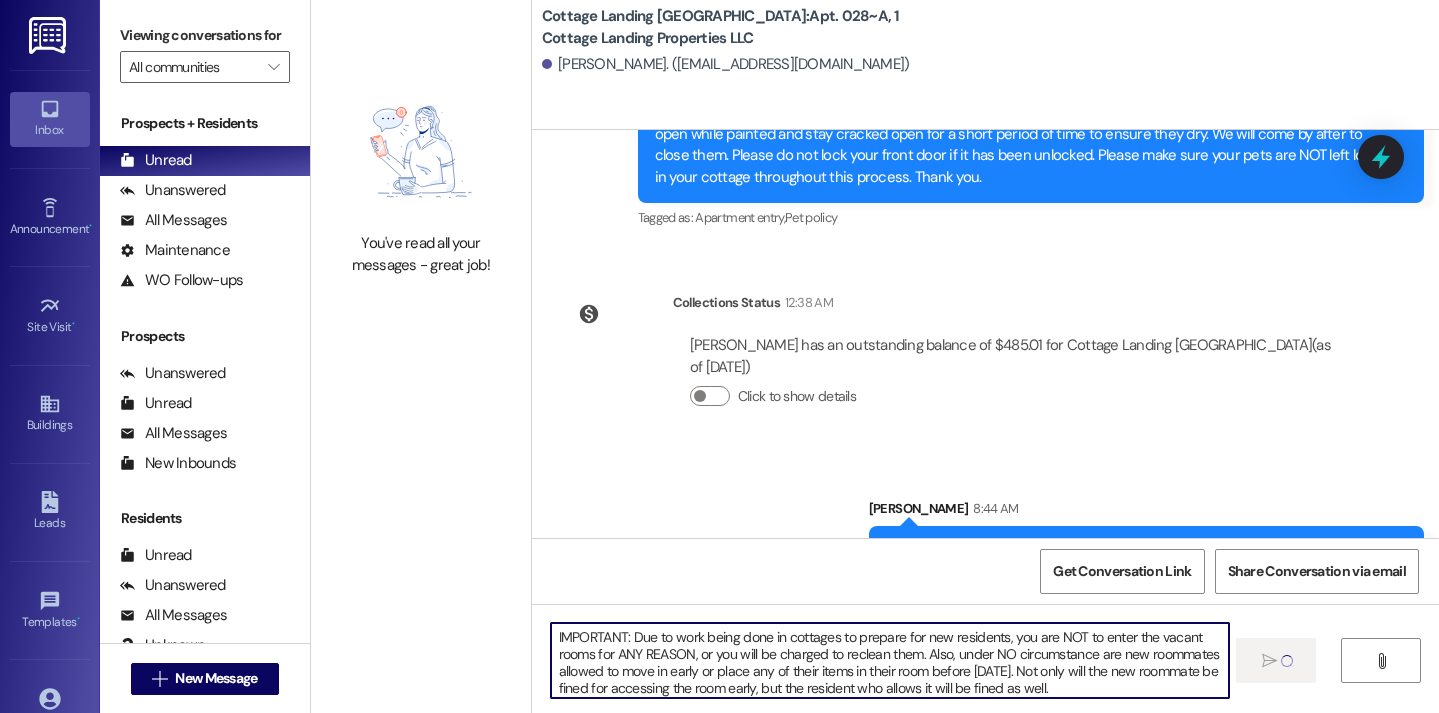 type 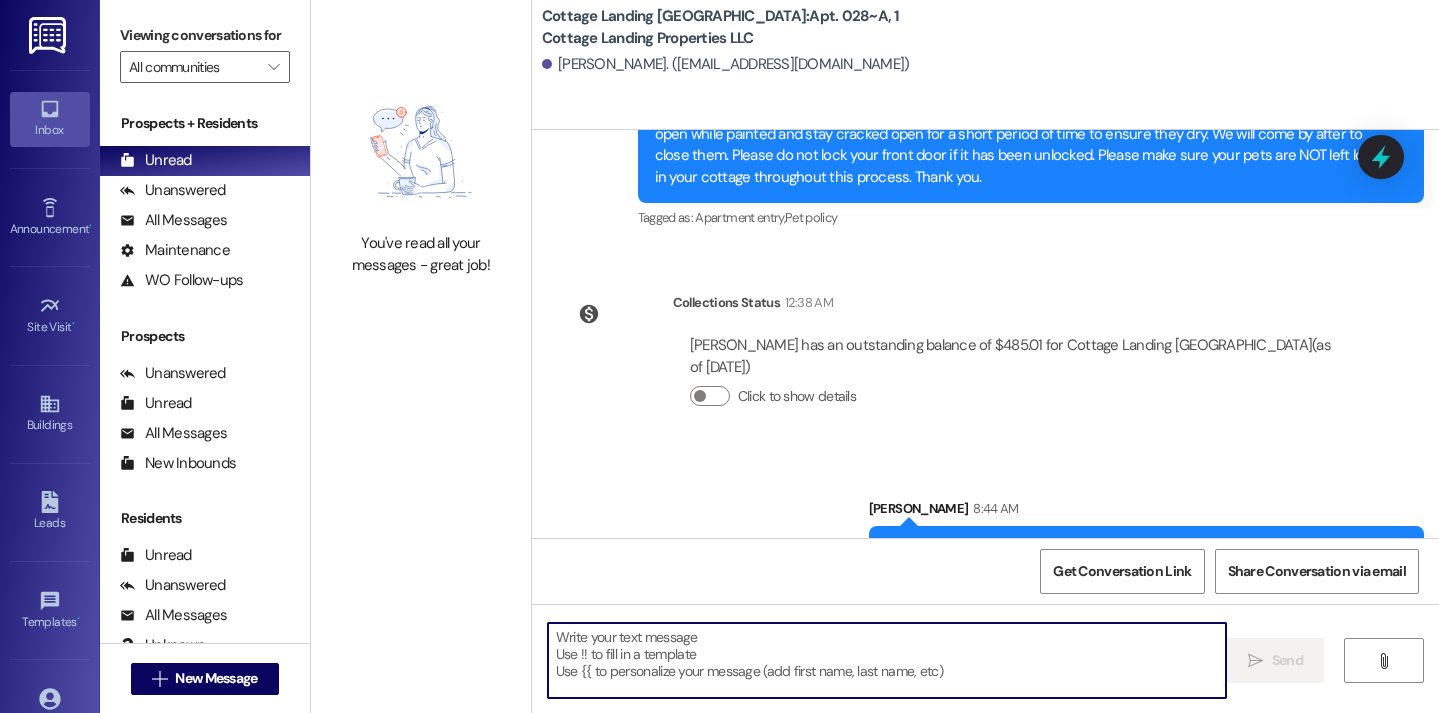 scroll, scrollTop: 23540, scrollLeft: 0, axis: vertical 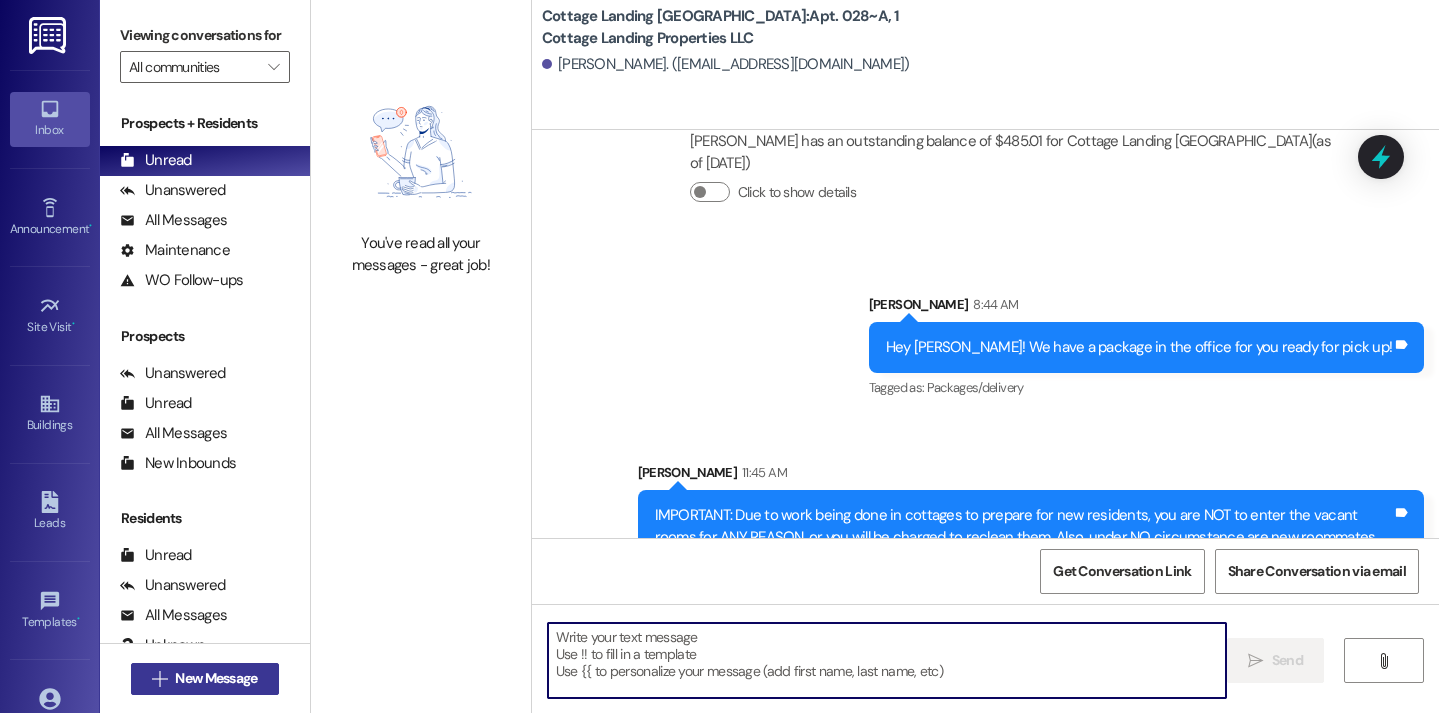 click on "New Message" at bounding box center [216, 678] 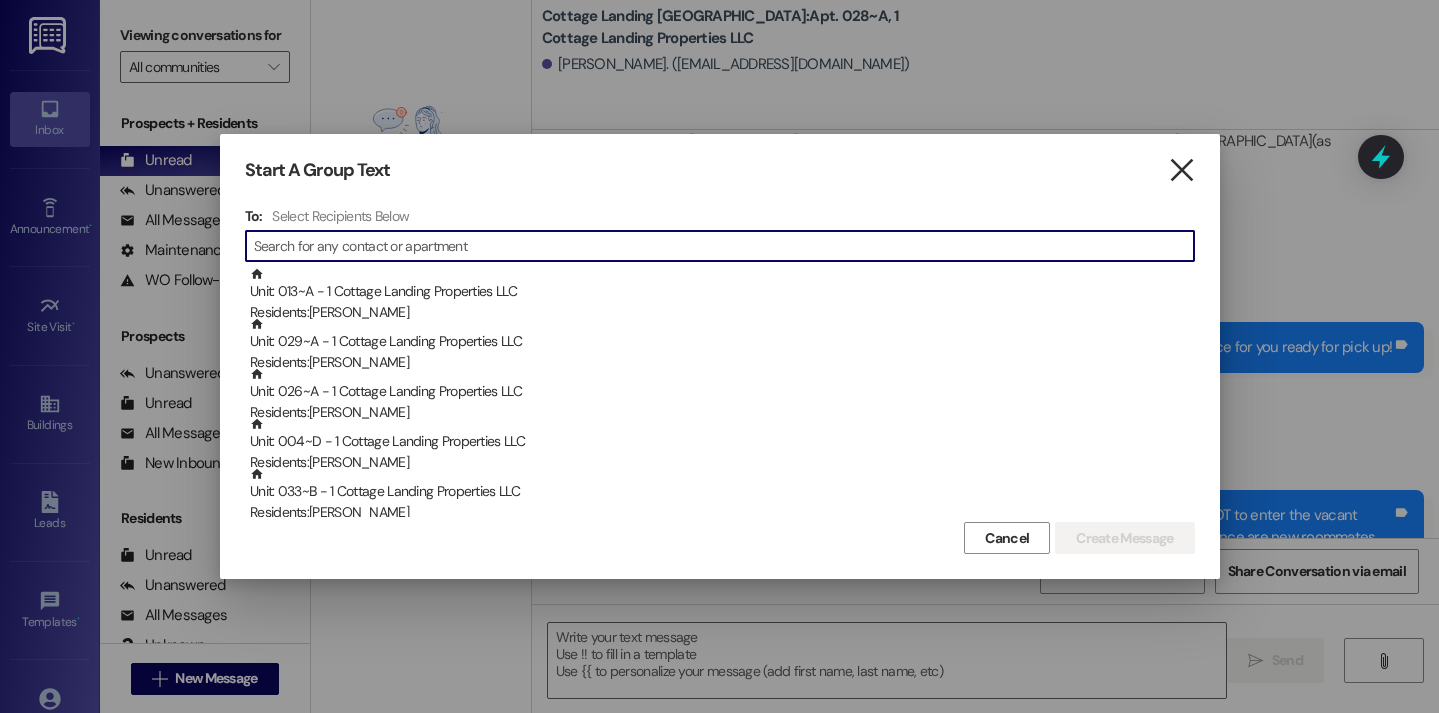 click on "" at bounding box center [1181, 170] 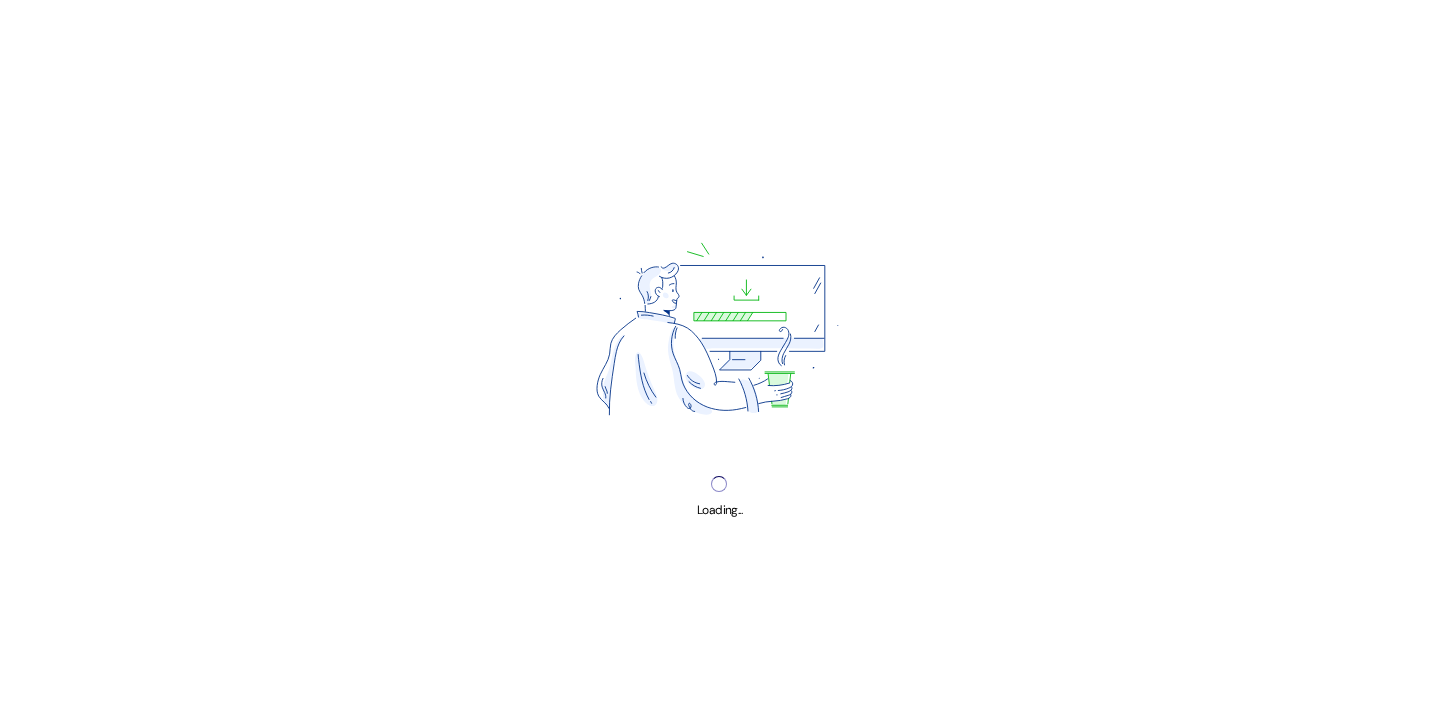 scroll, scrollTop: 0, scrollLeft: 0, axis: both 